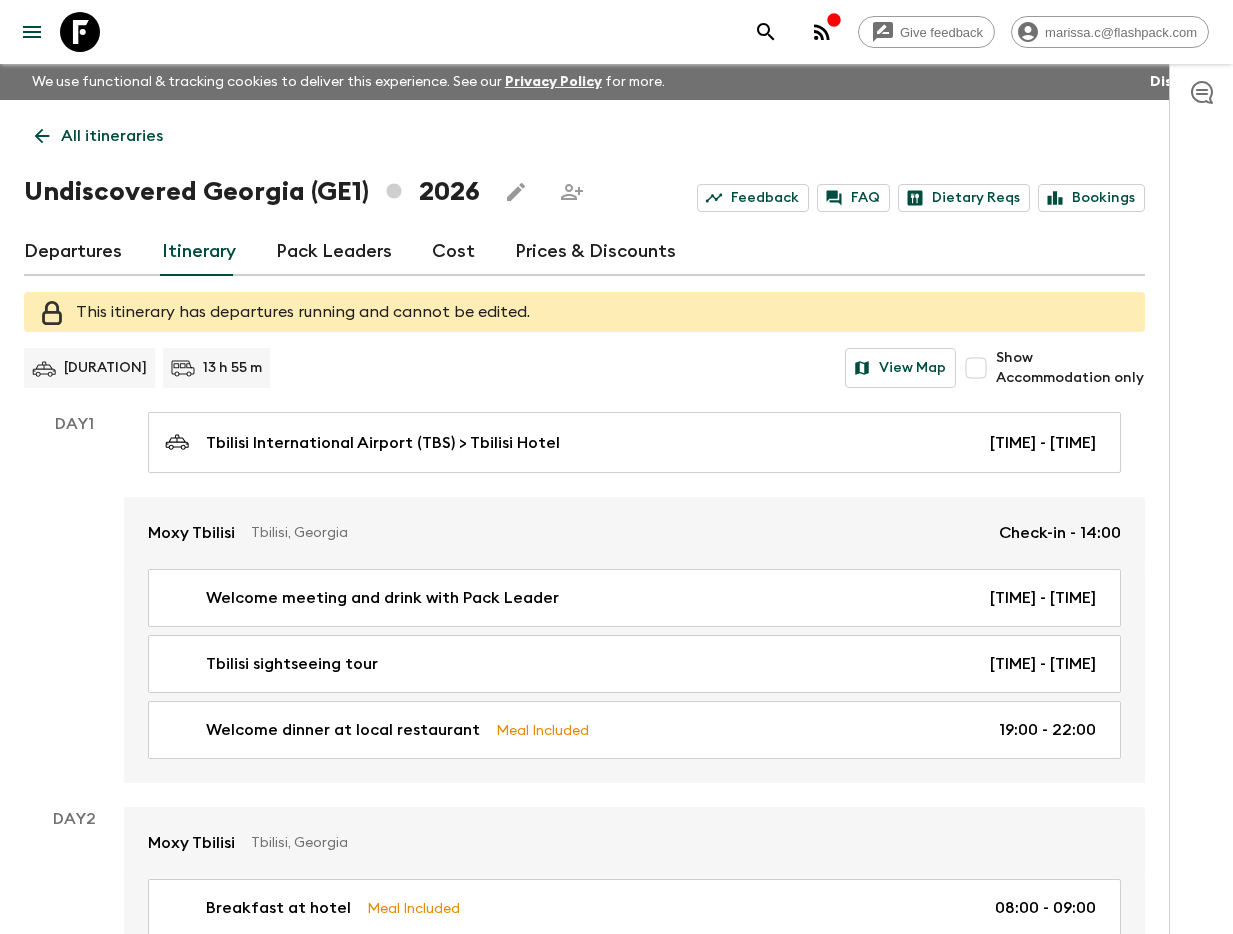 scroll, scrollTop: 2458, scrollLeft: 0, axis: vertical 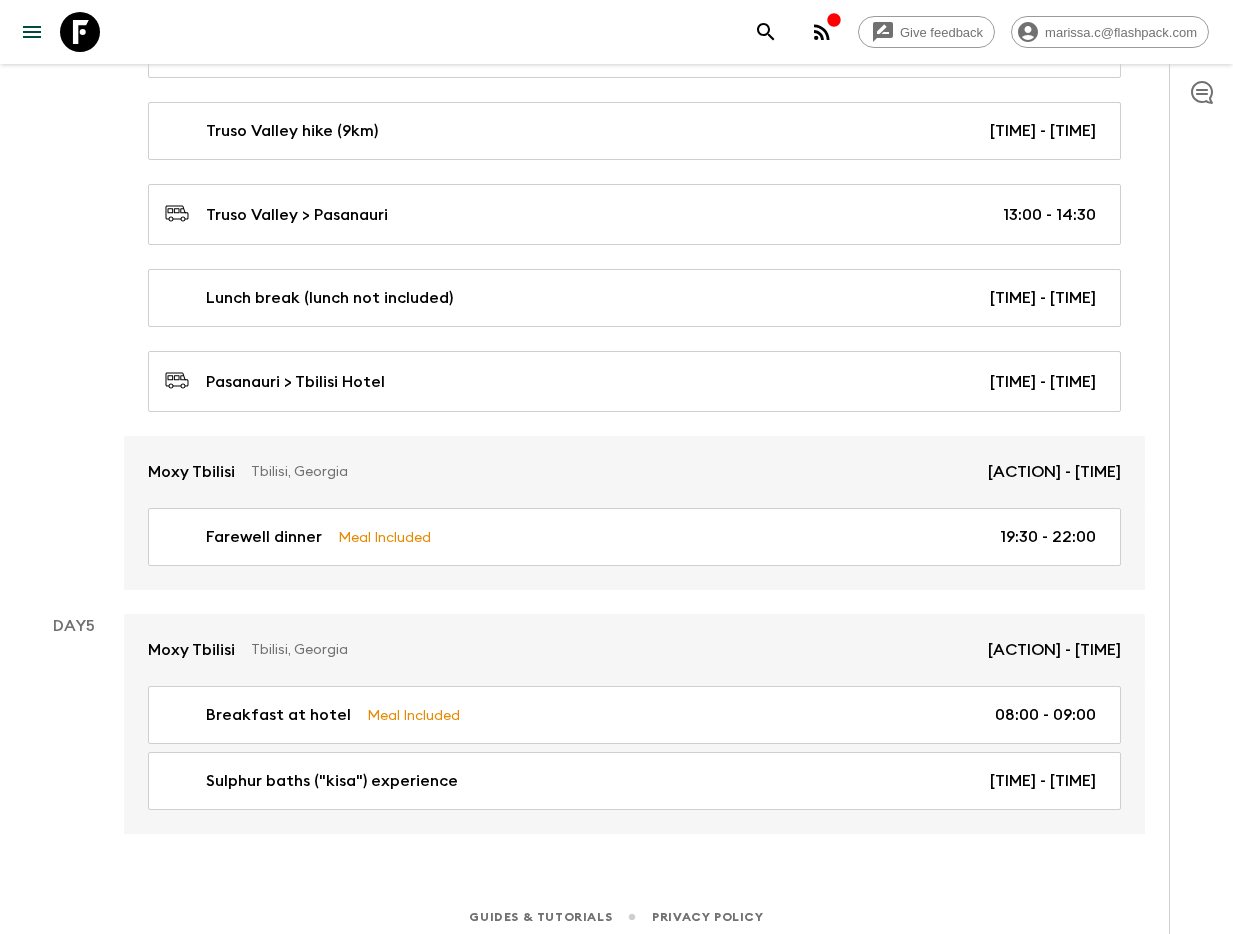 click 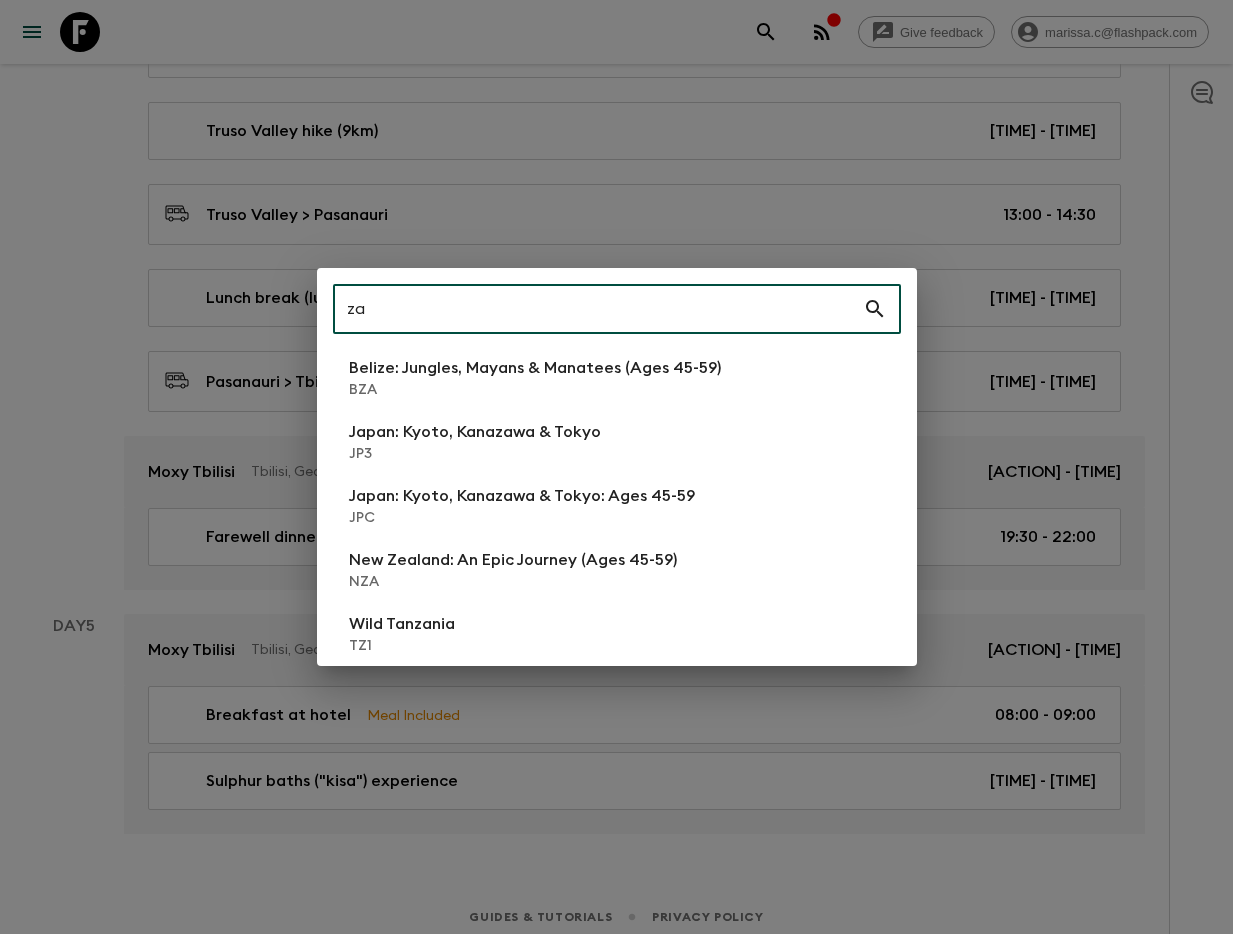 type on "za2" 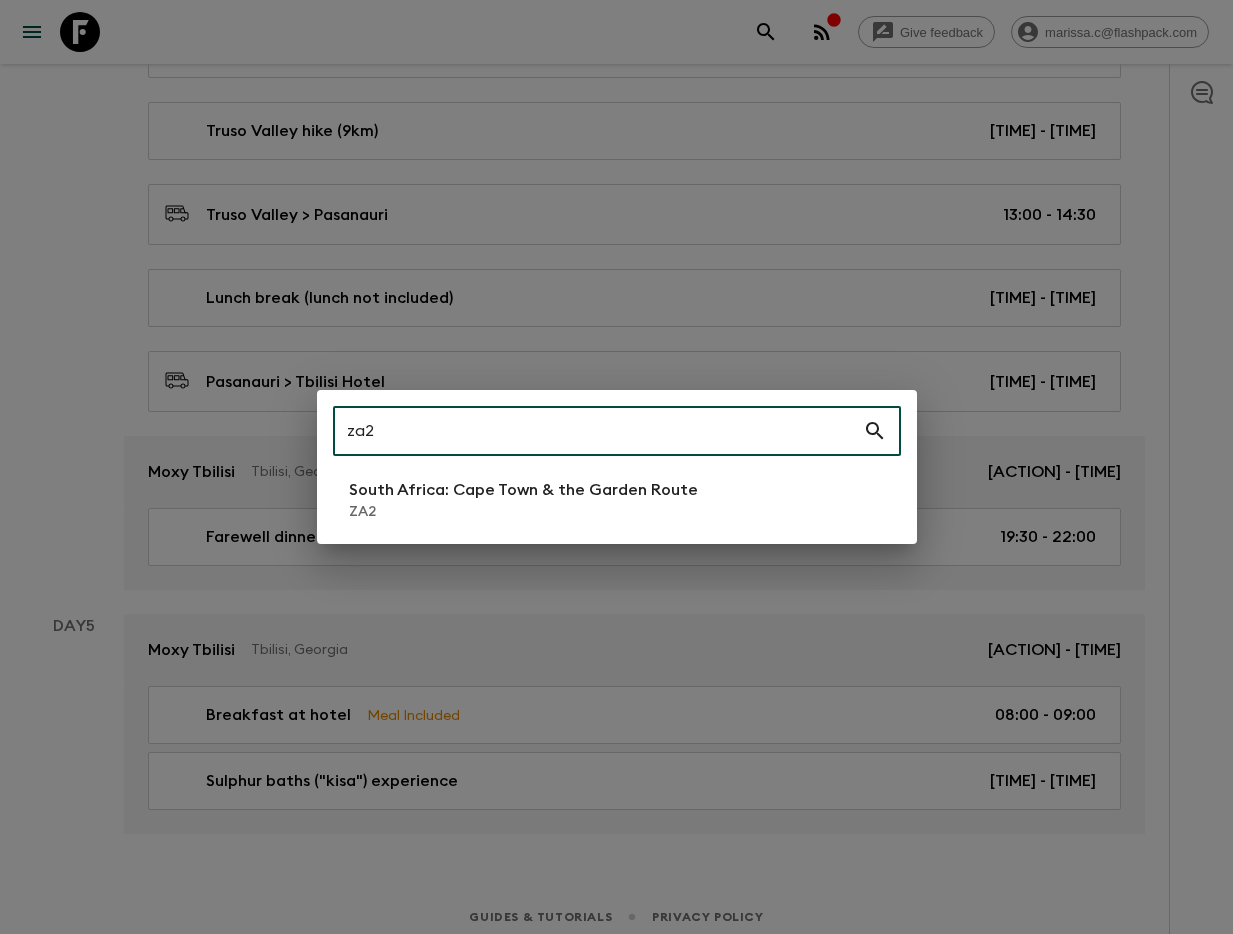 type 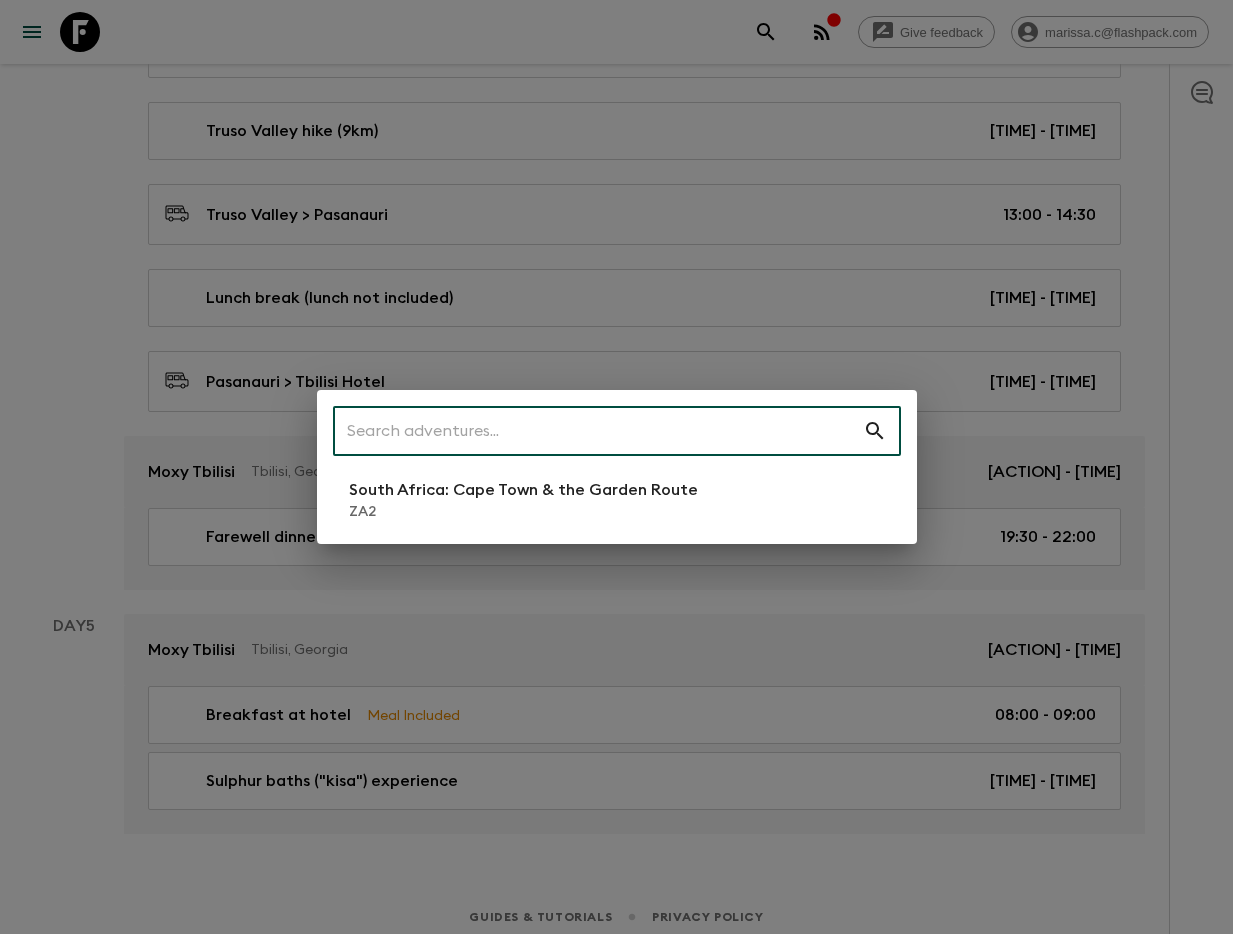 scroll, scrollTop: 0, scrollLeft: 0, axis: both 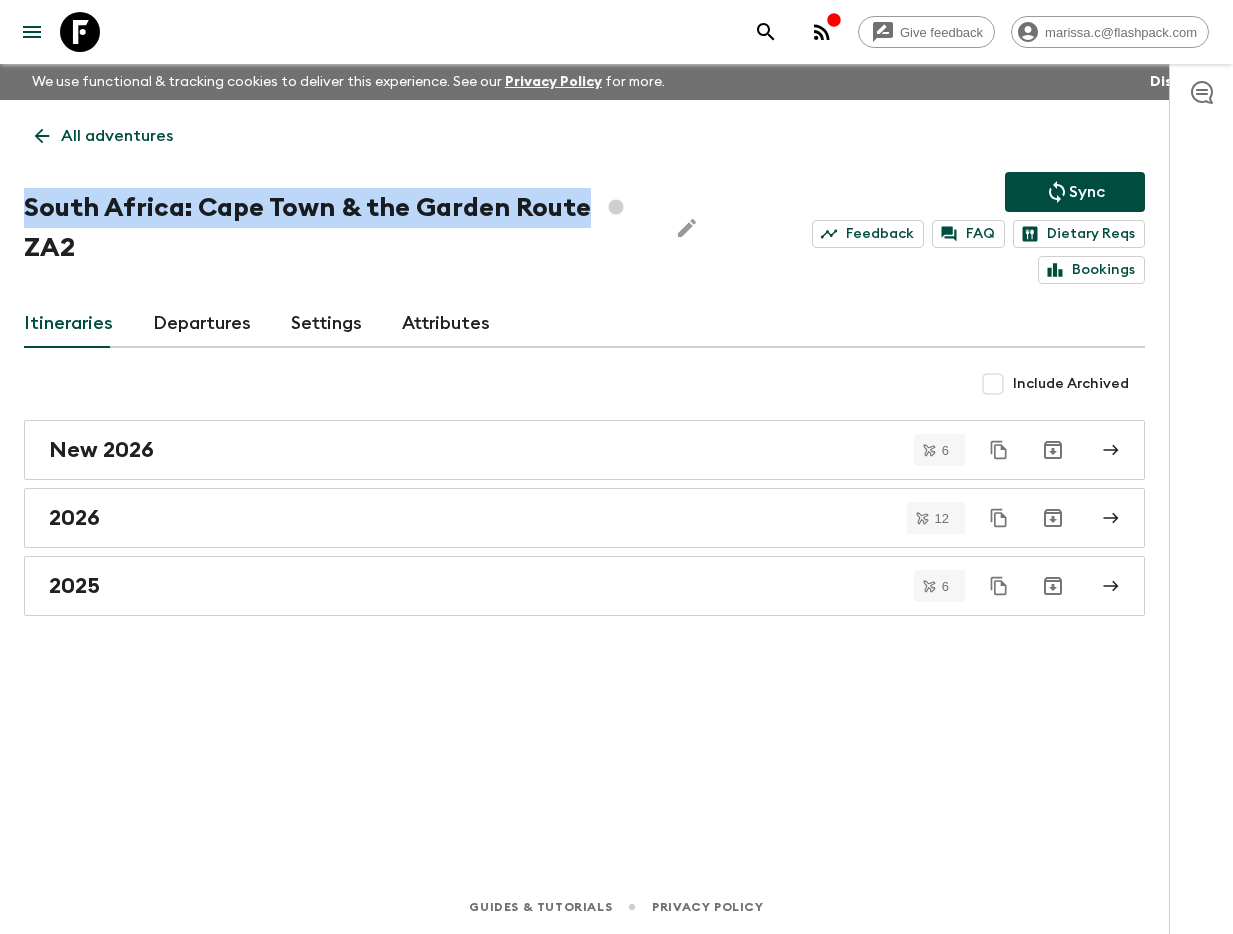 drag, startPoint x: 22, startPoint y: 205, endPoint x: 573, endPoint y: 211, distance: 551.03265 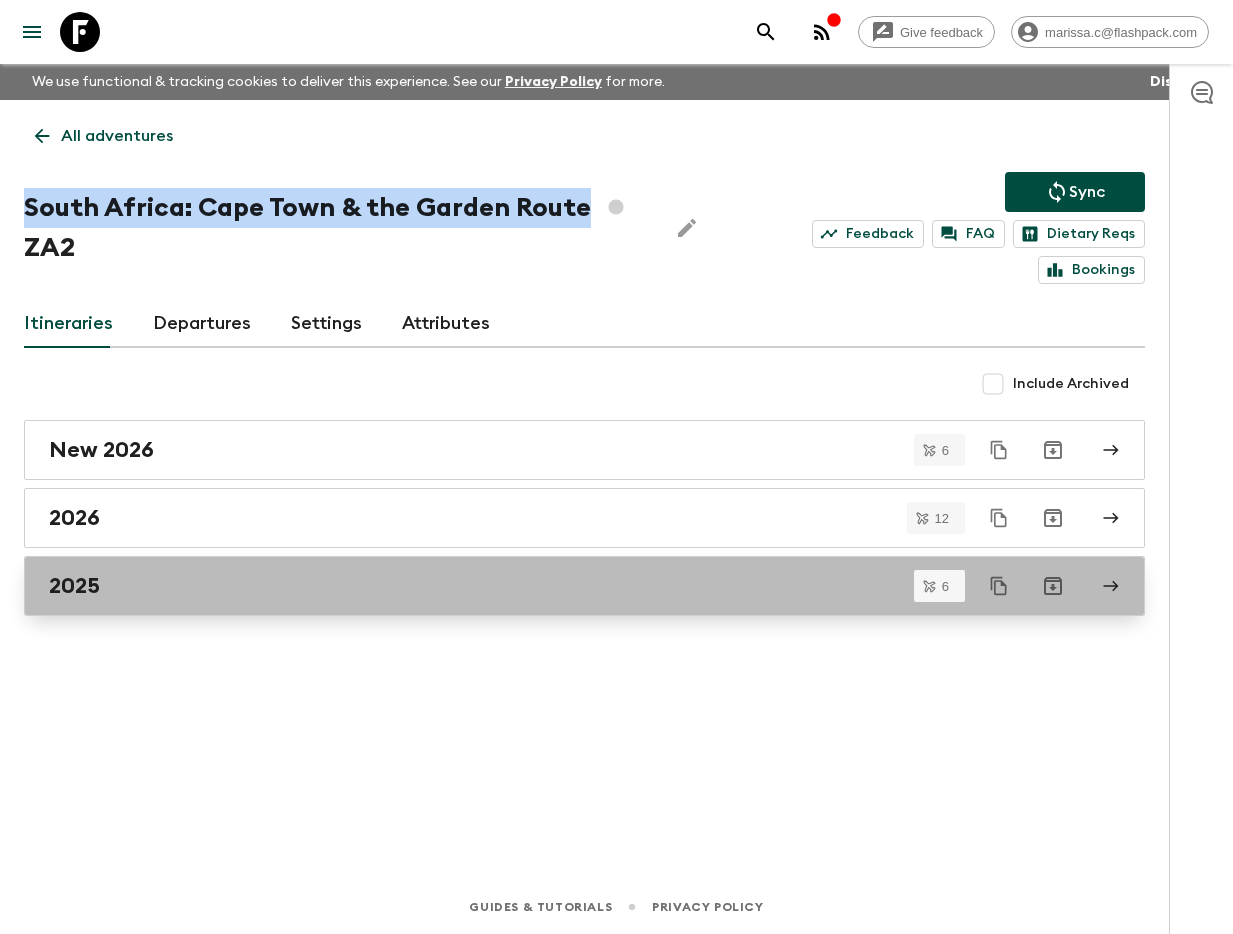 click on "2025" at bounding box center [565, 586] 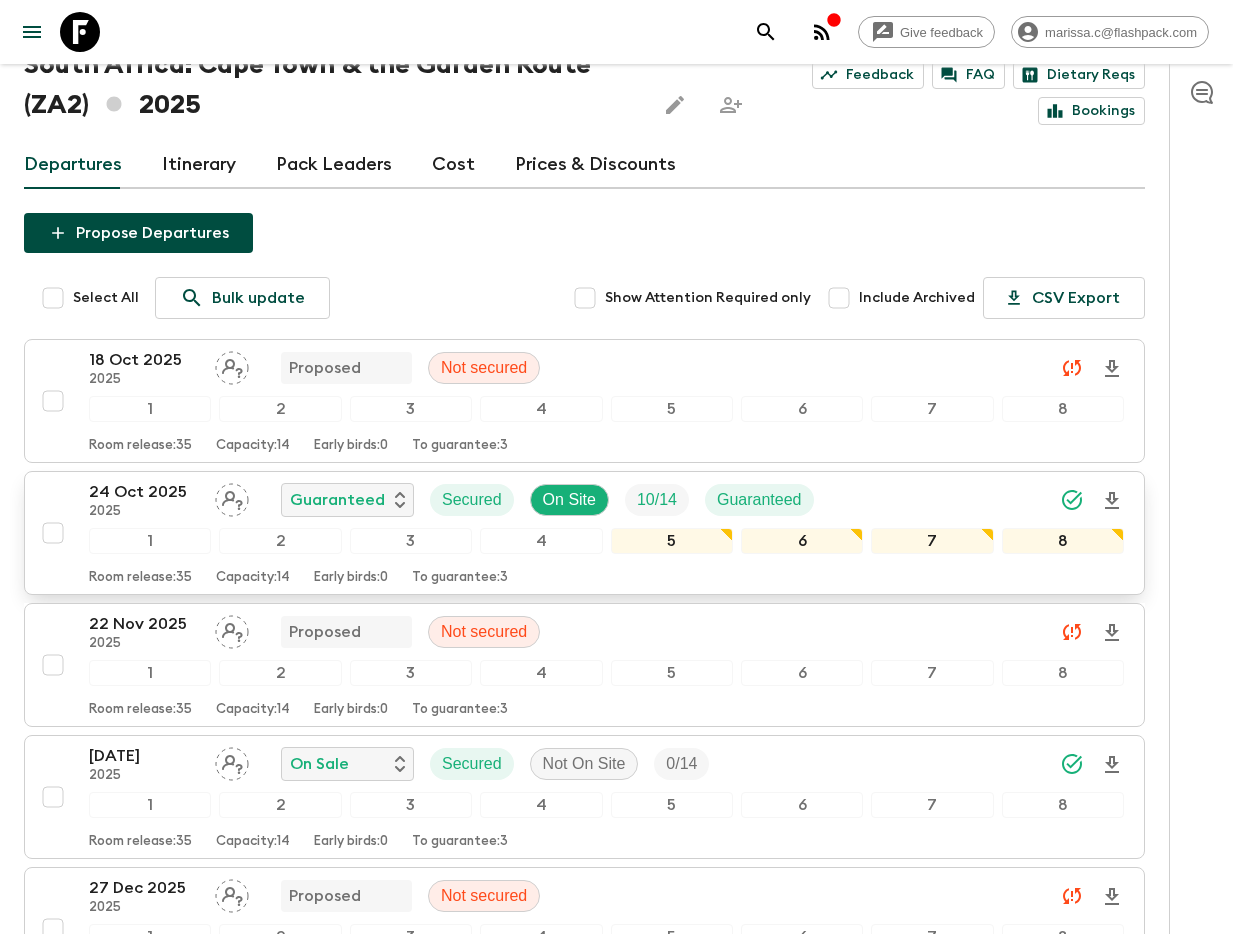 scroll, scrollTop: 130, scrollLeft: 0, axis: vertical 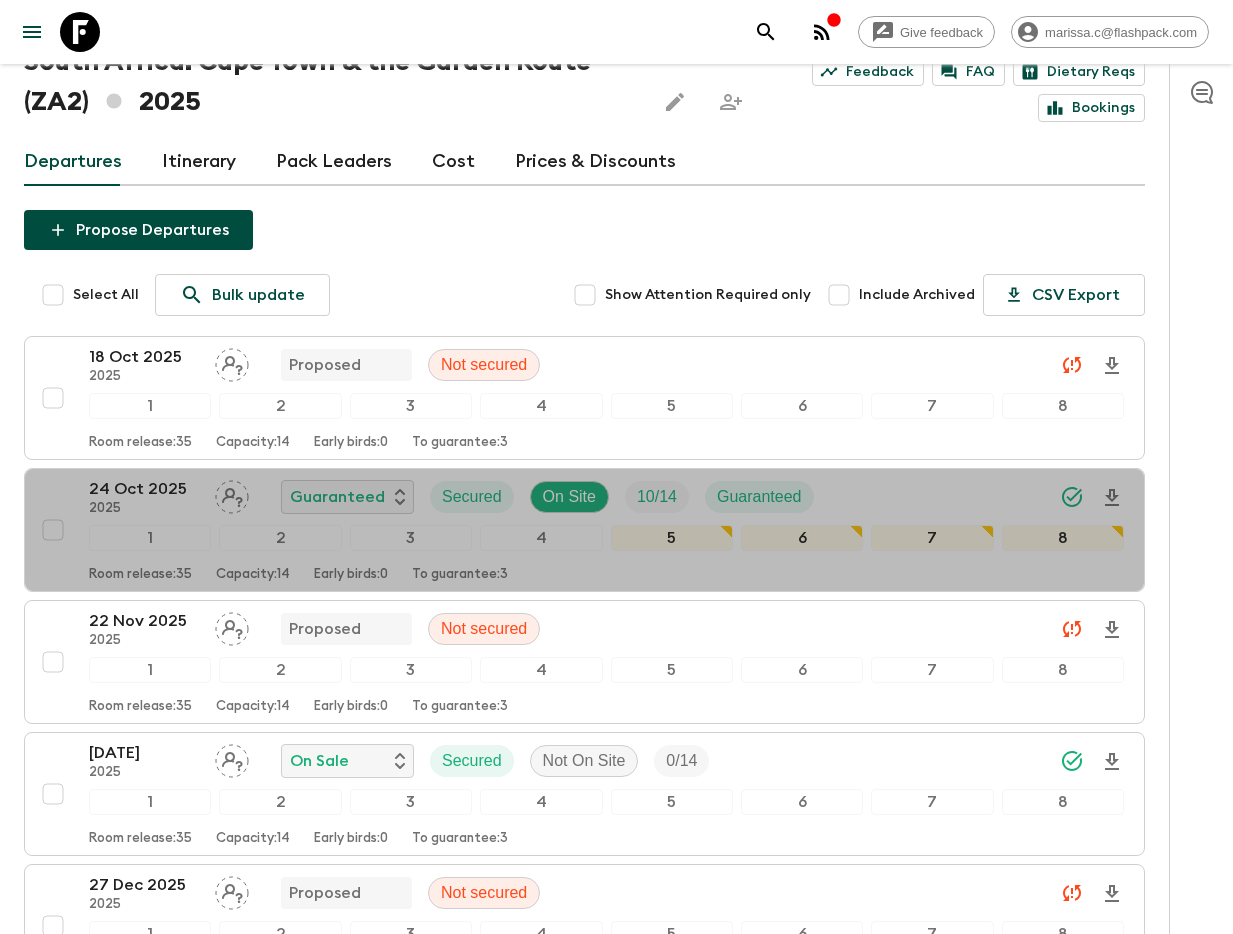 click on "24 Oct 2025" at bounding box center (144, 489) 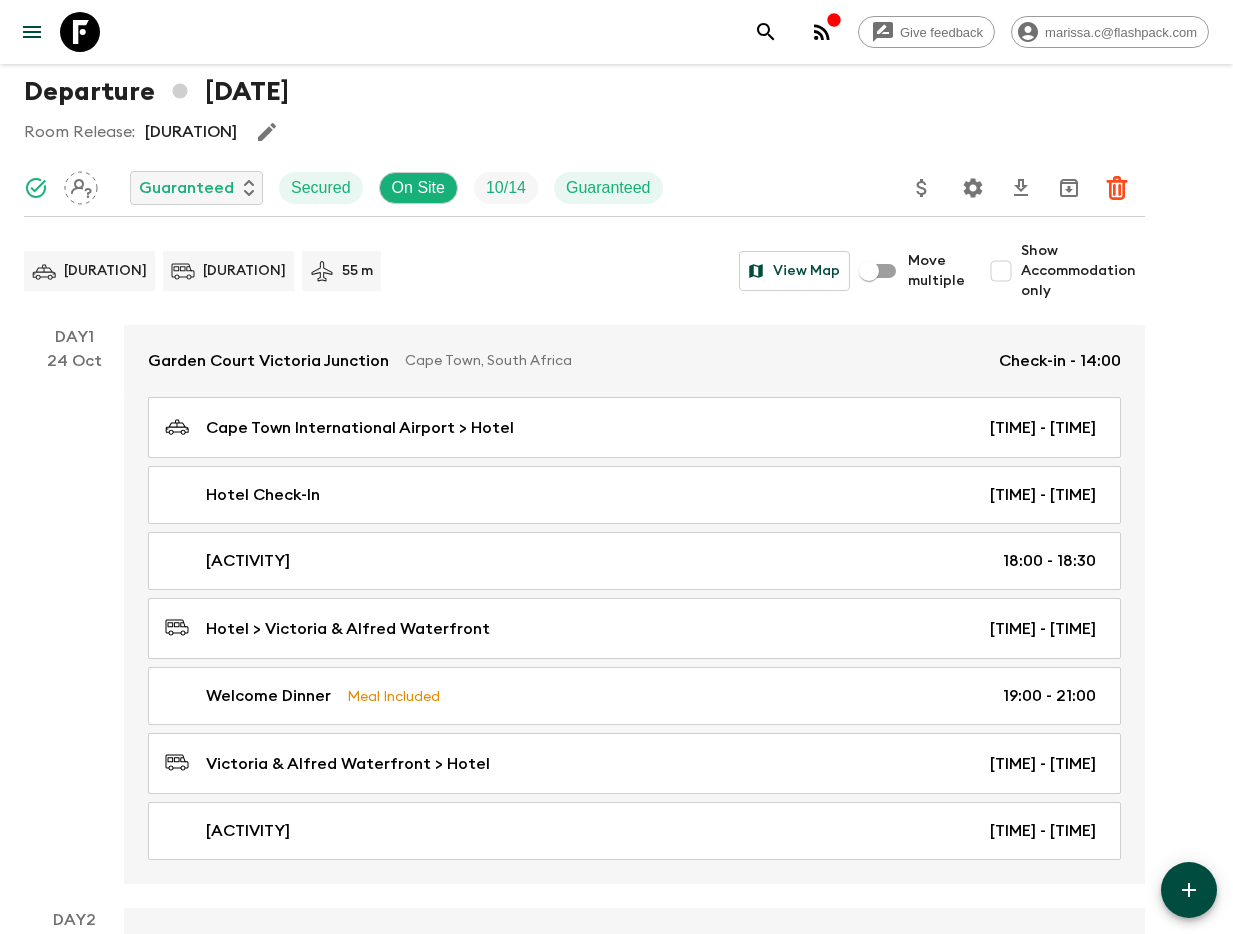 scroll, scrollTop: 120, scrollLeft: 0, axis: vertical 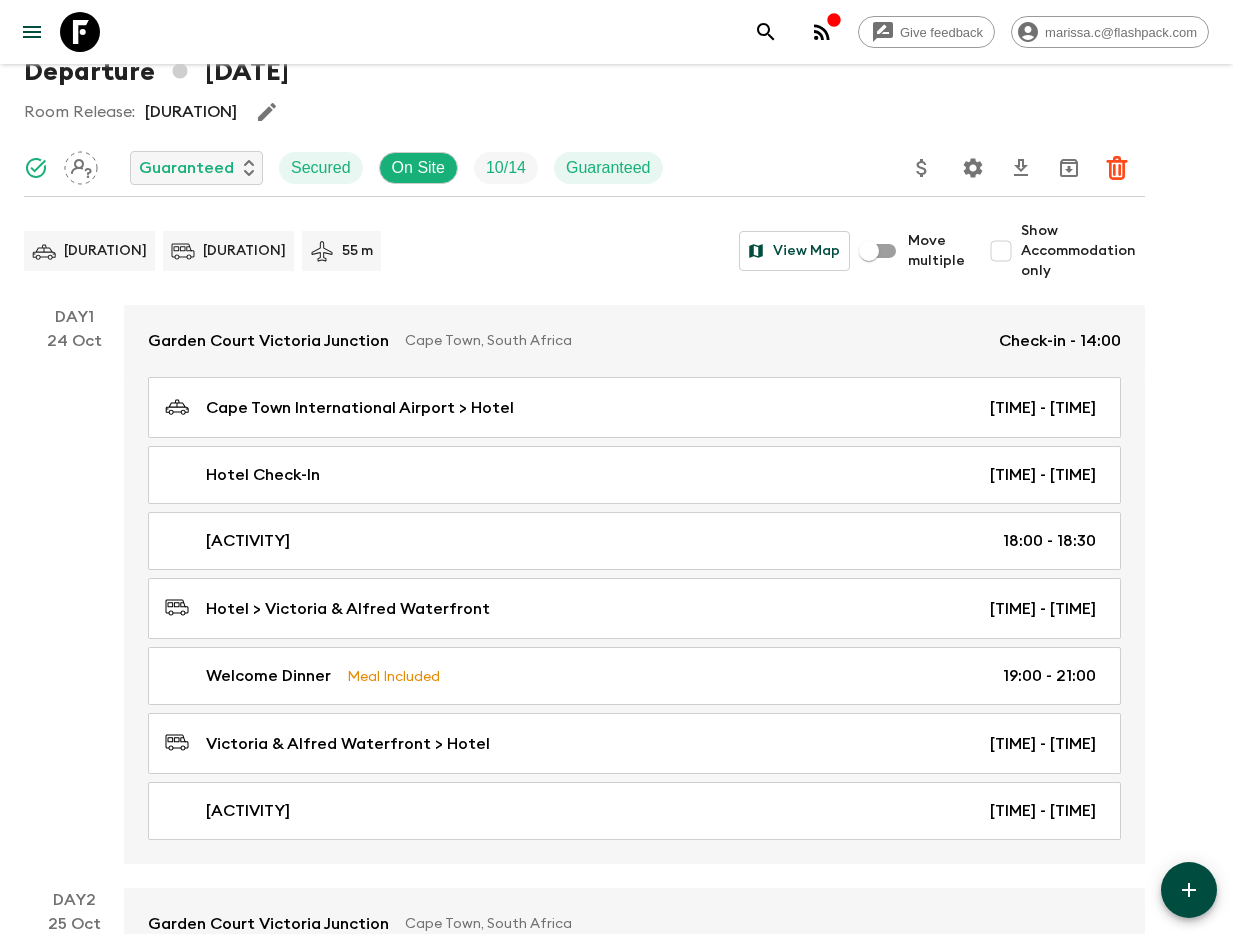 click on "Show Accommodation only" at bounding box center [1001, 251] 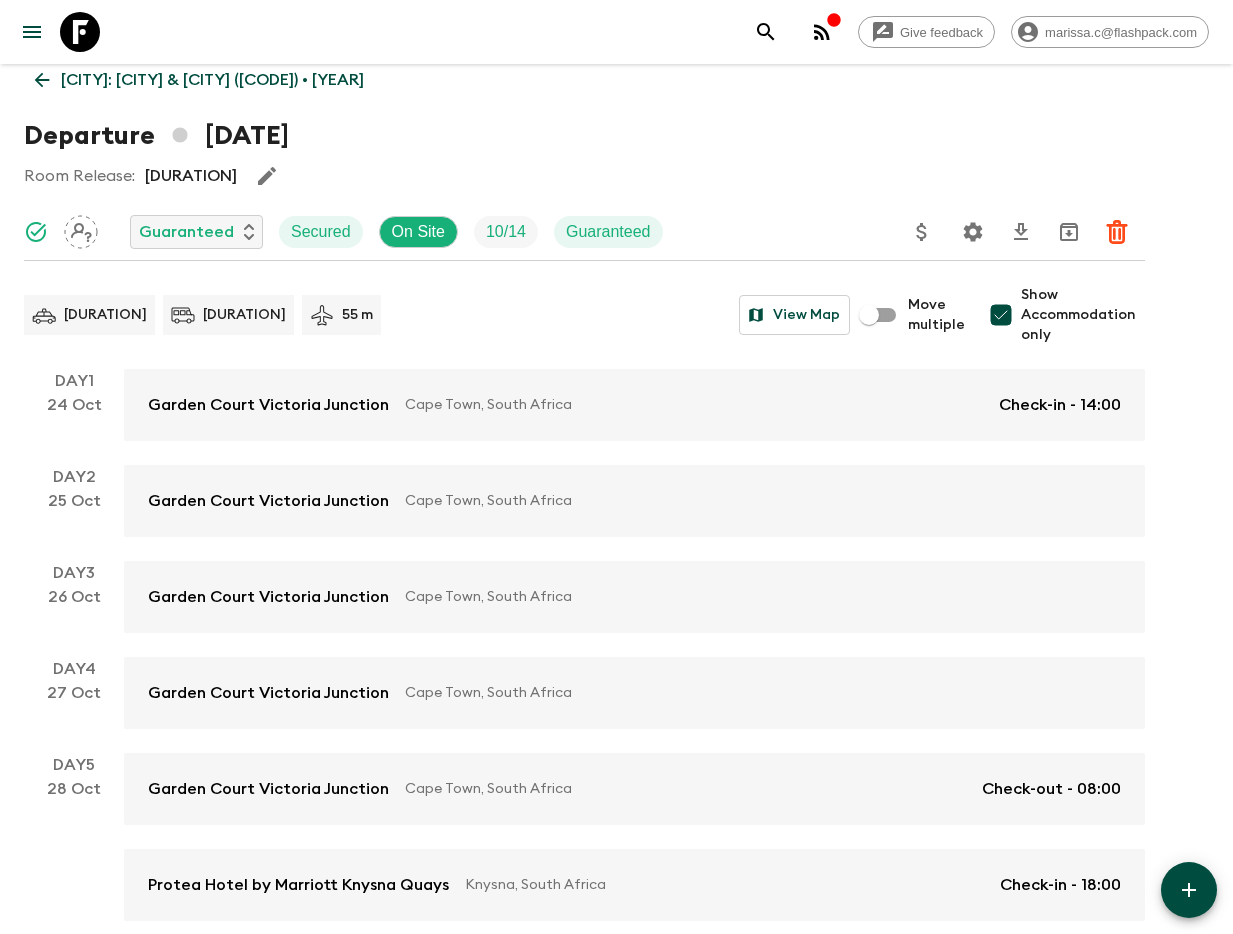 scroll, scrollTop: 54, scrollLeft: 0, axis: vertical 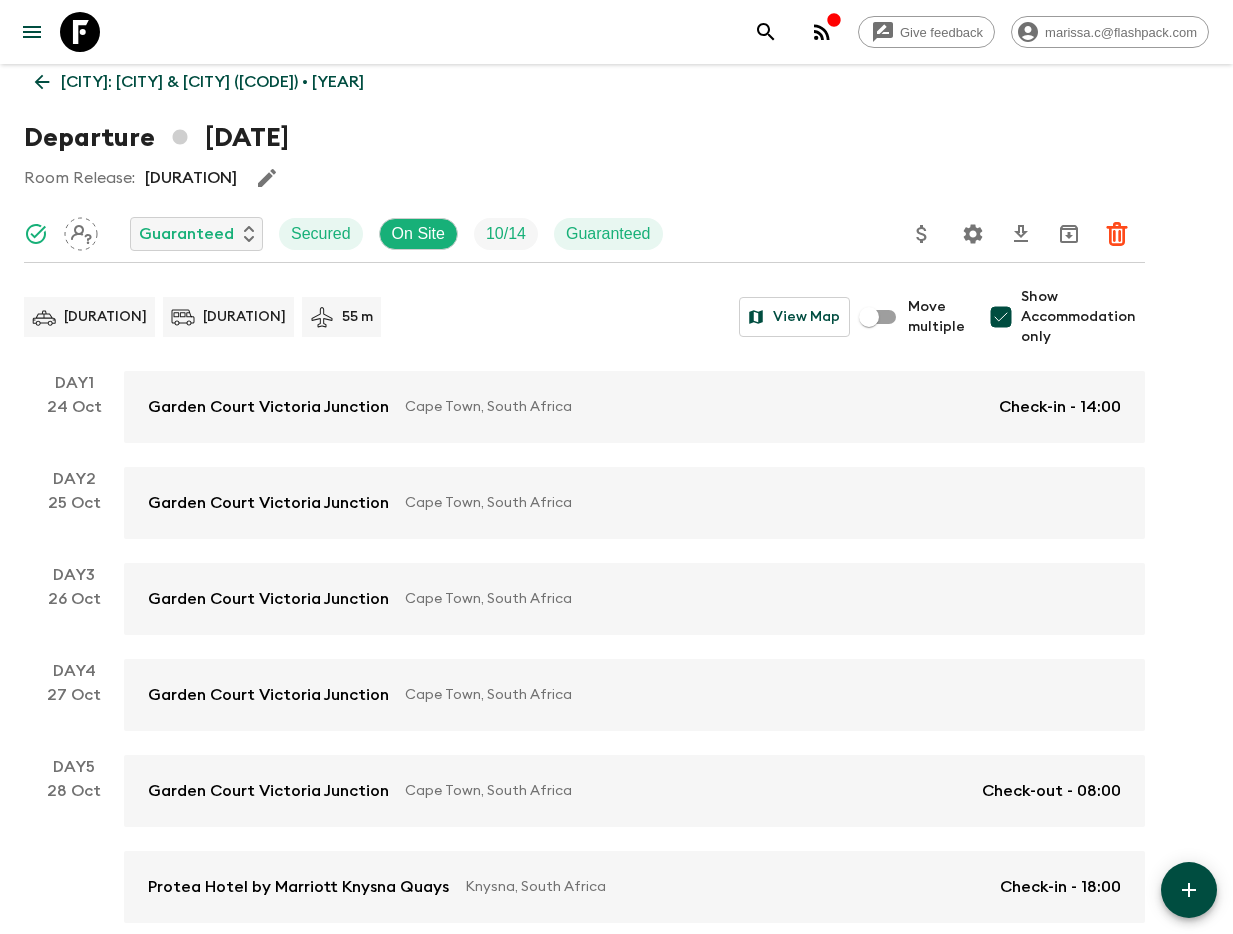 click on "Show Accommodation only" at bounding box center [1001, 317] 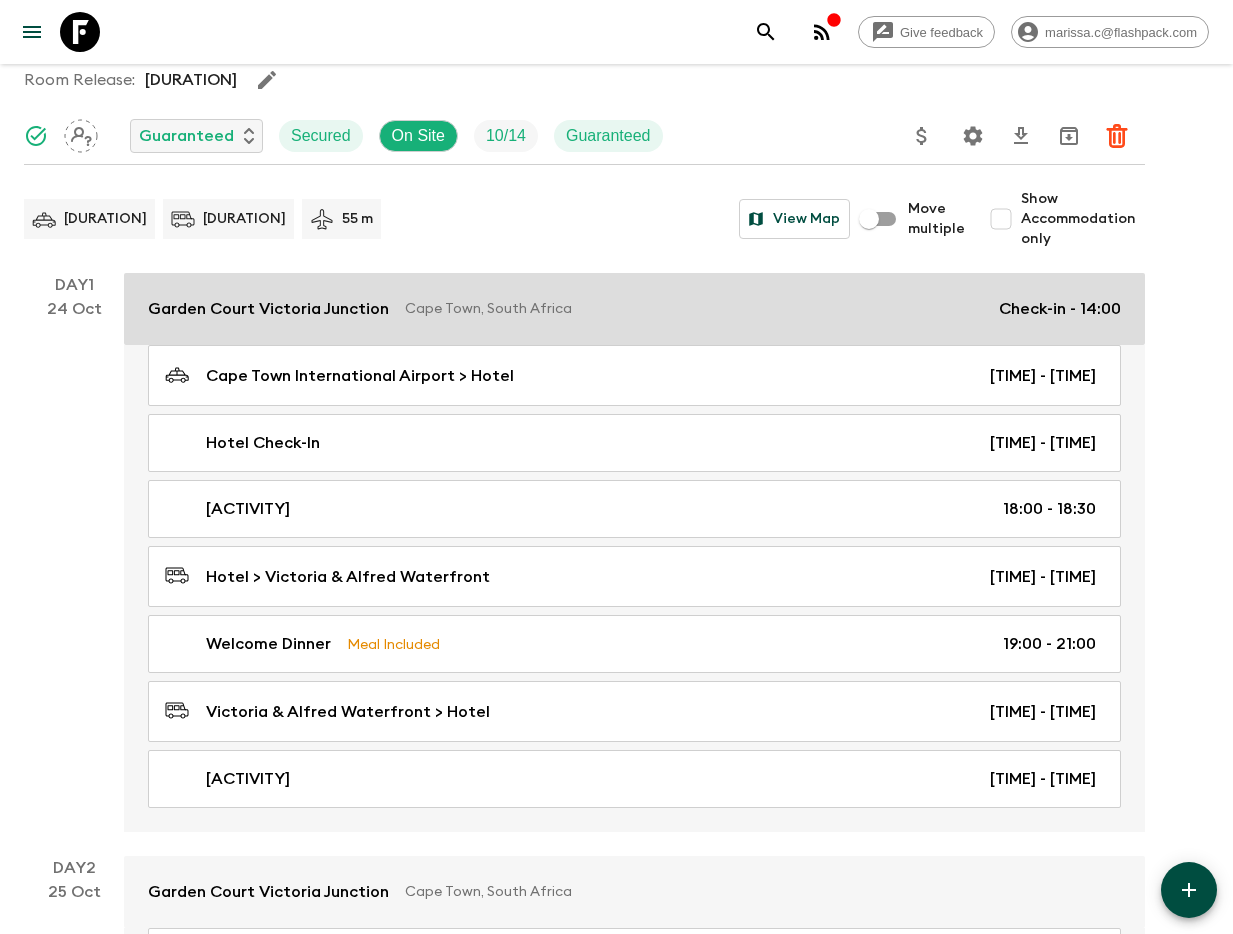 scroll, scrollTop: 184, scrollLeft: 0, axis: vertical 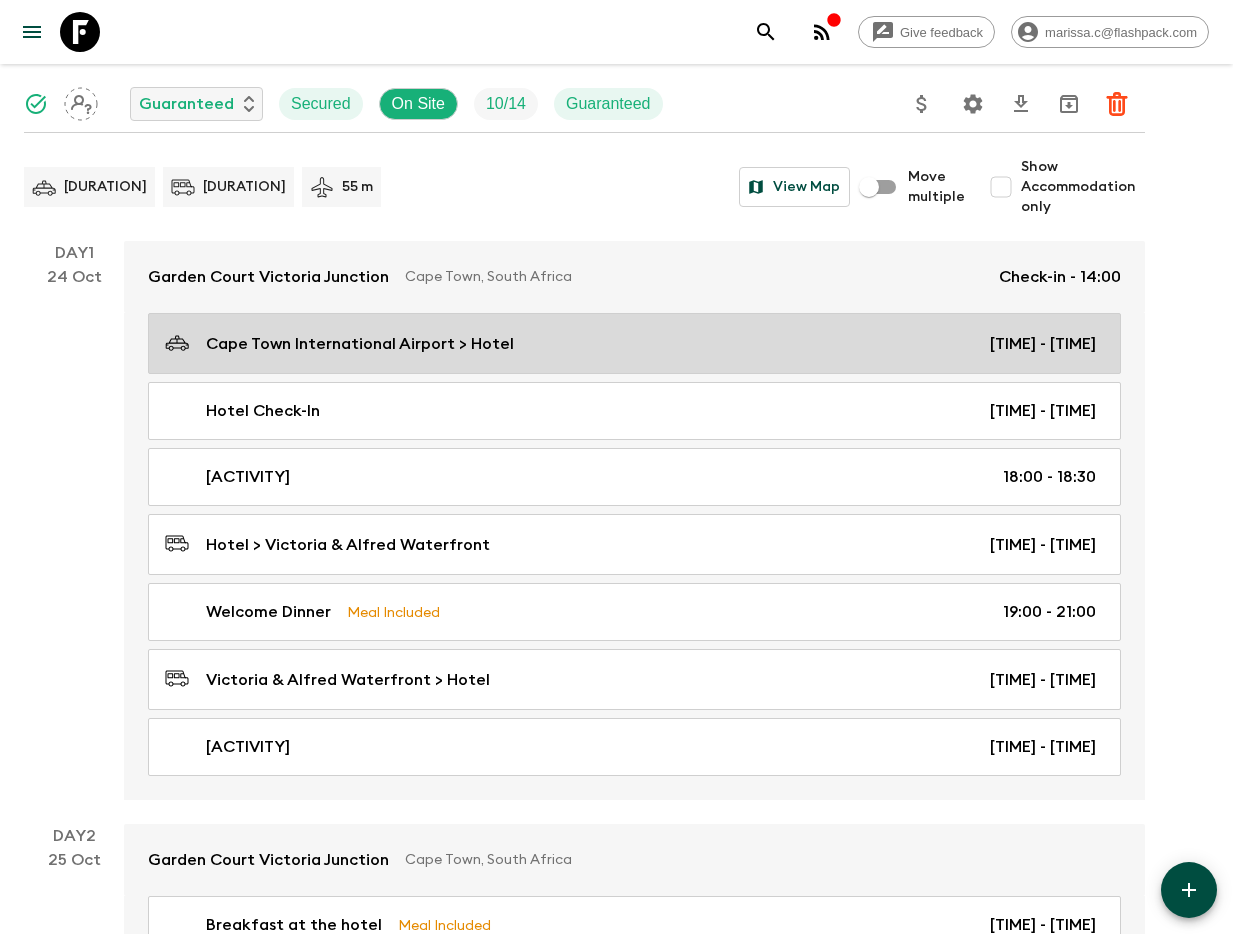click on "Cape Town International Airport > Hotel" at bounding box center [360, 344] 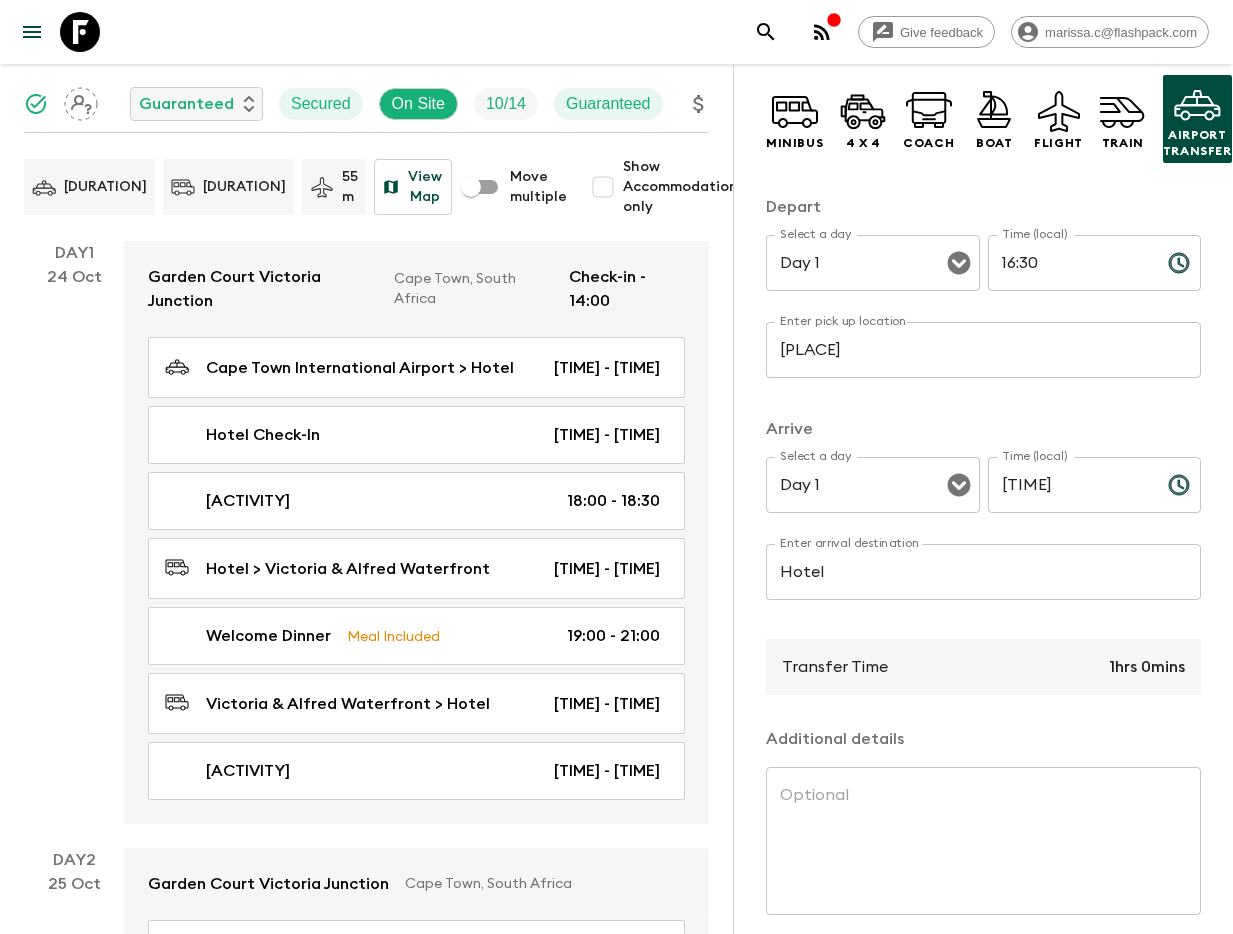 scroll, scrollTop: 162, scrollLeft: 0, axis: vertical 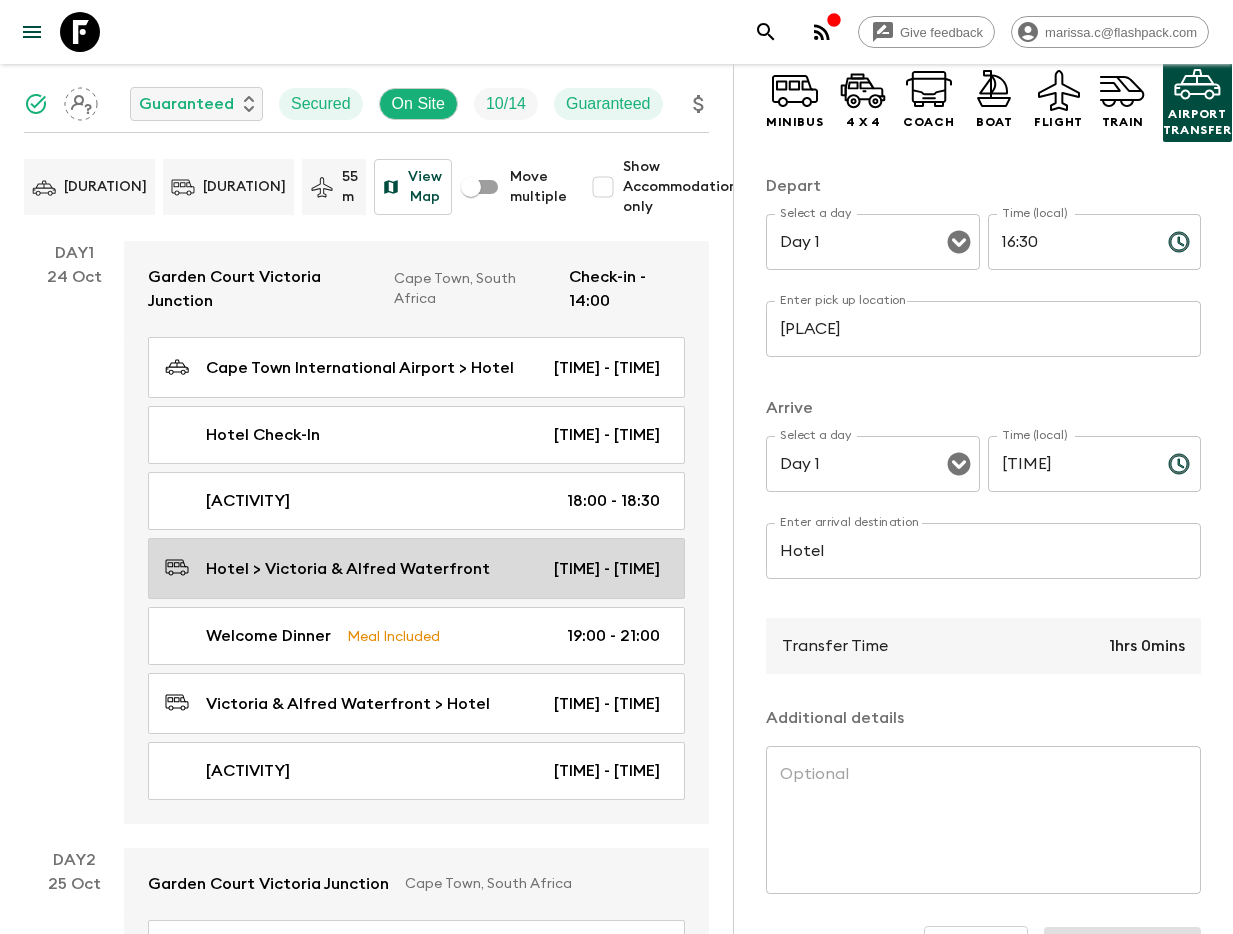 click on "Hotel > Victoria & Alfred Waterfront" at bounding box center (348, 569) 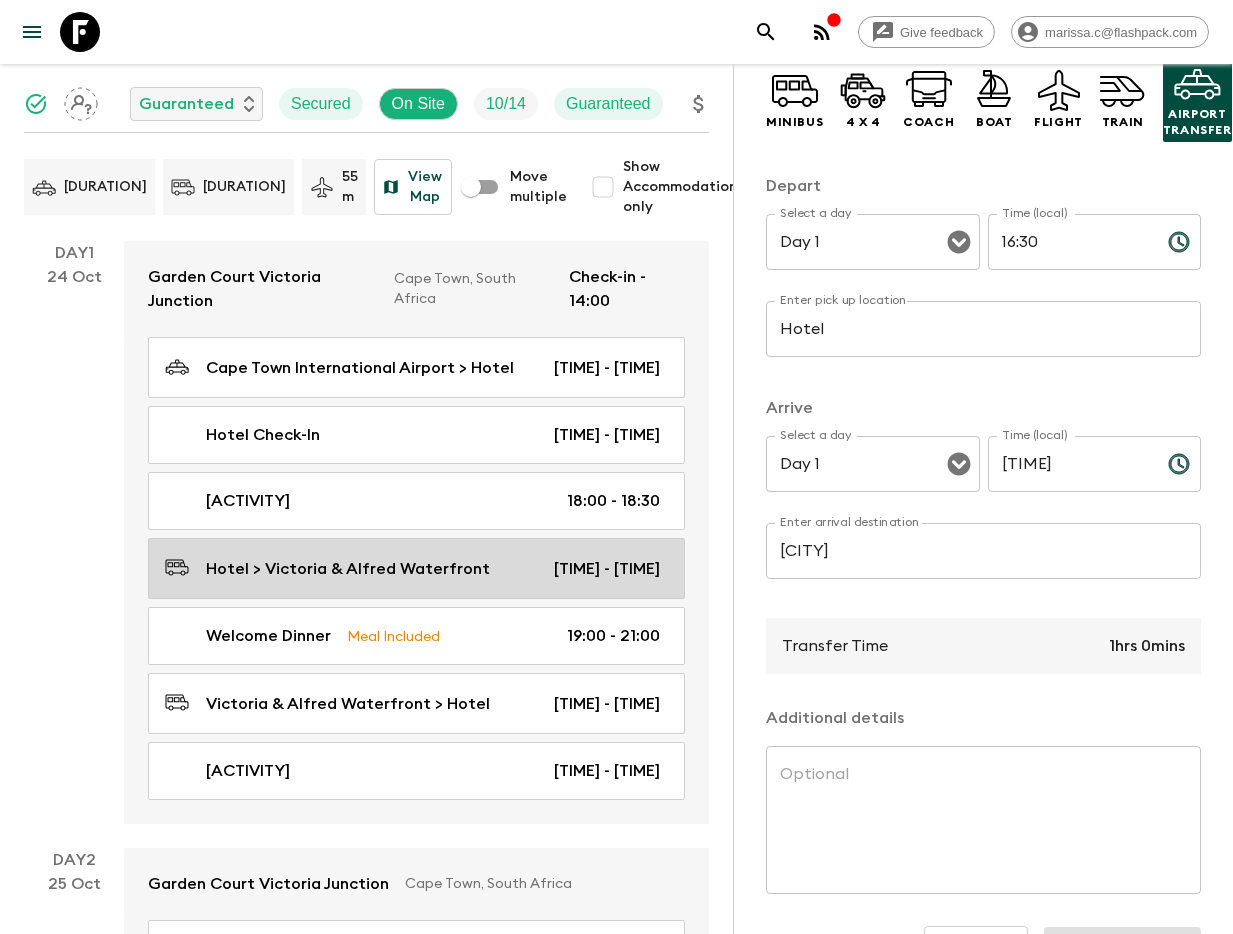 type on "[TIME]" 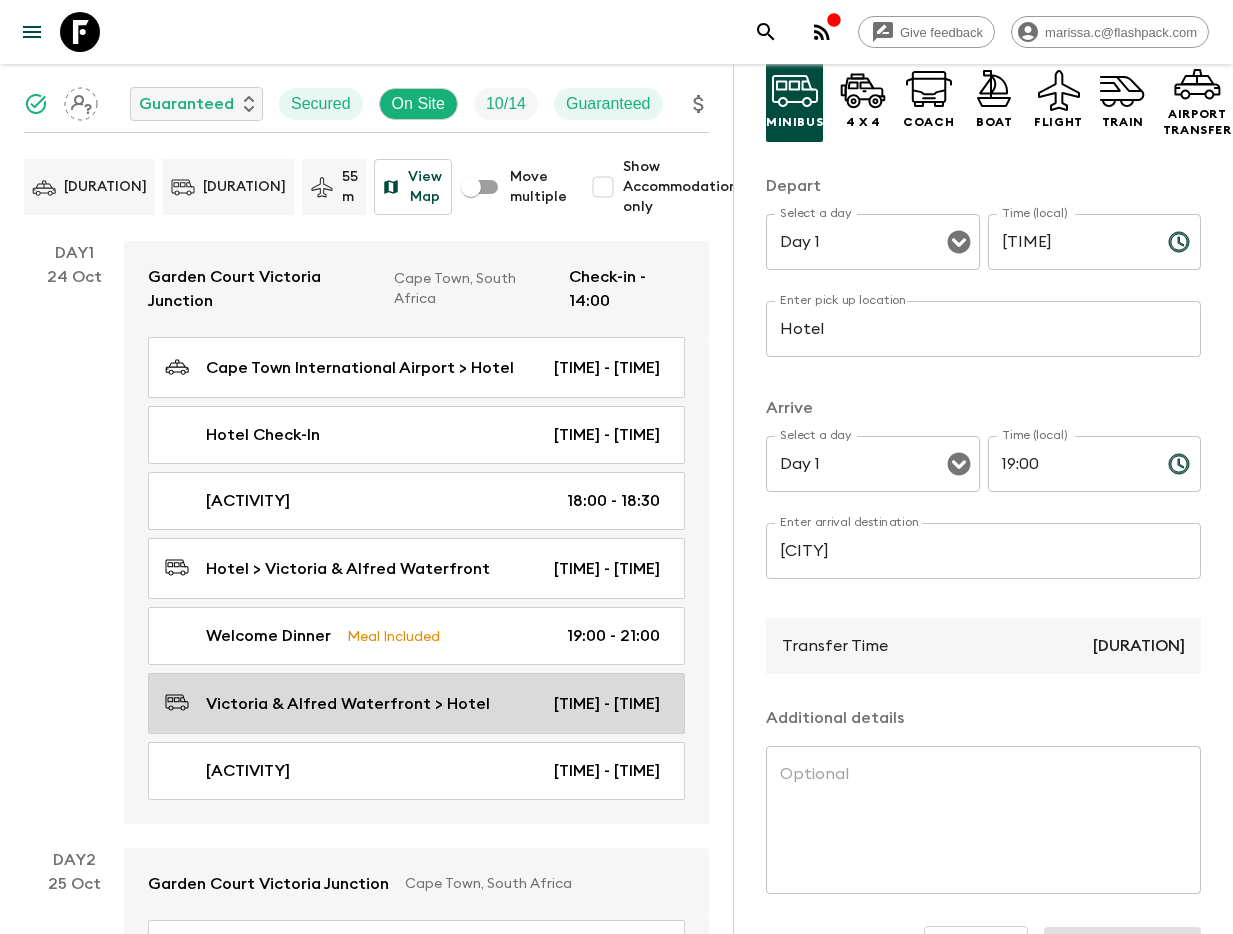 click on "[CITY] > [CITY] [TIME] - [TIME]" at bounding box center [416, 703] 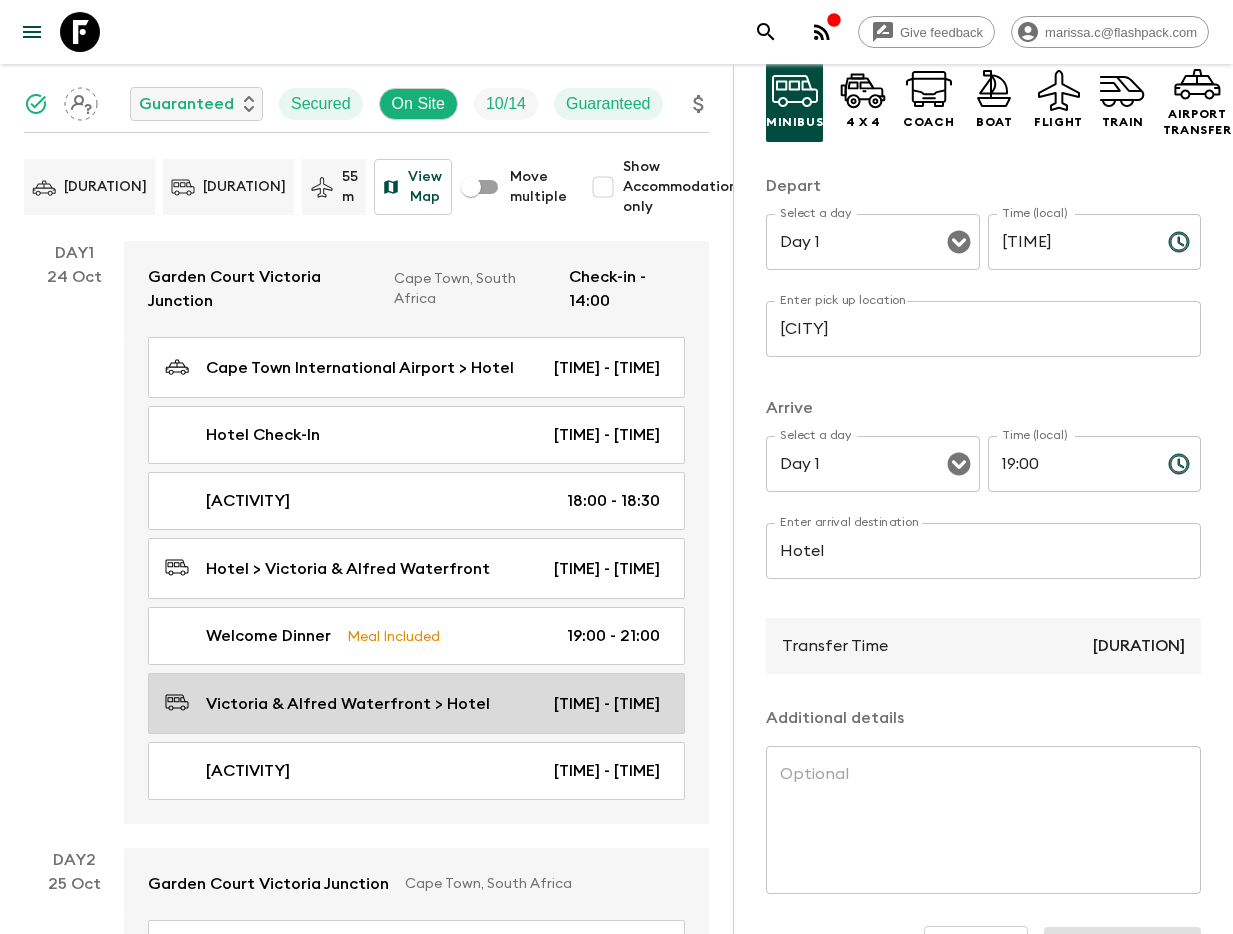 type on "[TIME]" 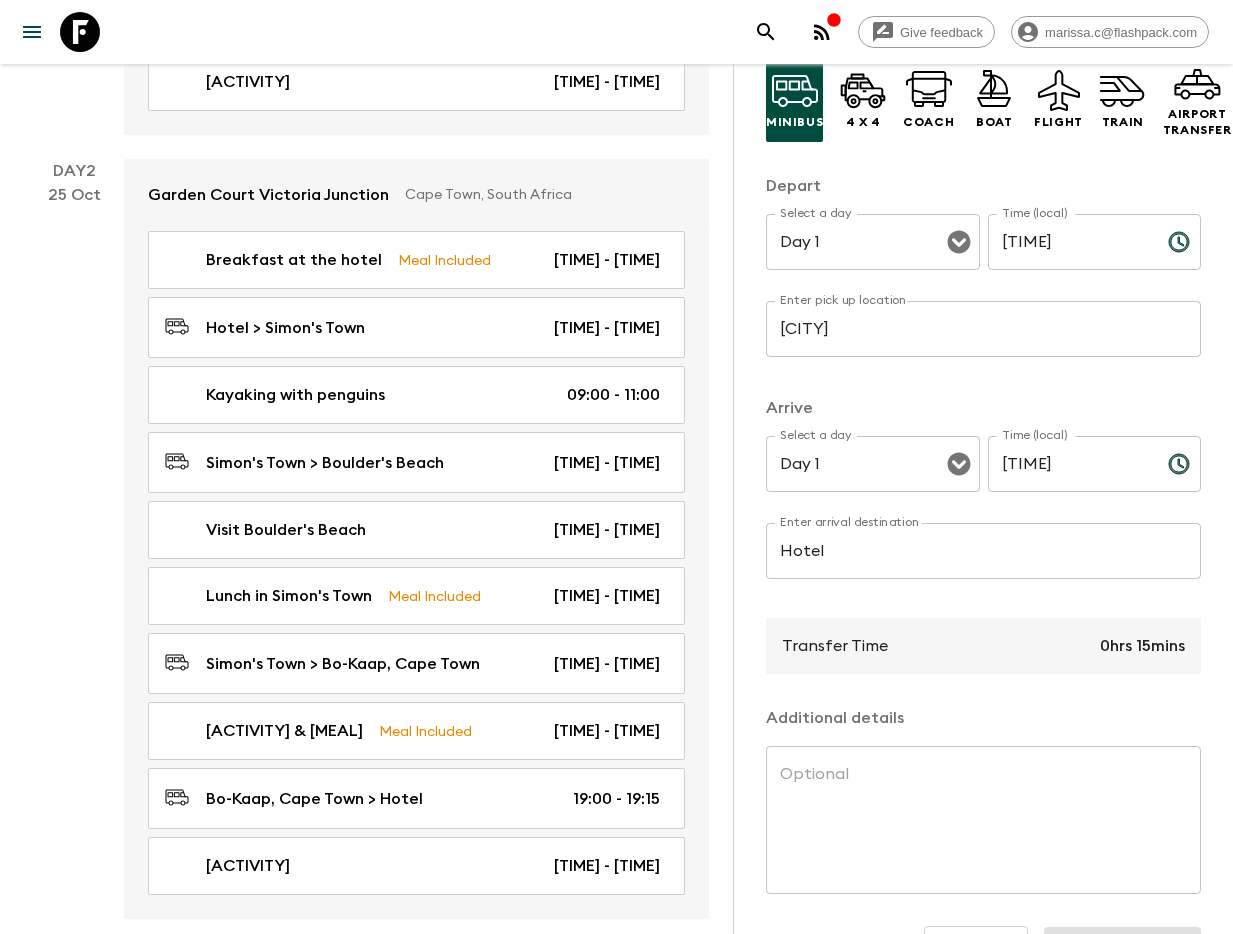 scroll, scrollTop: 882, scrollLeft: 0, axis: vertical 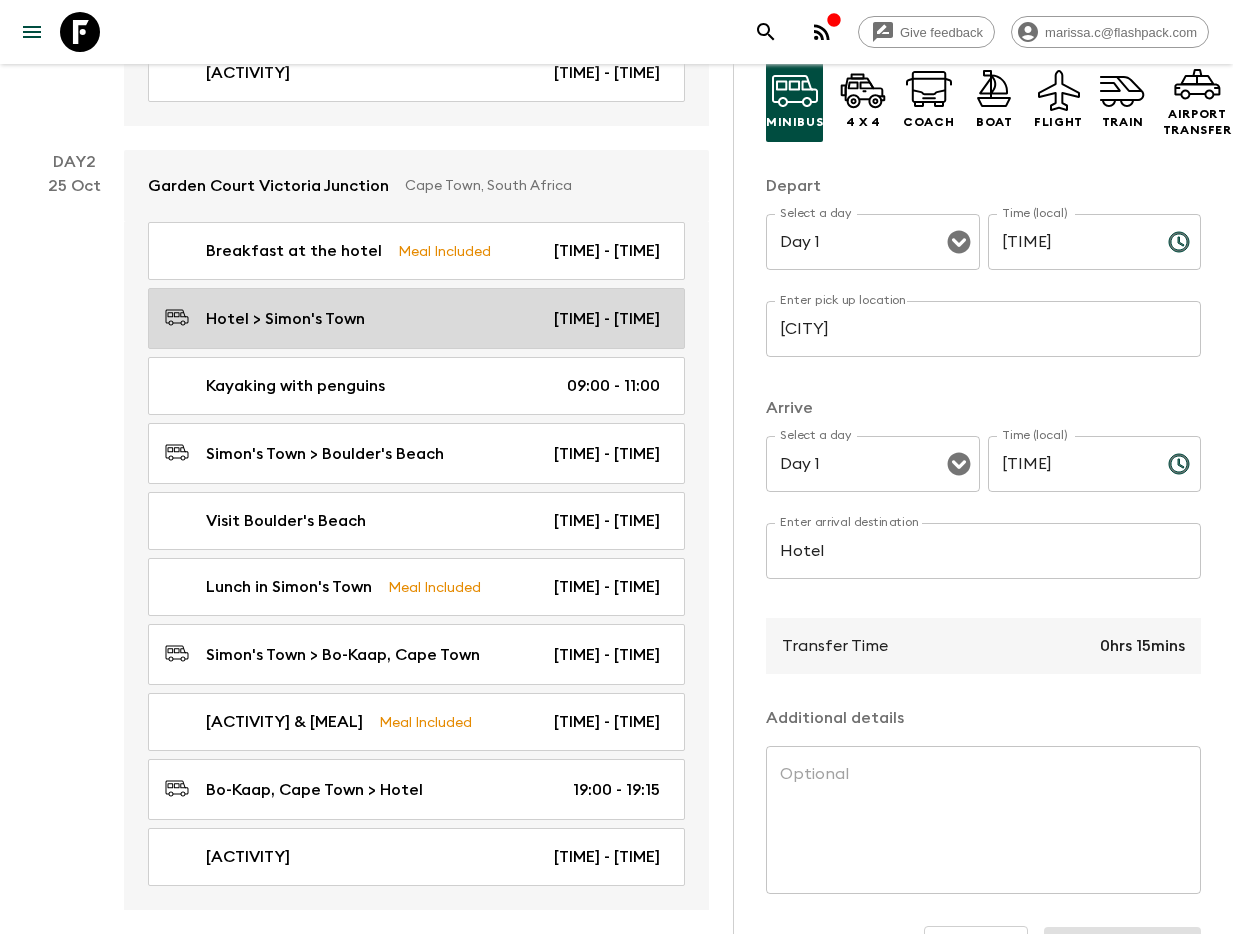 click on "[CITY] > [CITY] [TIME] - [TIME]" at bounding box center (412, 318) 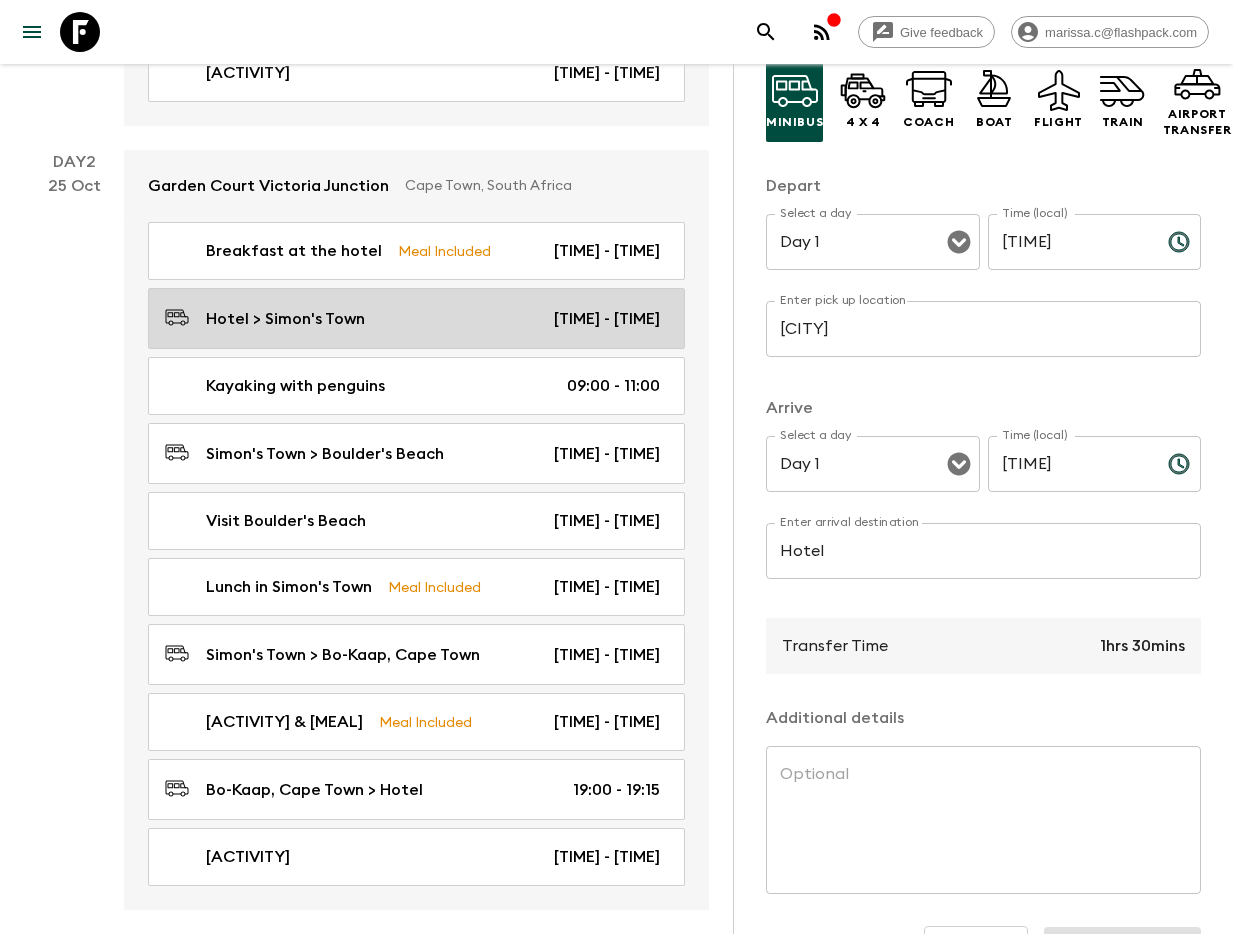 type on "Hotel" 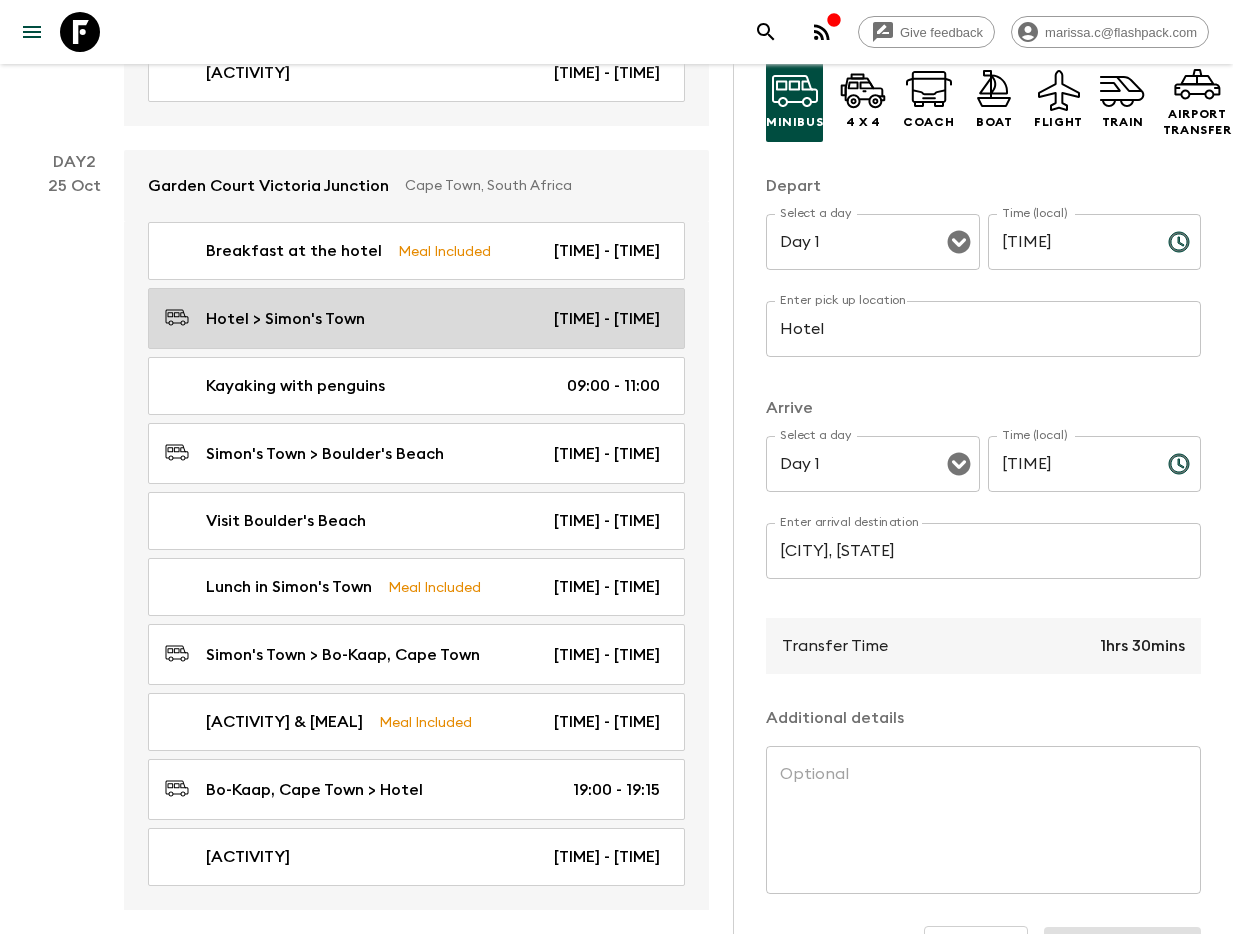 type on "Day 2" 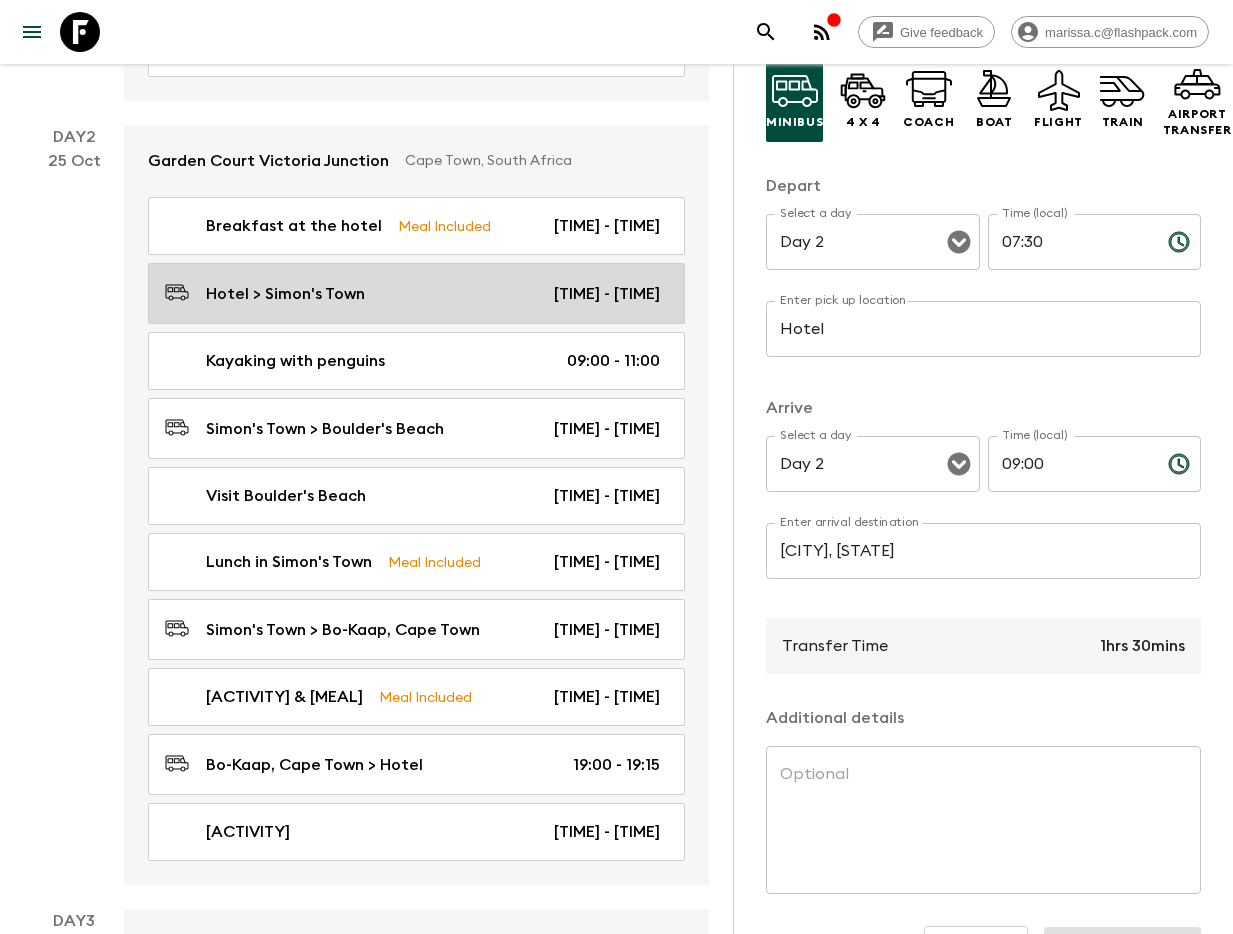 scroll, scrollTop: 910, scrollLeft: 0, axis: vertical 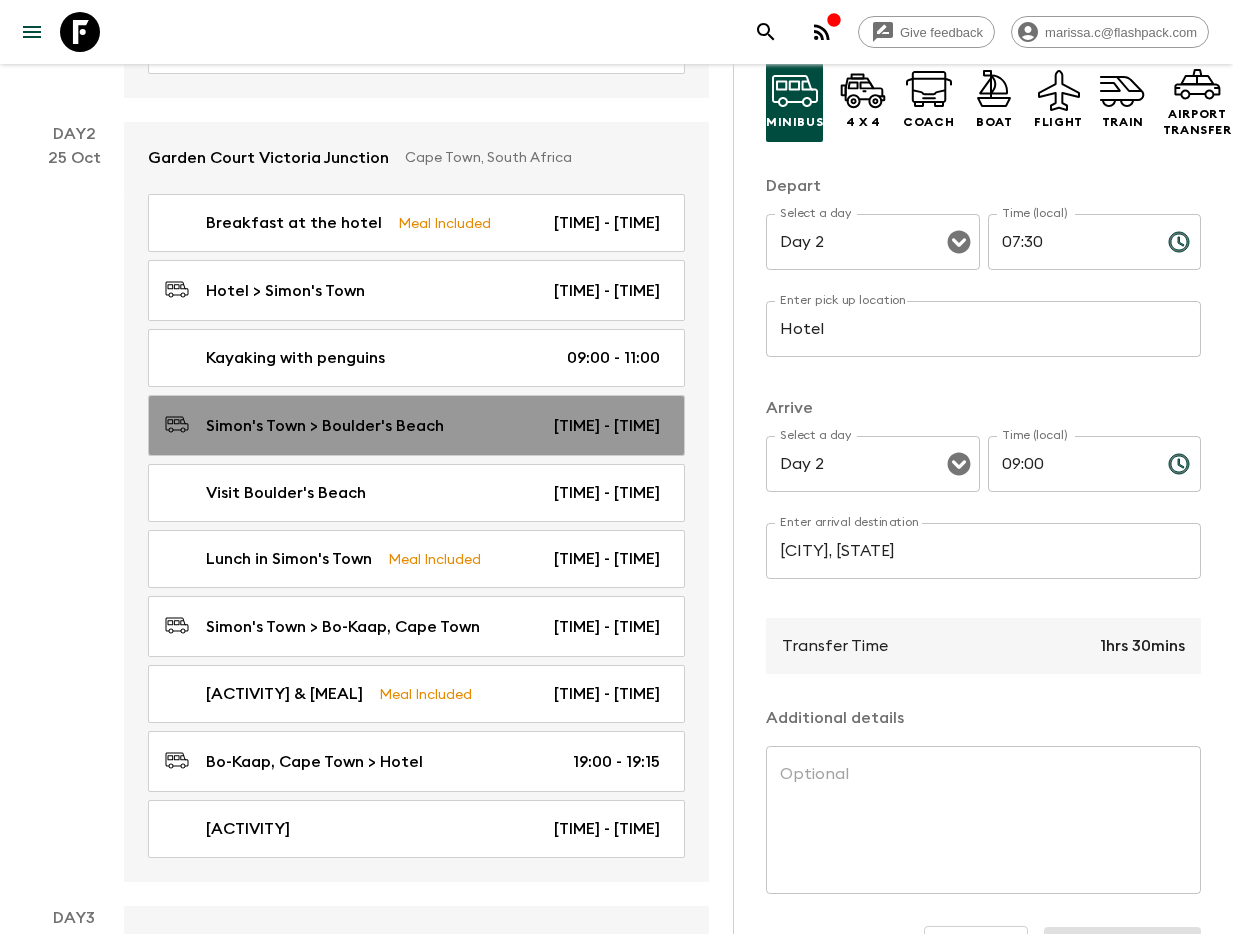 click on "Simon's Town > Boulder's Beach" at bounding box center [325, 426] 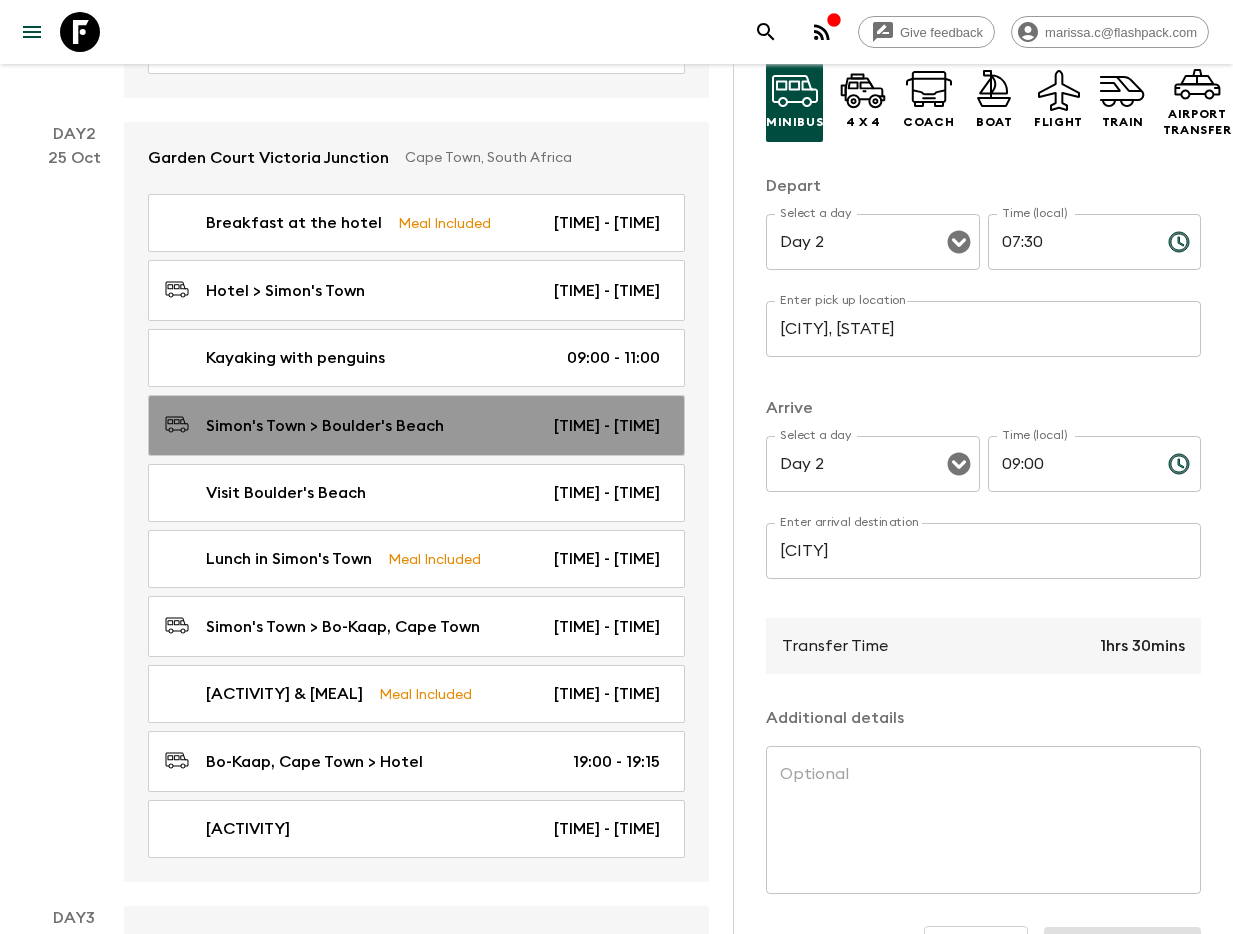 type on "11:00" 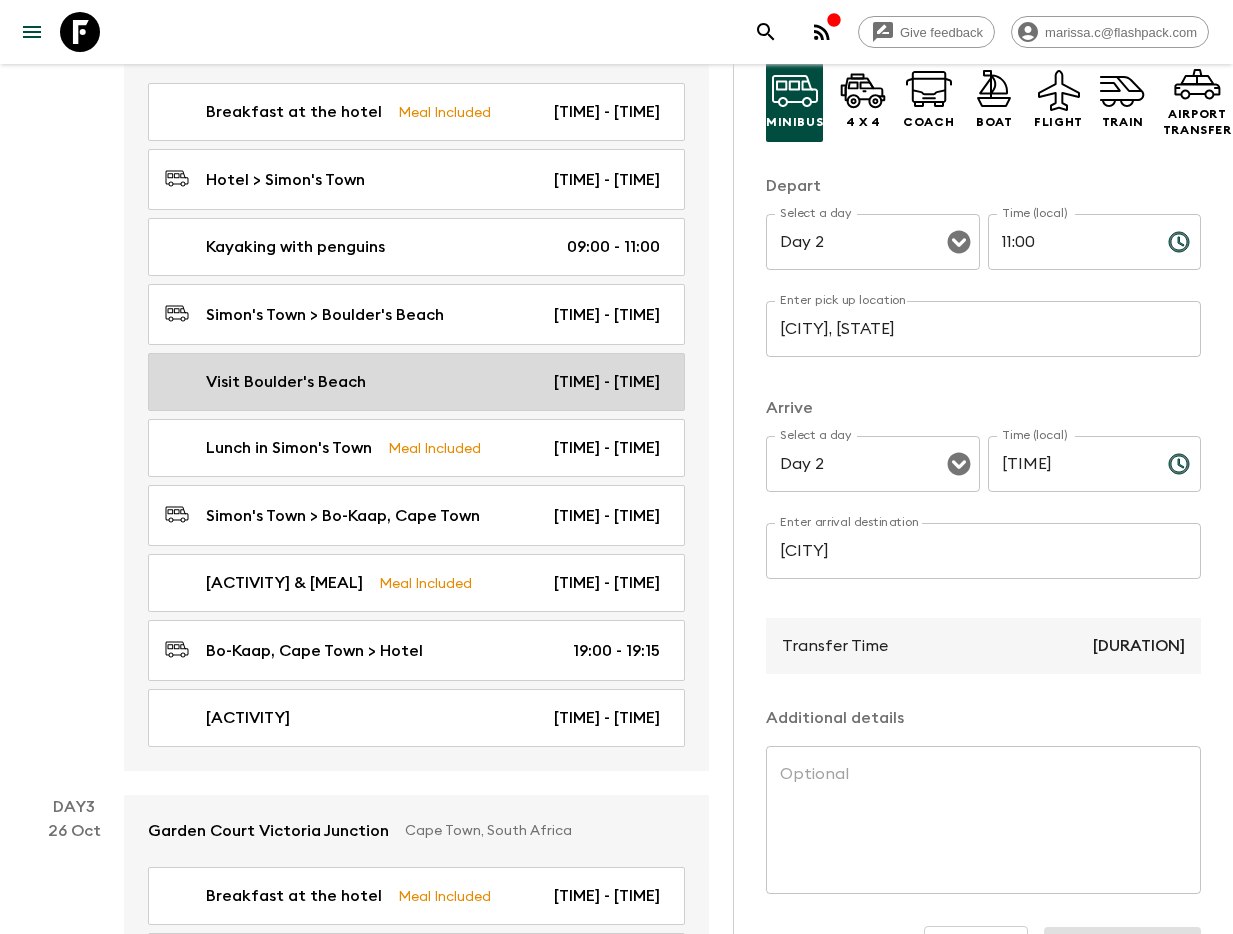 scroll, scrollTop: 1047, scrollLeft: 0, axis: vertical 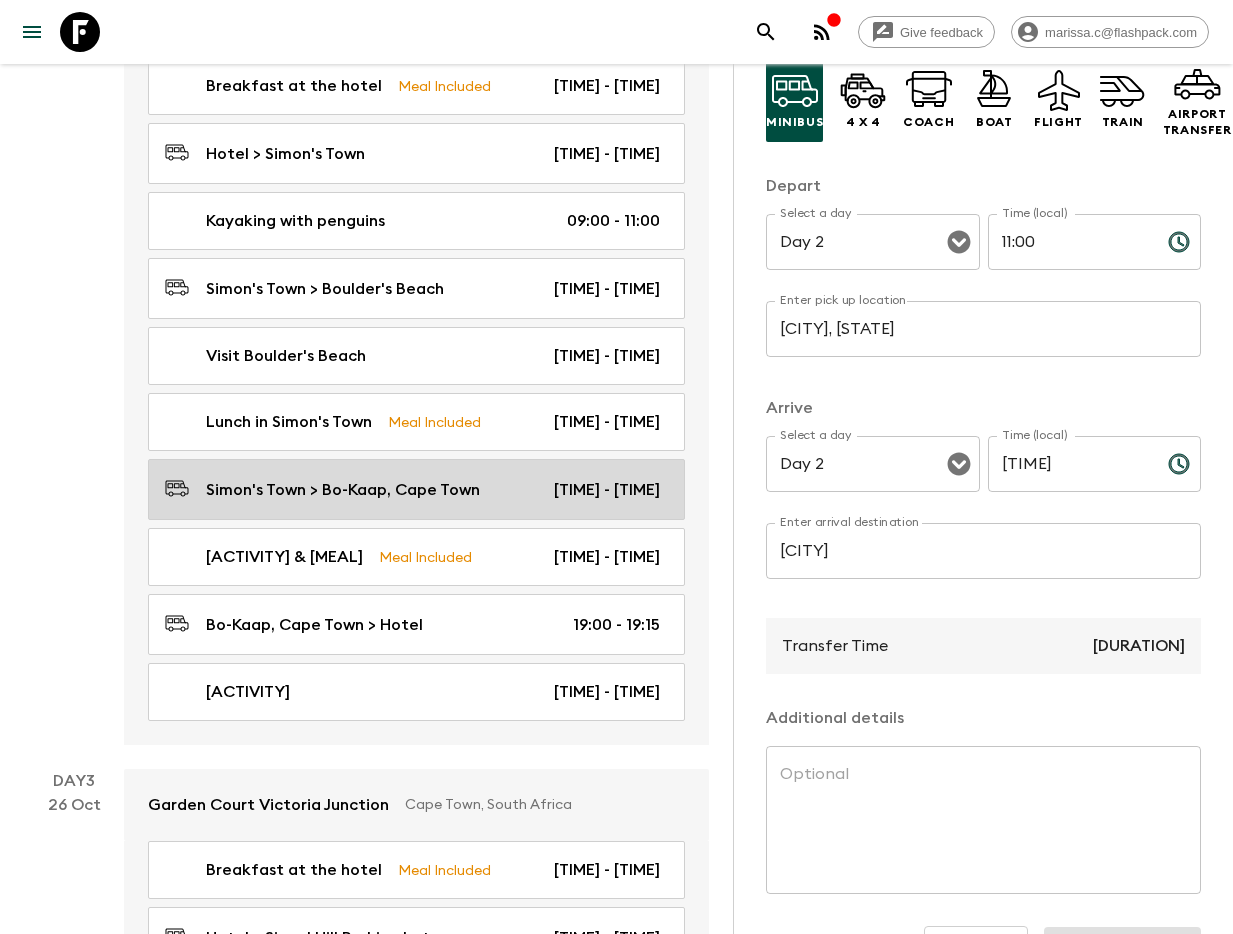 click on "Simon's Town > Bo-Kaap, Cape Town" at bounding box center [343, 490] 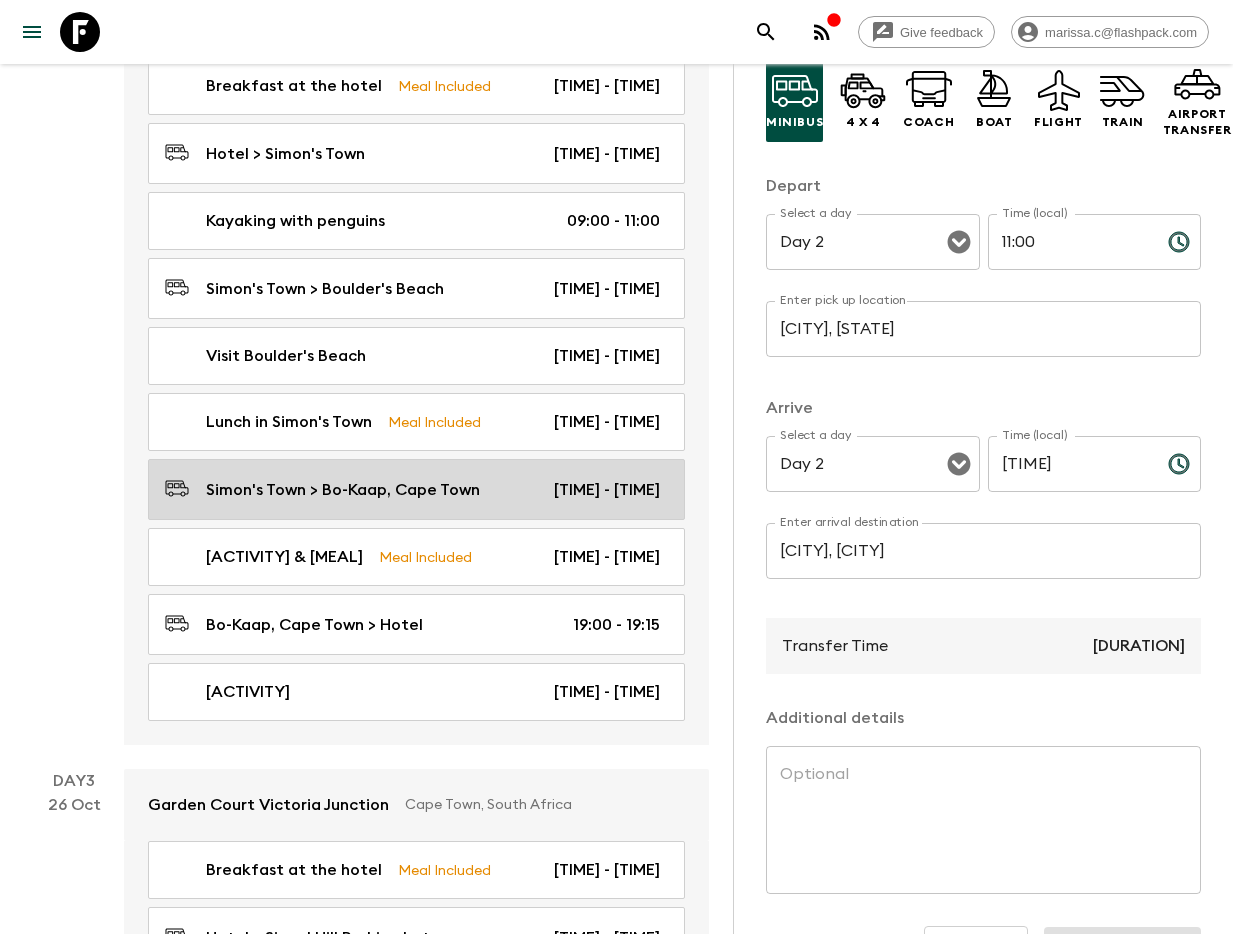 type on "[TIME]" 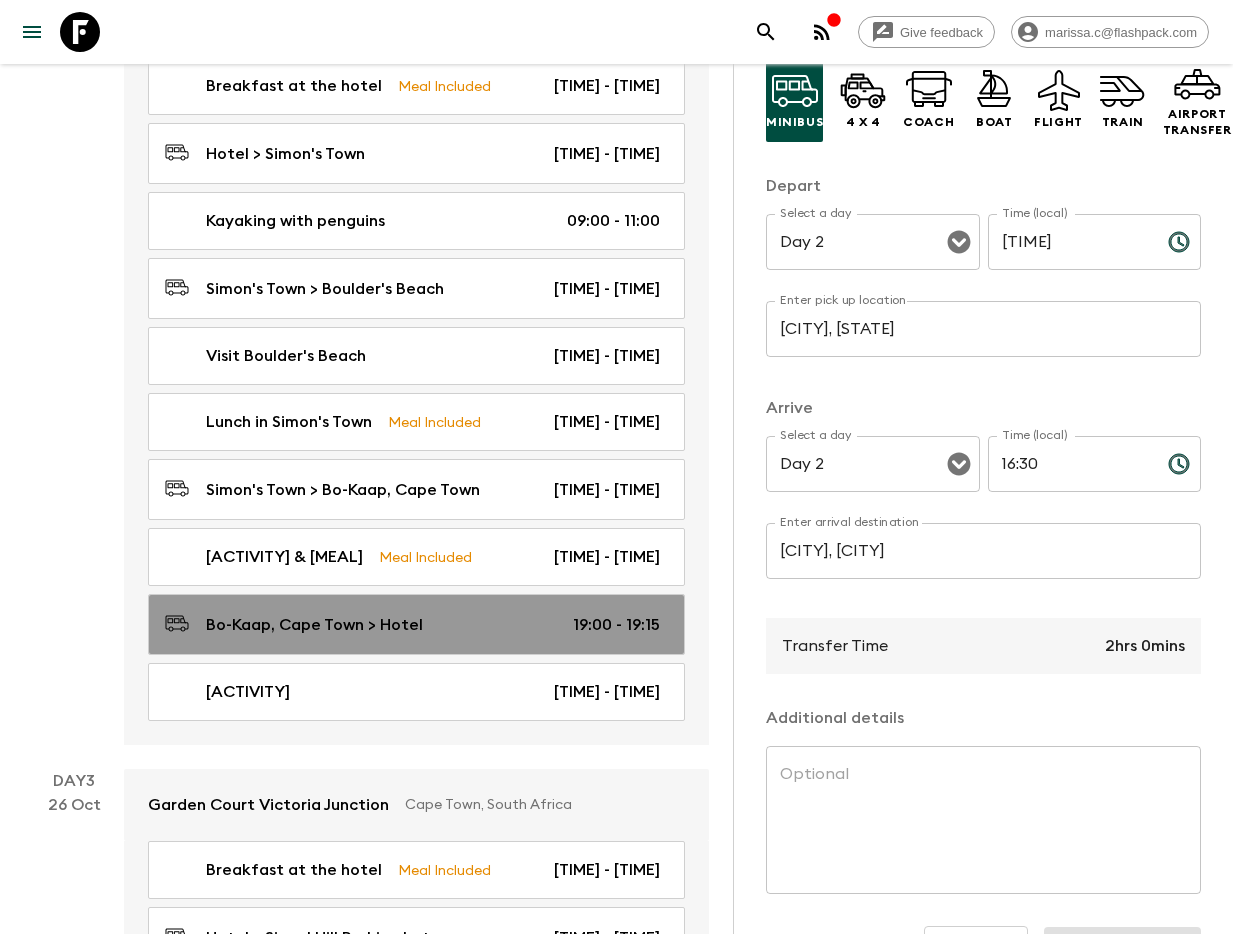 click on "Bo-Kaap, Cape Town > Hotel 19:00 - 19:15" at bounding box center (416, 624) 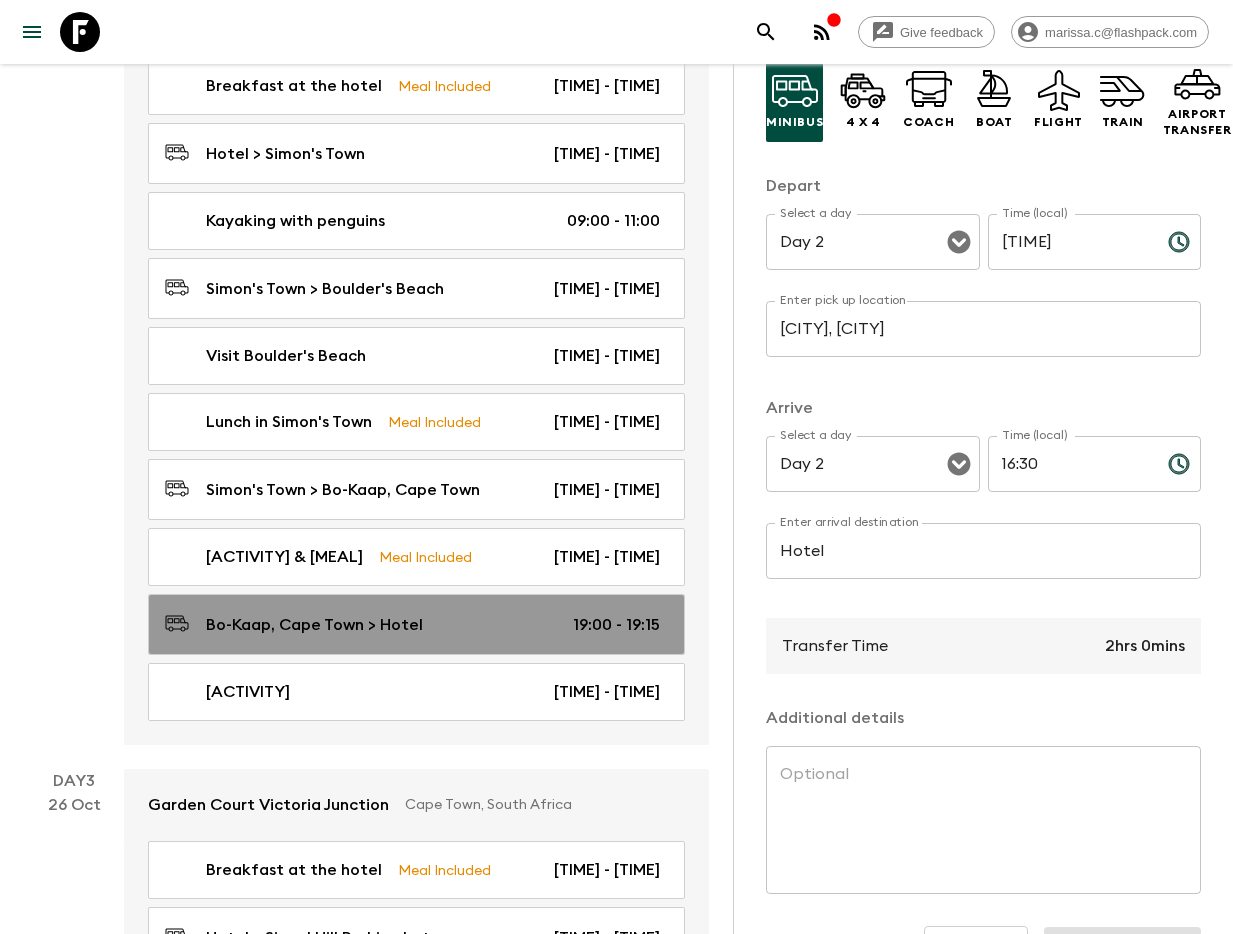 type on "19:00" 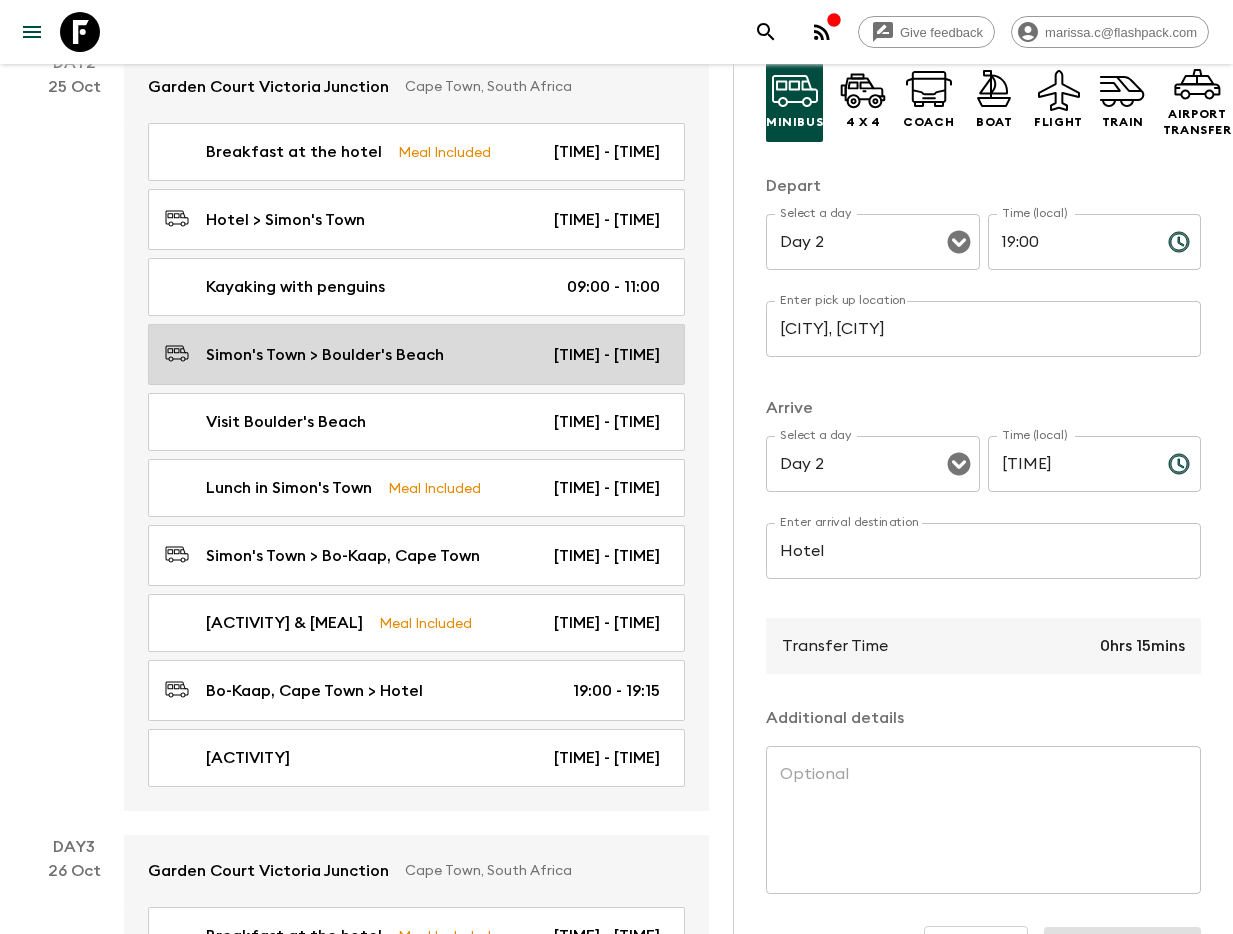 scroll, scrollTop: 986, scrollLeft: 0, axis: vertical 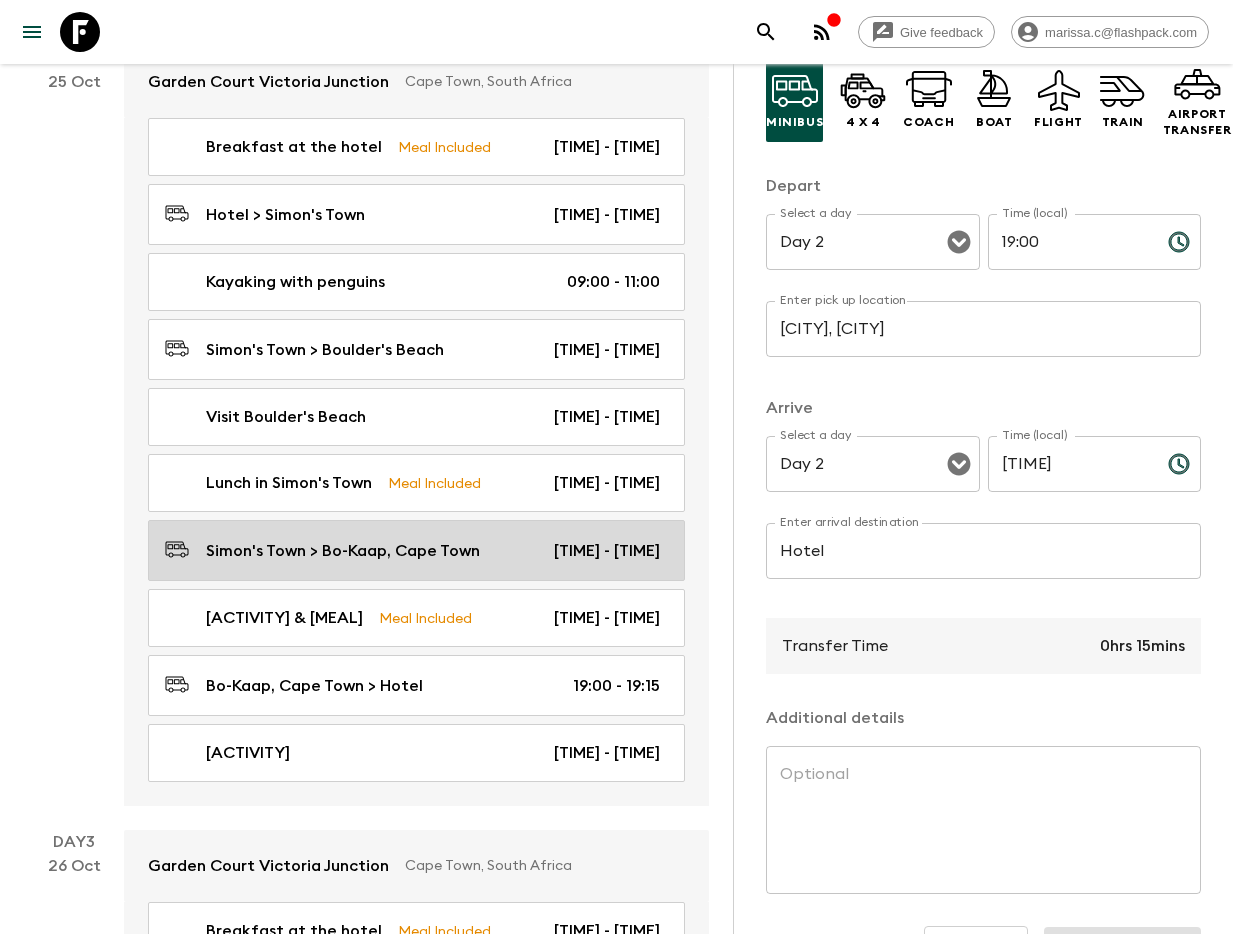 click on "Simon's Town > Bo-Kaap, Cape Town" at bounding box center [343, 551] 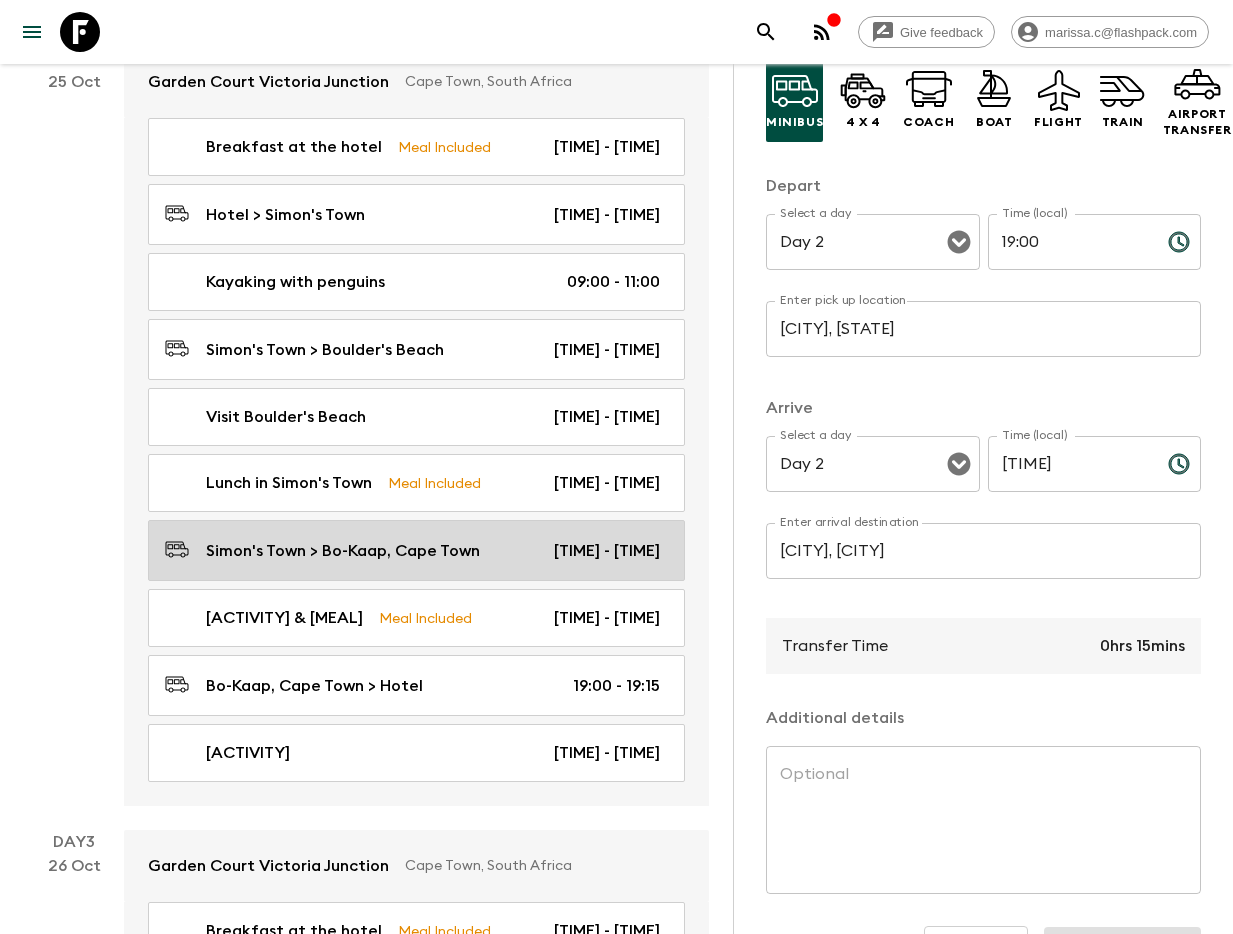 type on "[TIME]" 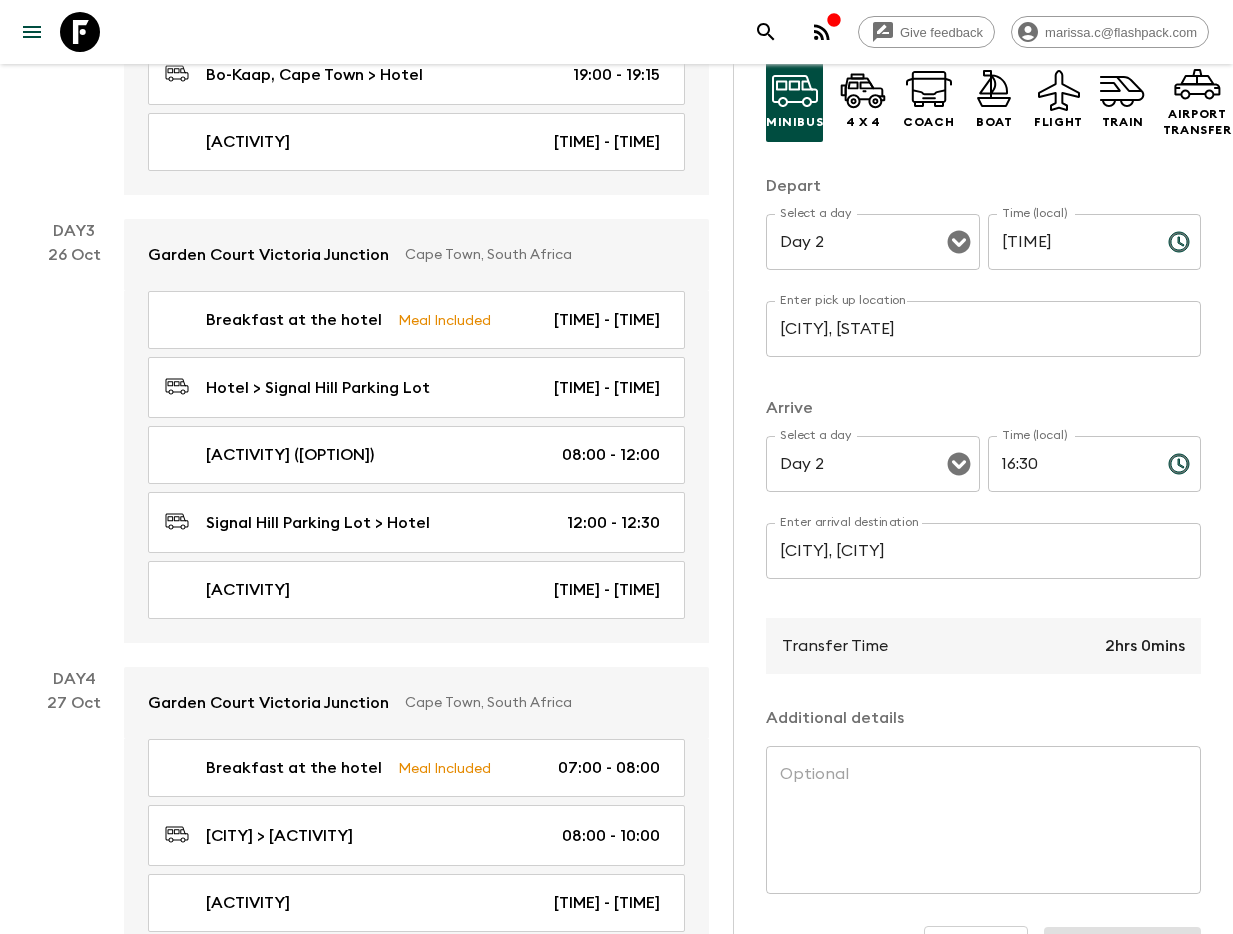scroll, scrollTop: 1615, scrollLeft: 0, axis: vertical 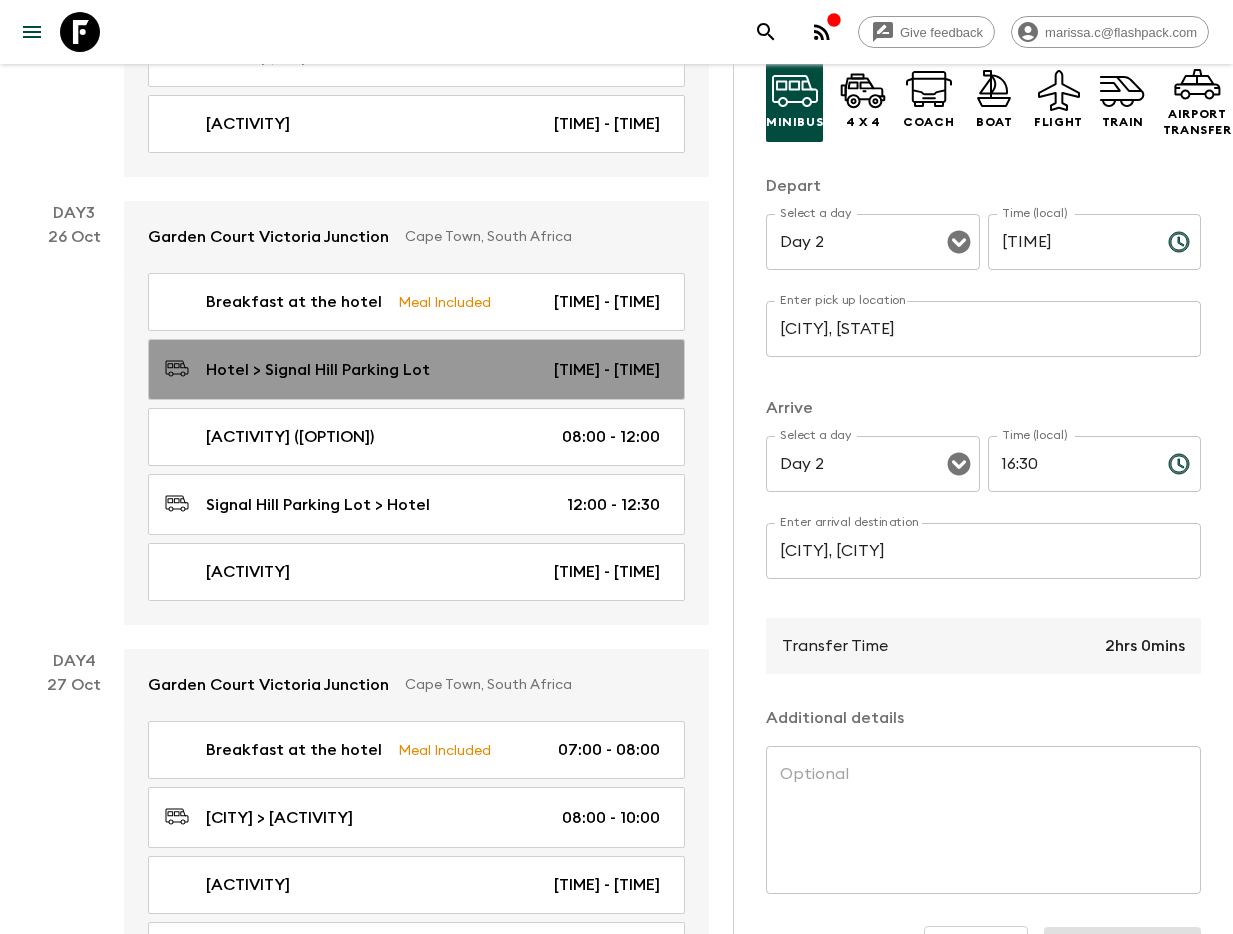 click on "Hotel > Signal Hill Parking Lot" at bounding box center (318, 370) 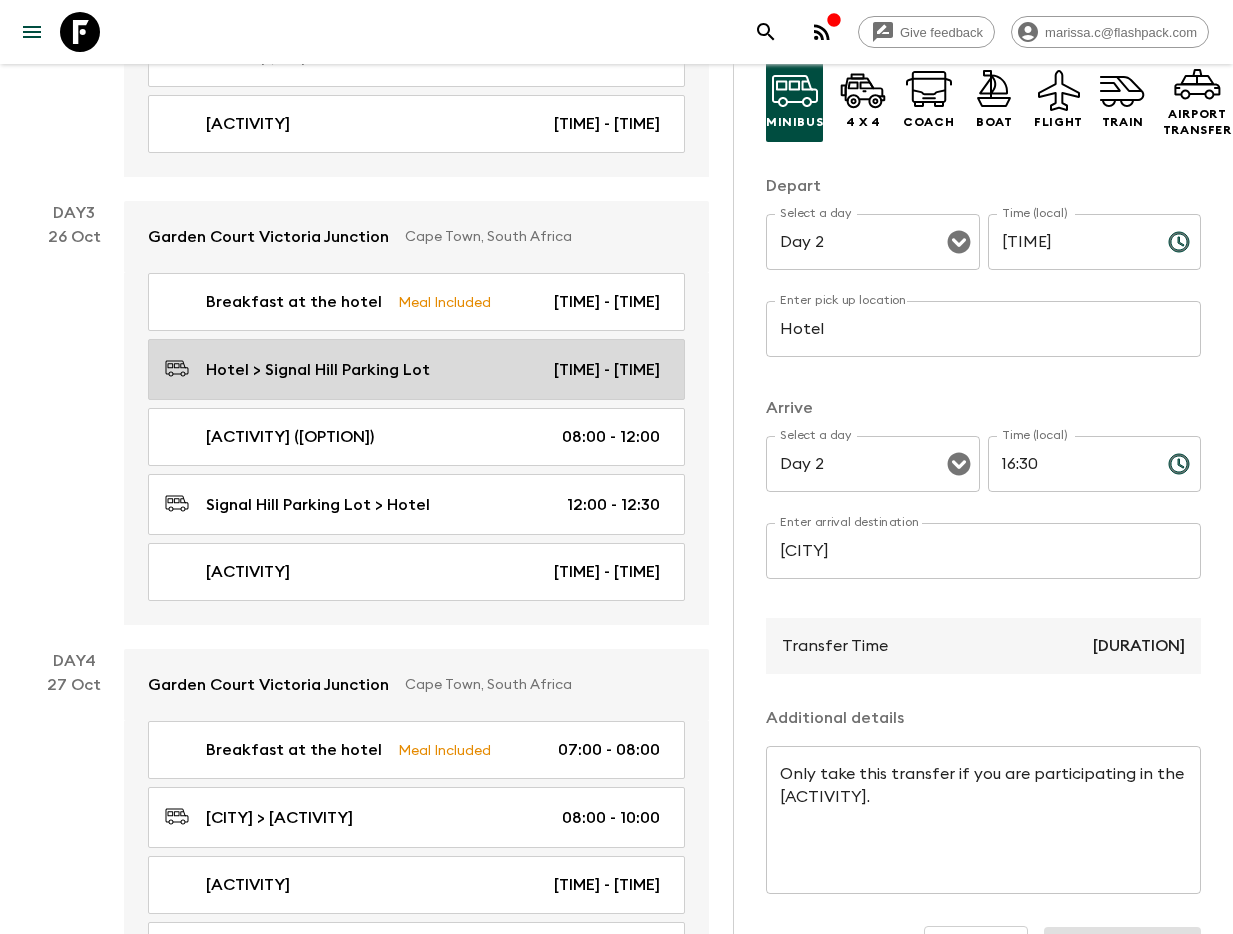 type on "Day 3" 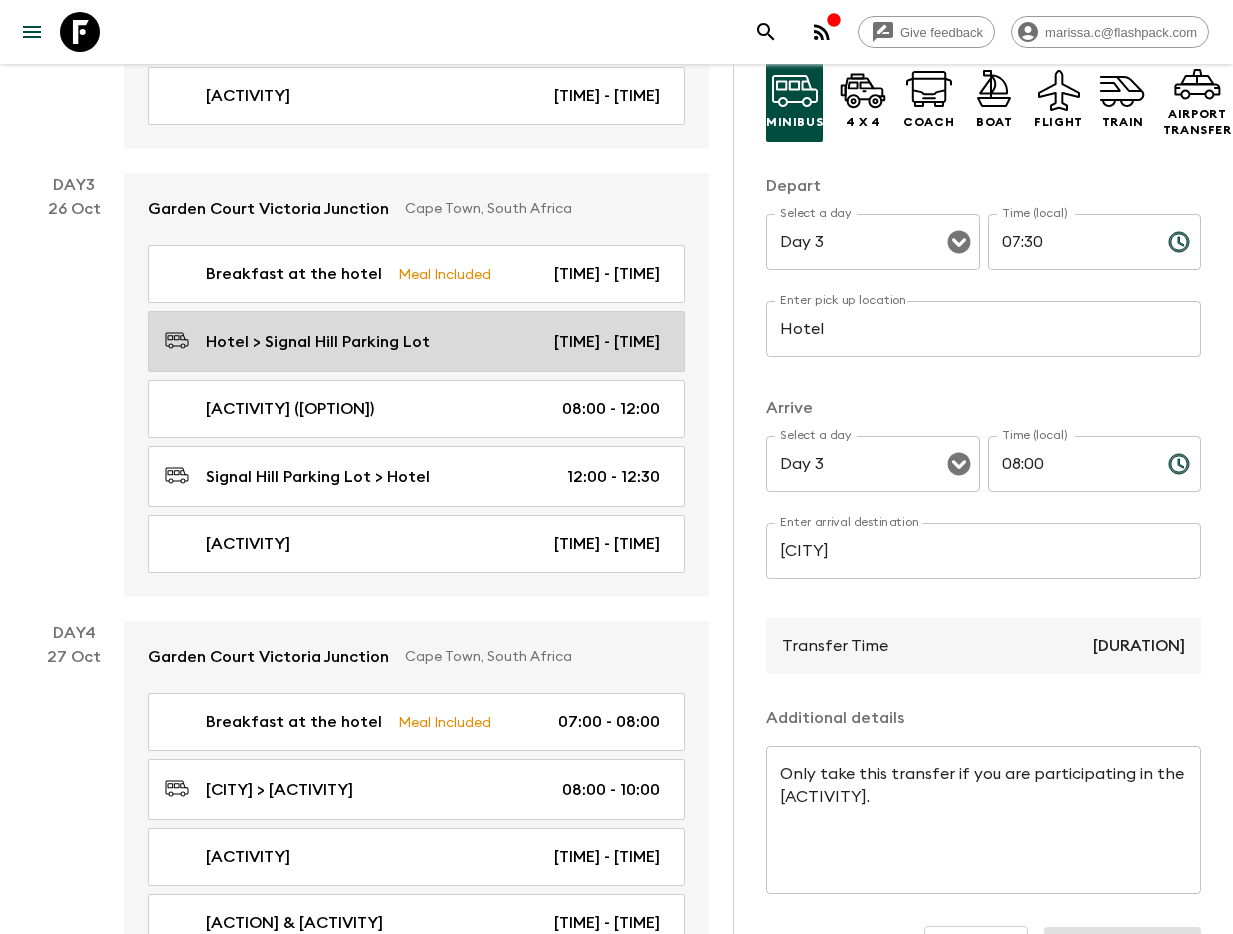 scroll, scrollTop: 1653, scrollLeft: 0, axis: vertical 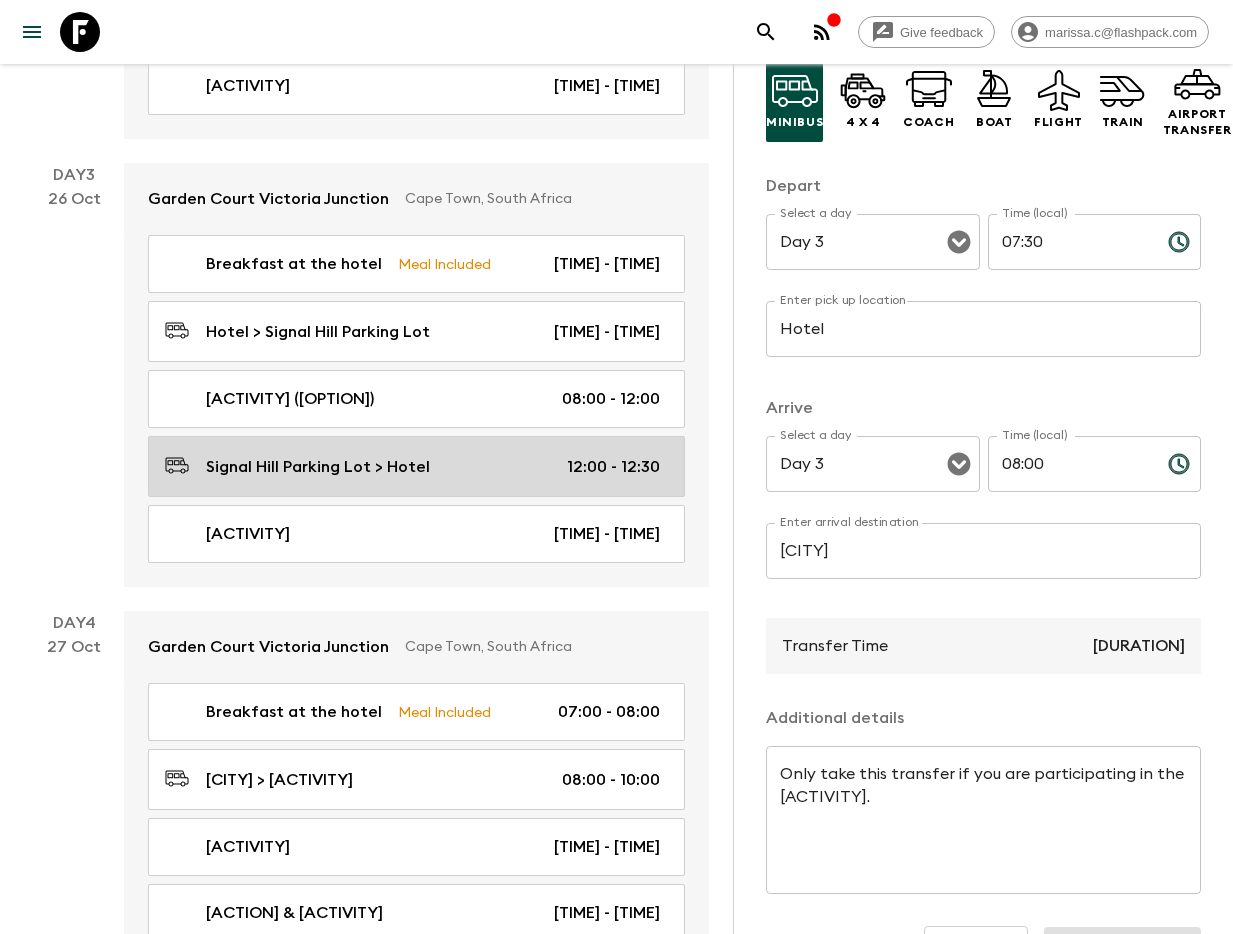 click on "[CITY] > [CITY] [TIME] - [TIME]" at bounding box center [412, 466] 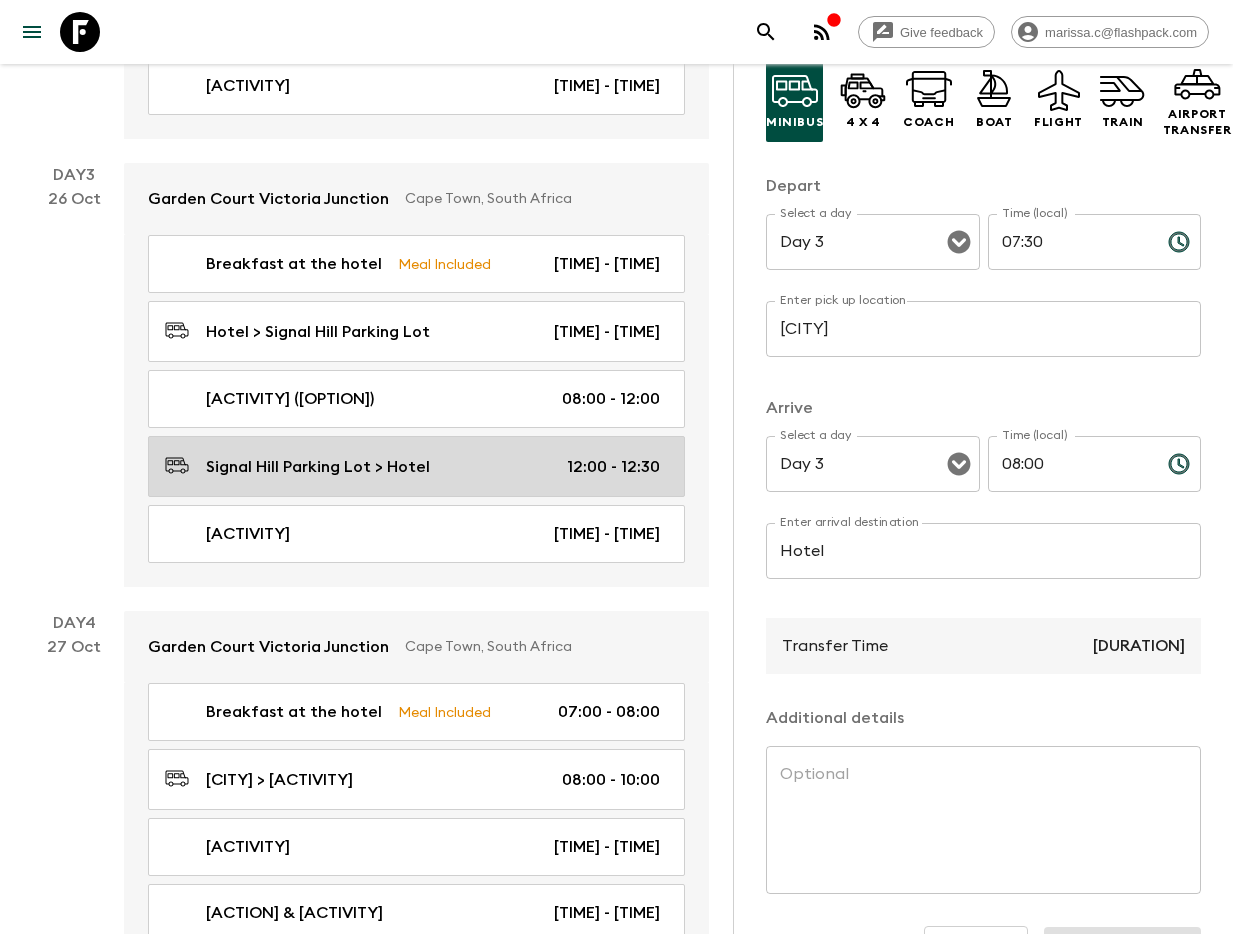 type on "[TIME]" 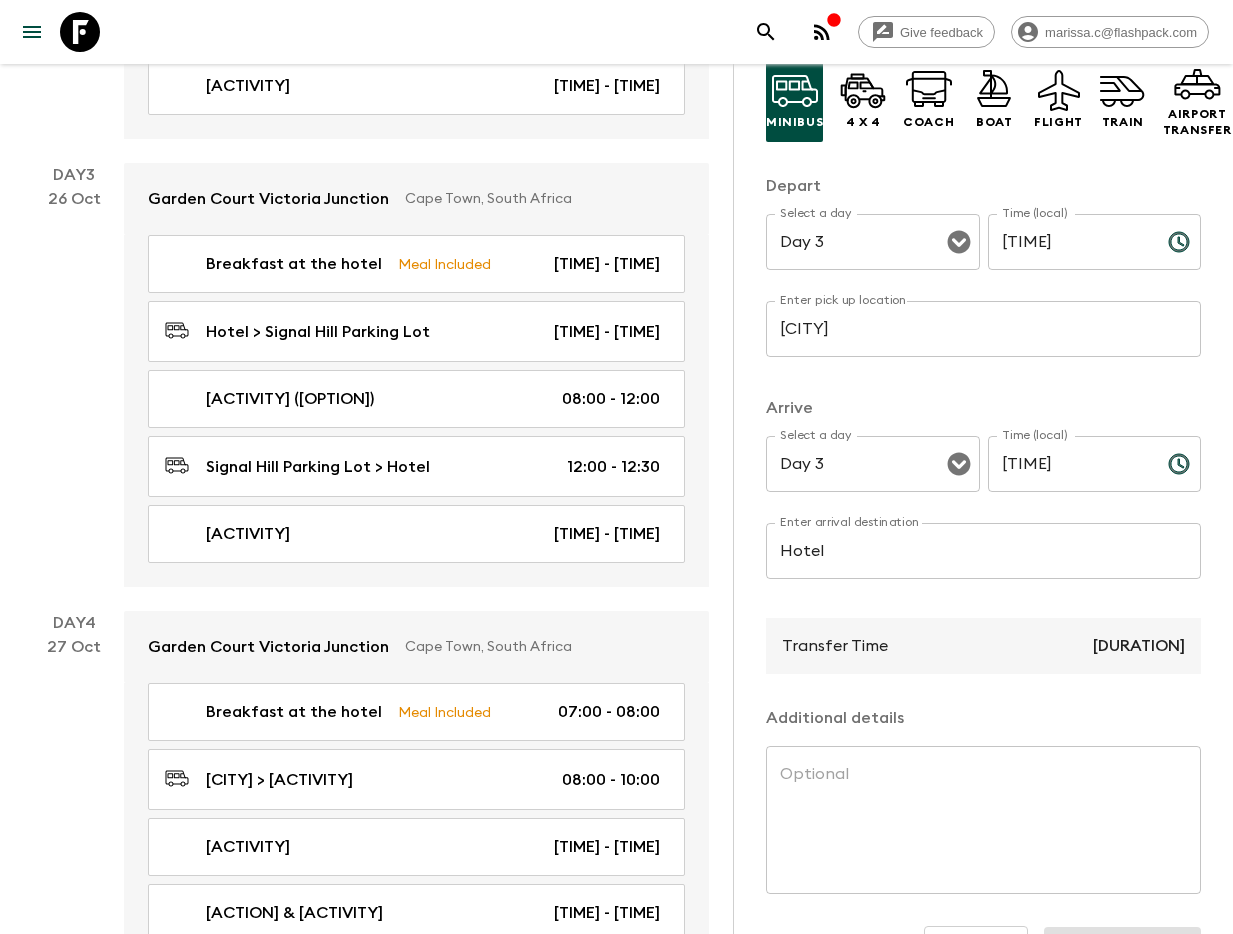 click on "26 Oct" at bounding box center (74, 387) 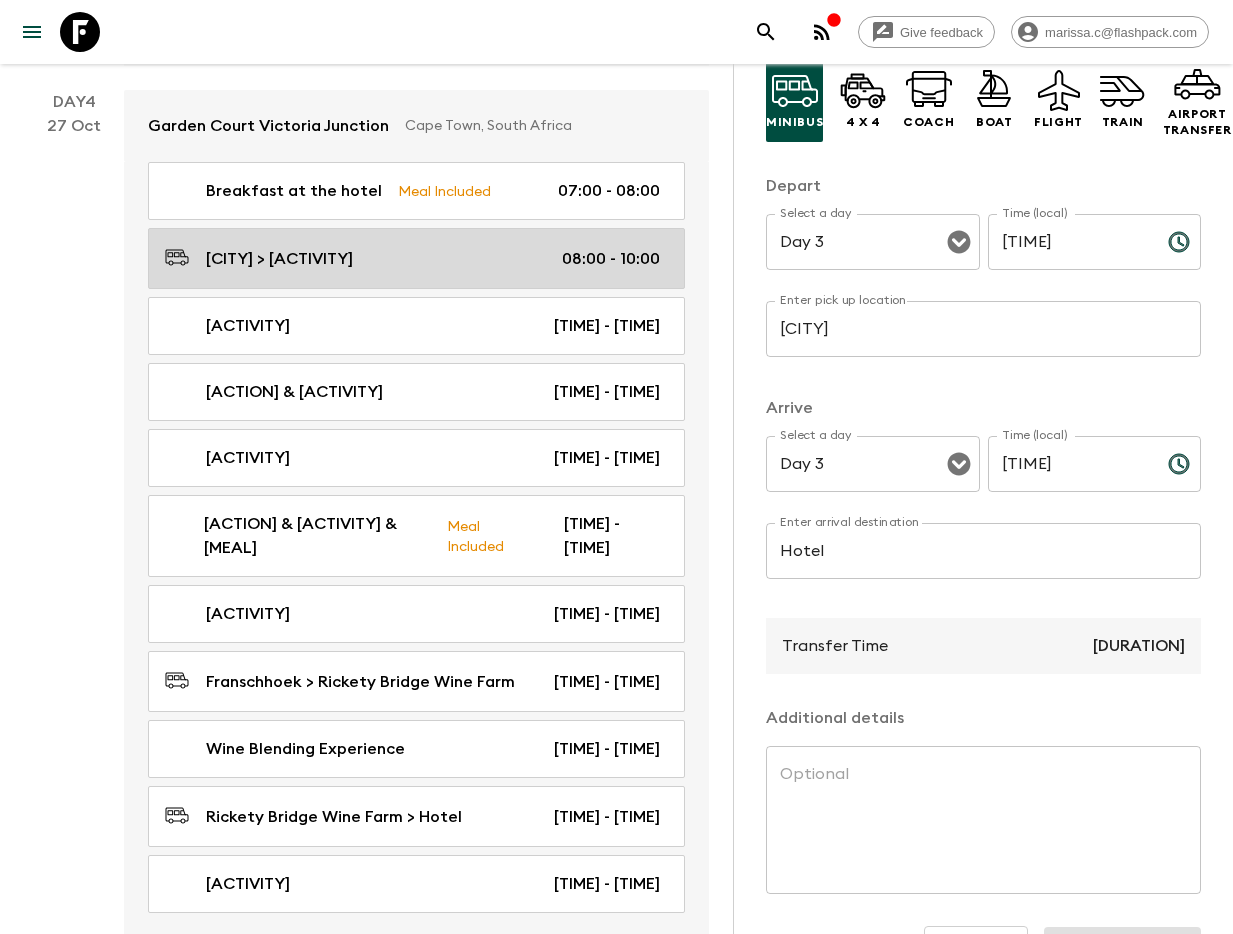 scroll, scrollTop: 2173, scrollLeft: 0, axis: vertical 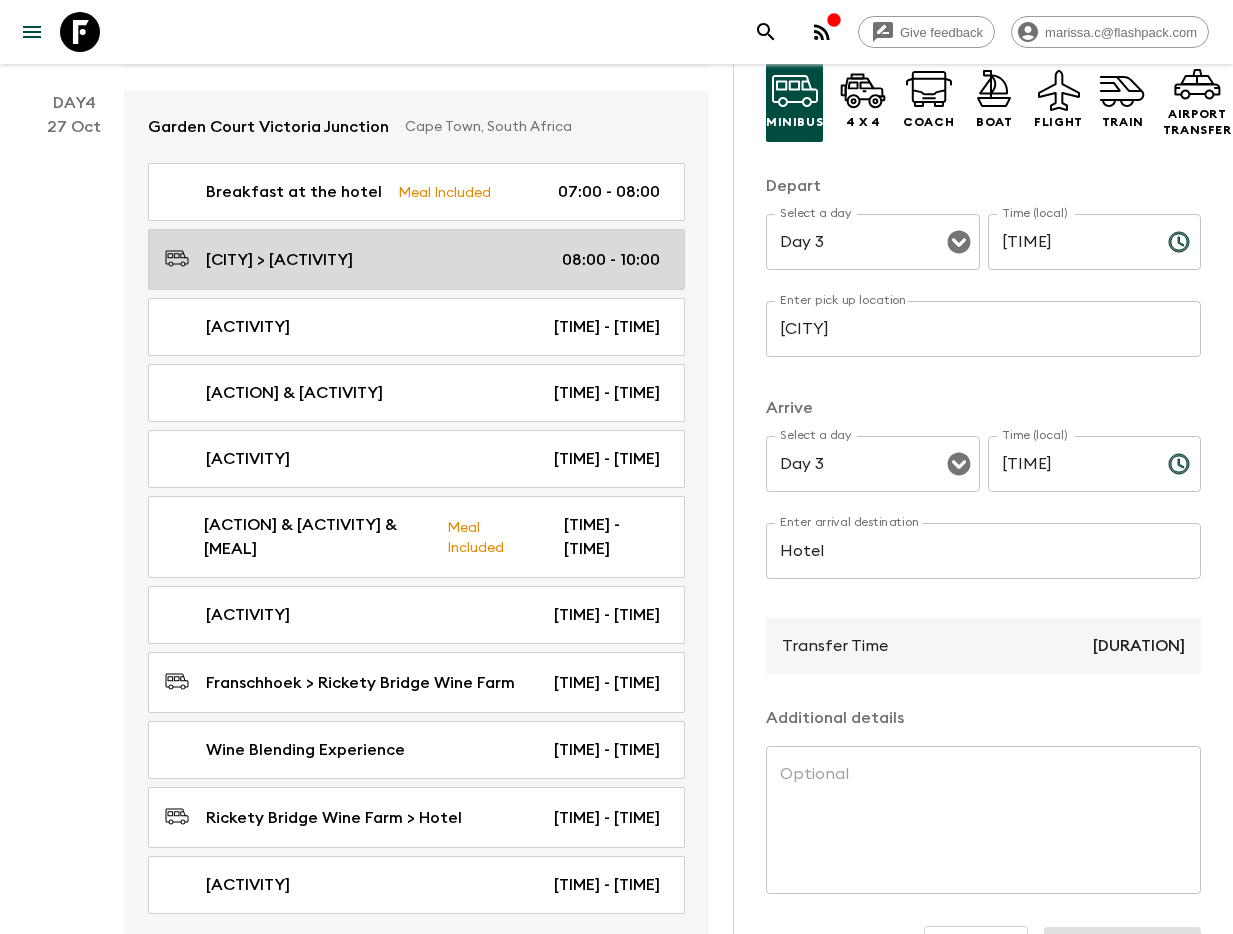 click on "[CITY] > [ACTIVITY] [TIME] - [TIME]" at bounding box center (412, 259) 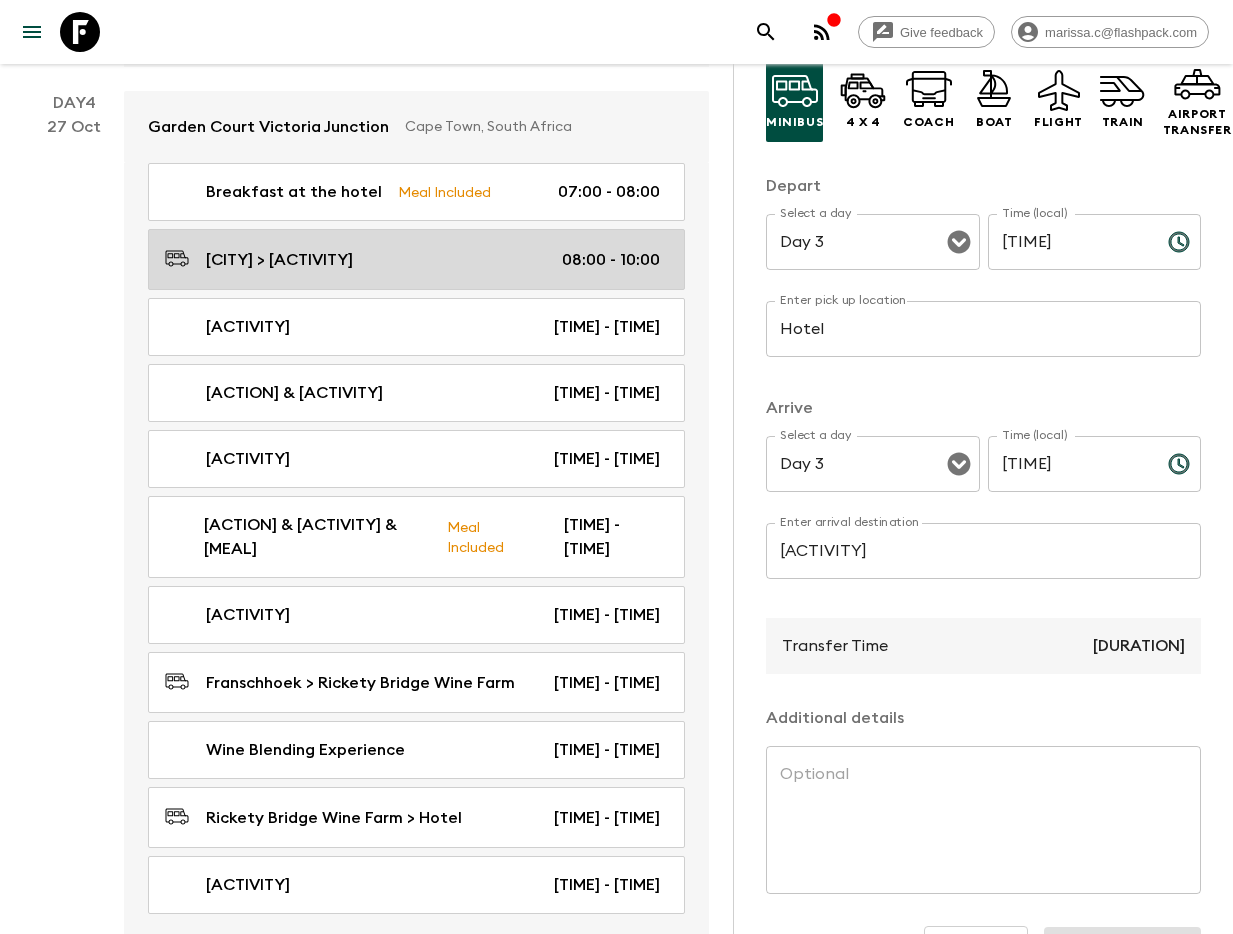 type on "Day 4" 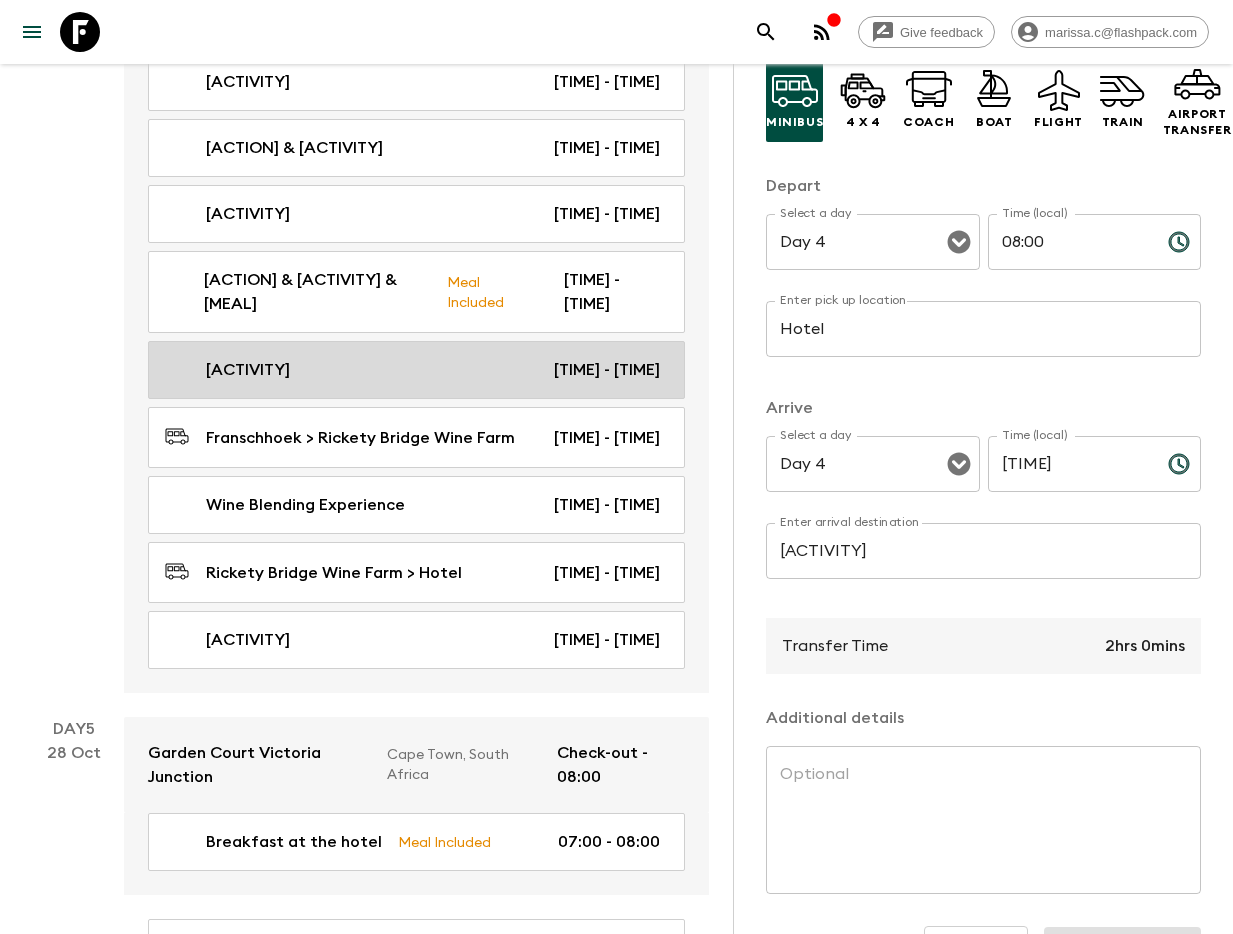 scroll, scrollTop: 2426, scrollLeft: 0, axis: vertical 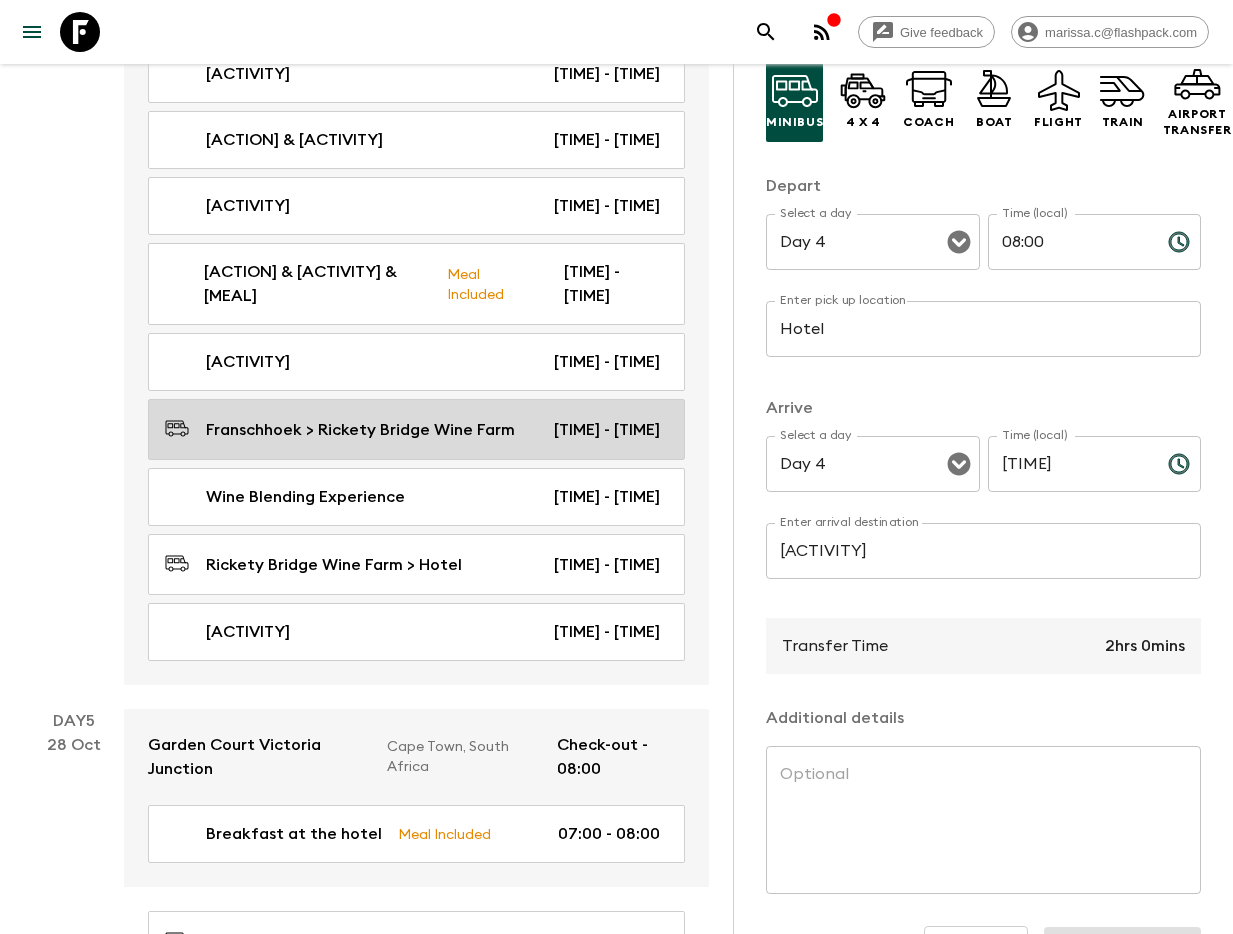 click on "Franschhoek > Rickety Bridge Wine Farm" at bounding box center (360, 430) 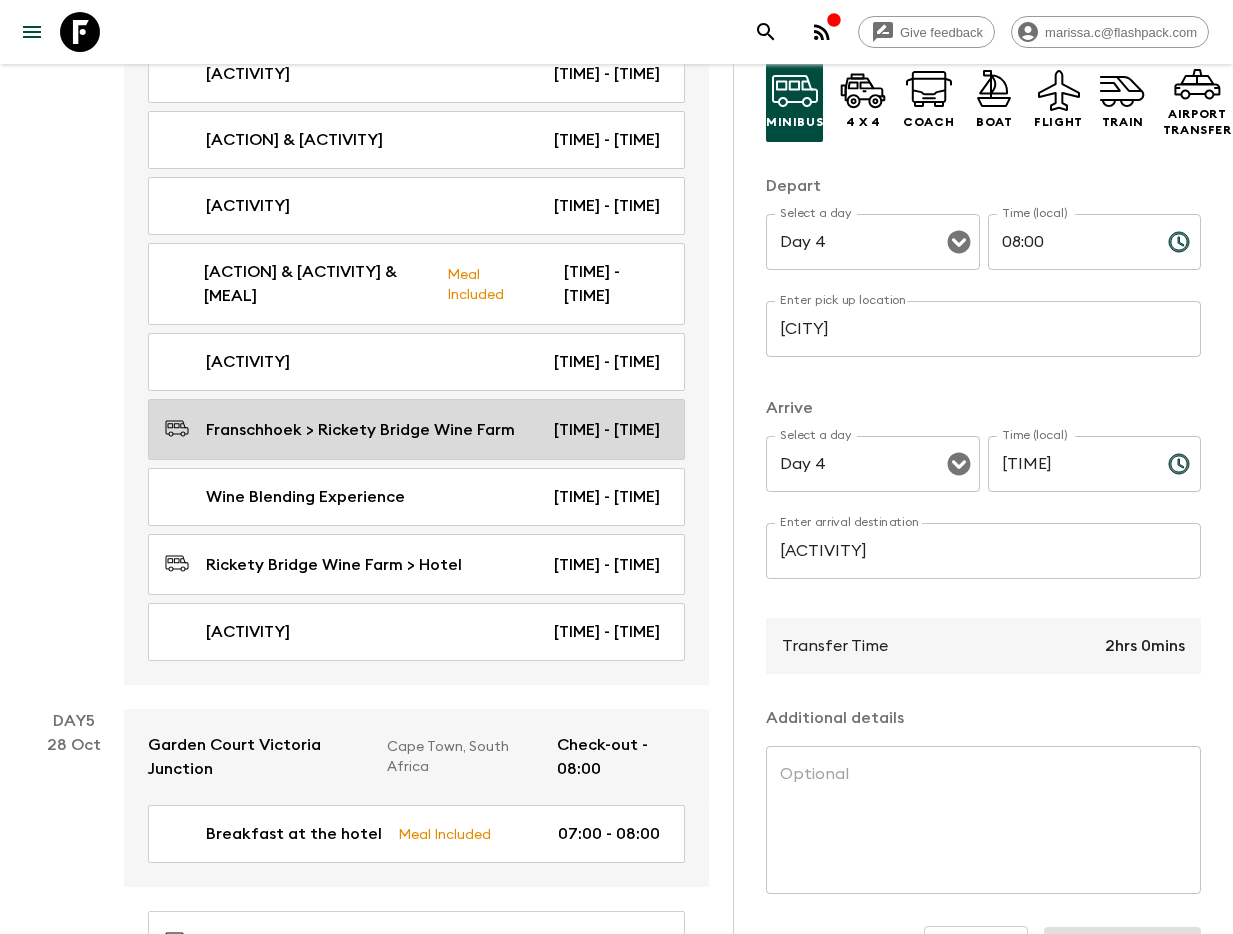 type on "[CITY]" 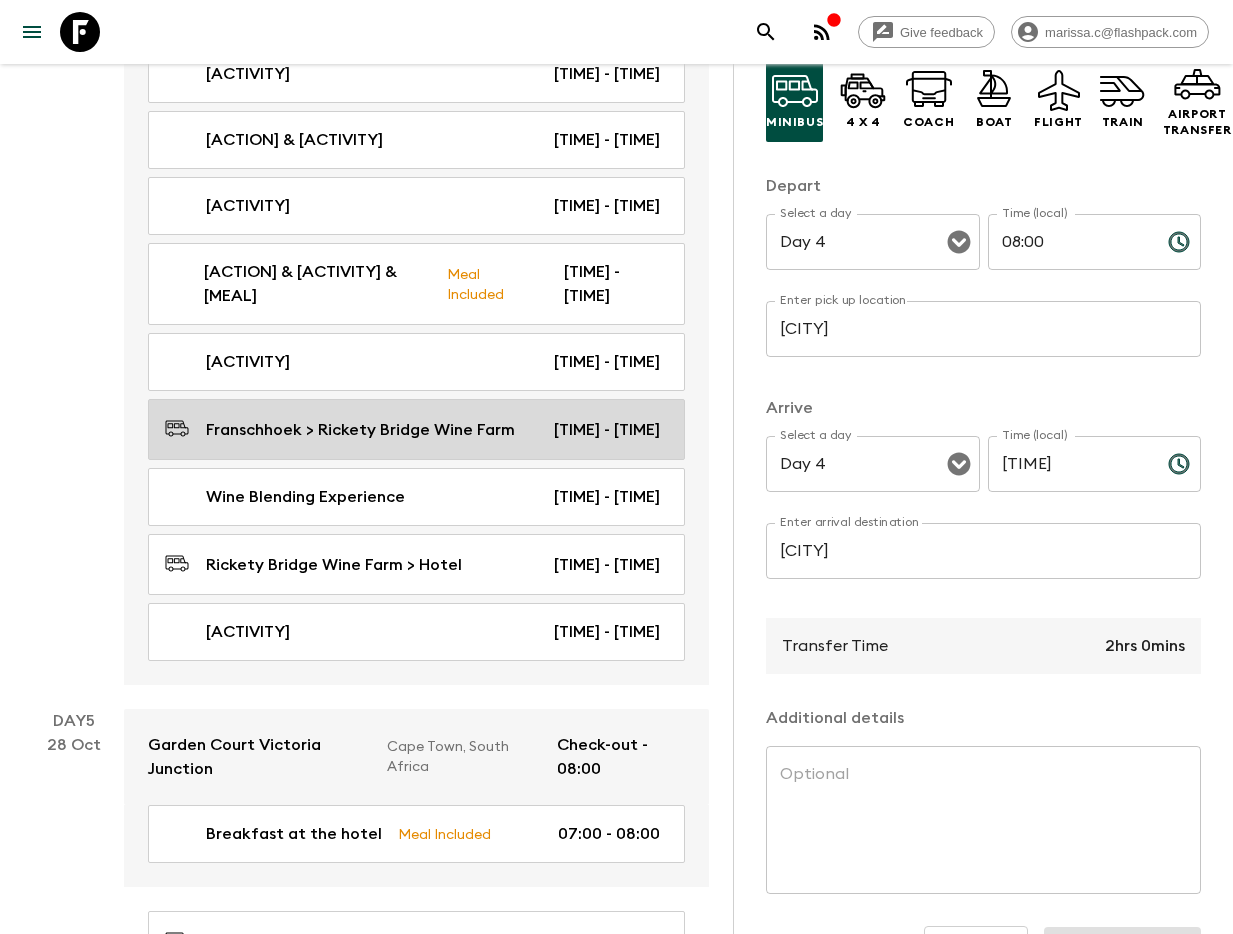 type on "[TIME]" 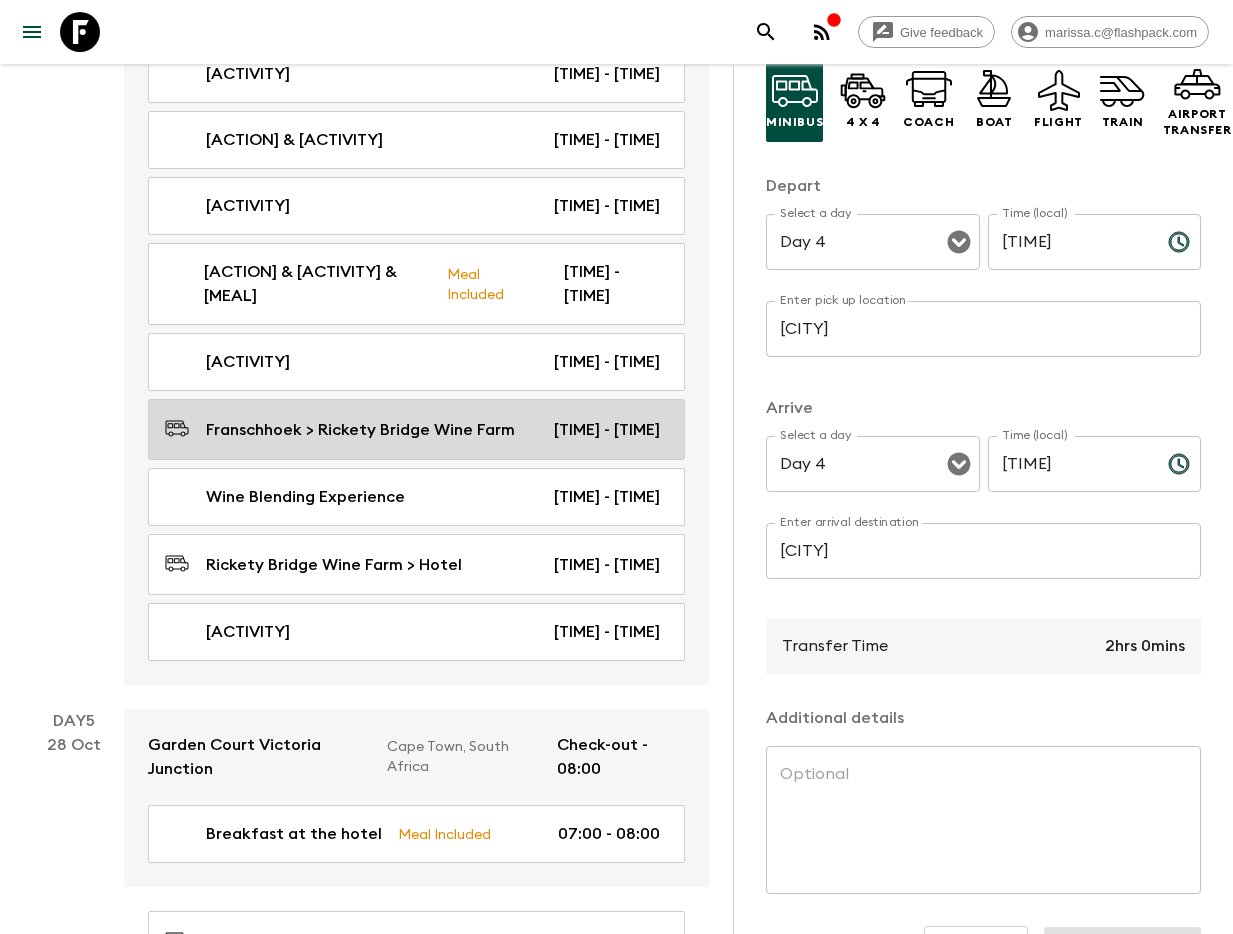 type on "15:30" 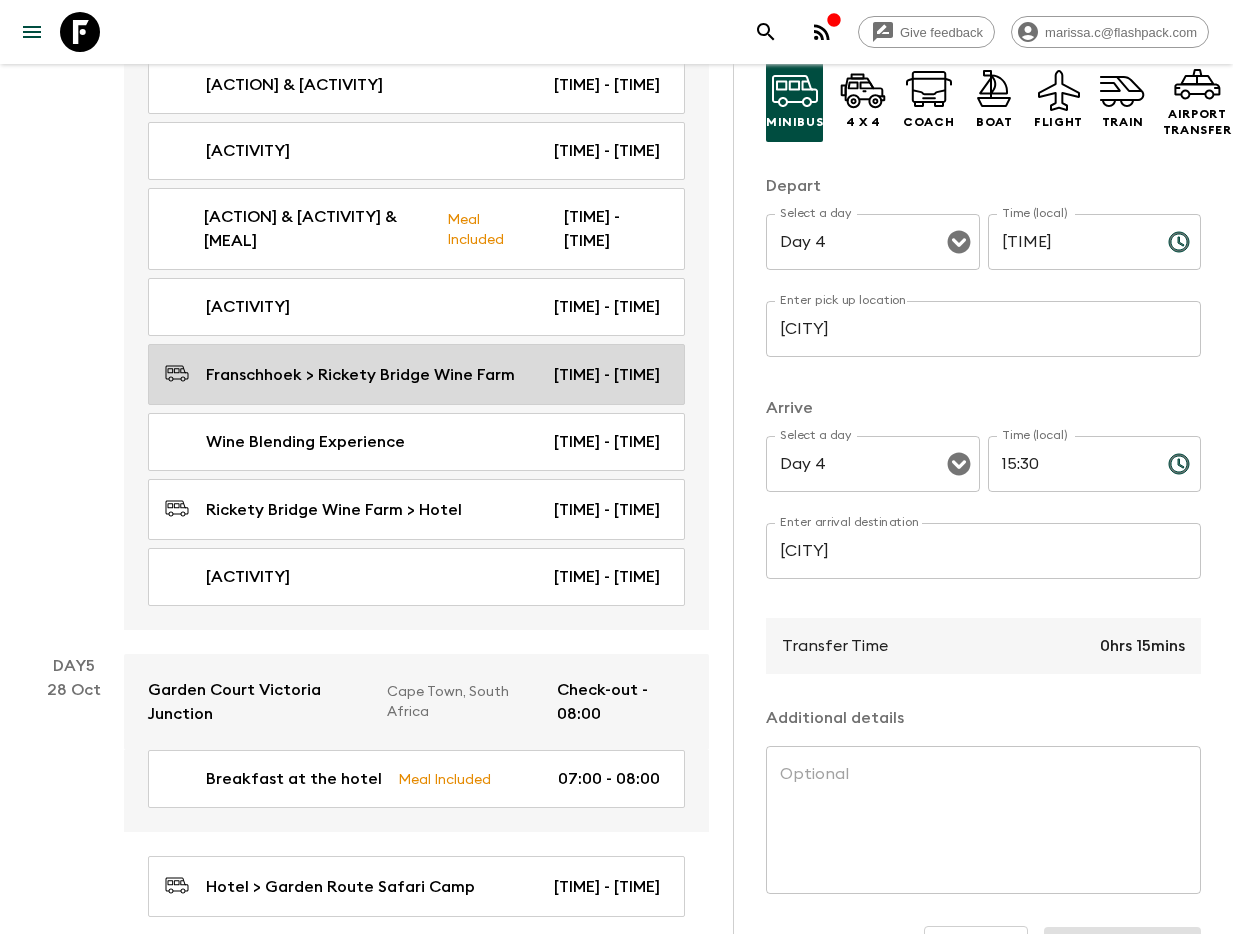 scroll, scrollTop: 2483, scrollLeft: 0, axis: vertical 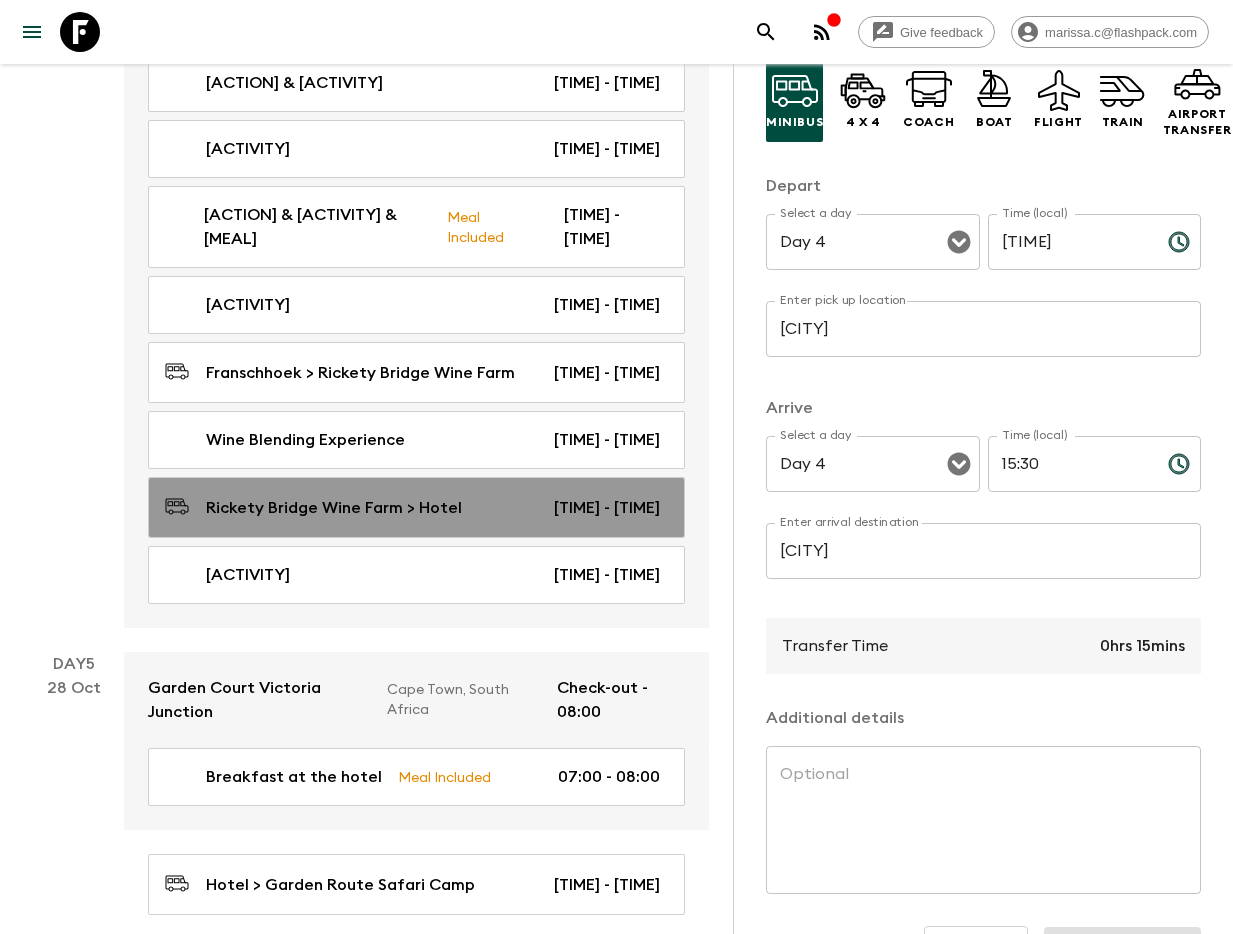 click on "[CITY] > [CITY] [TIME] - [TIME]" at bounding box center [416, 507] 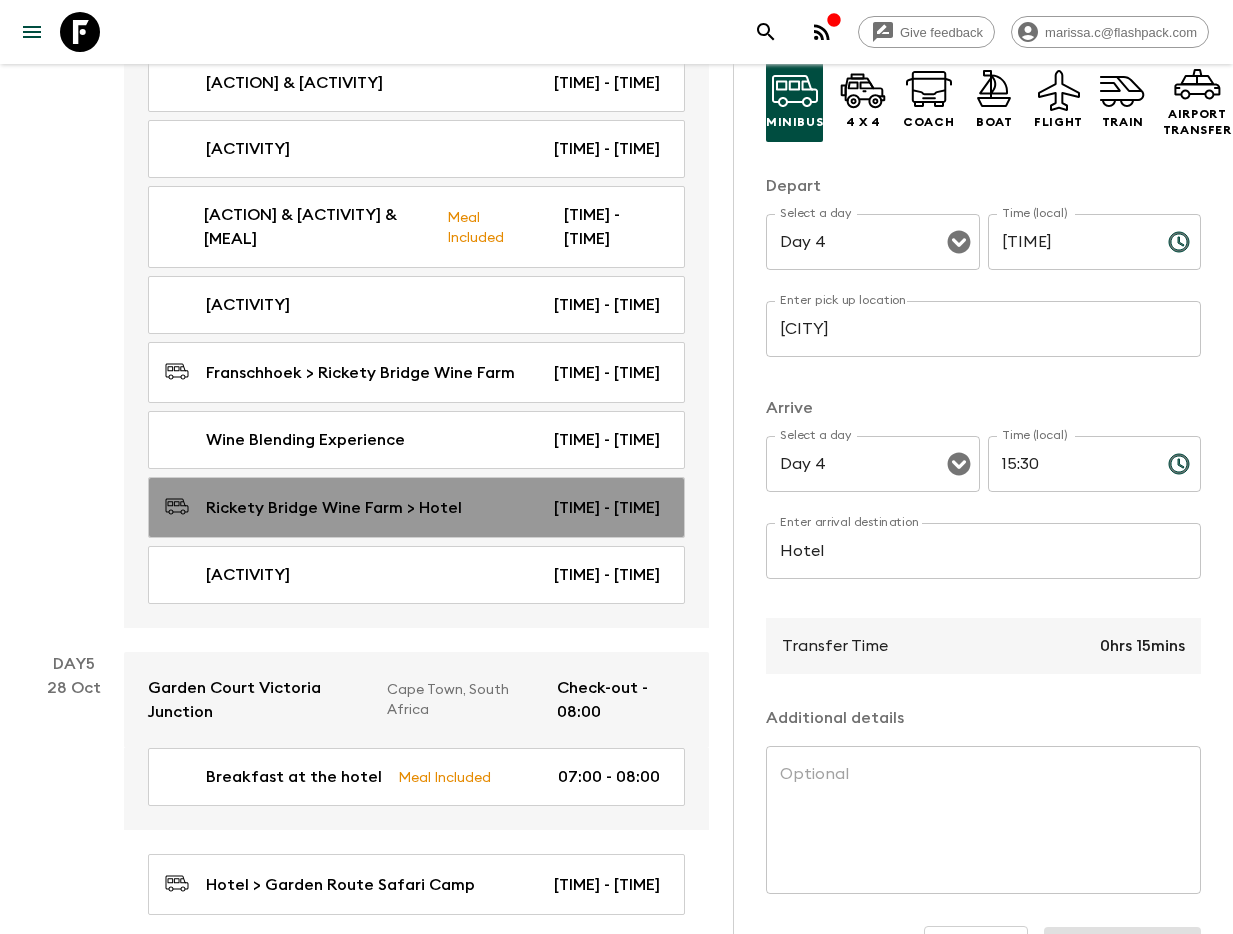 type on "17:00" 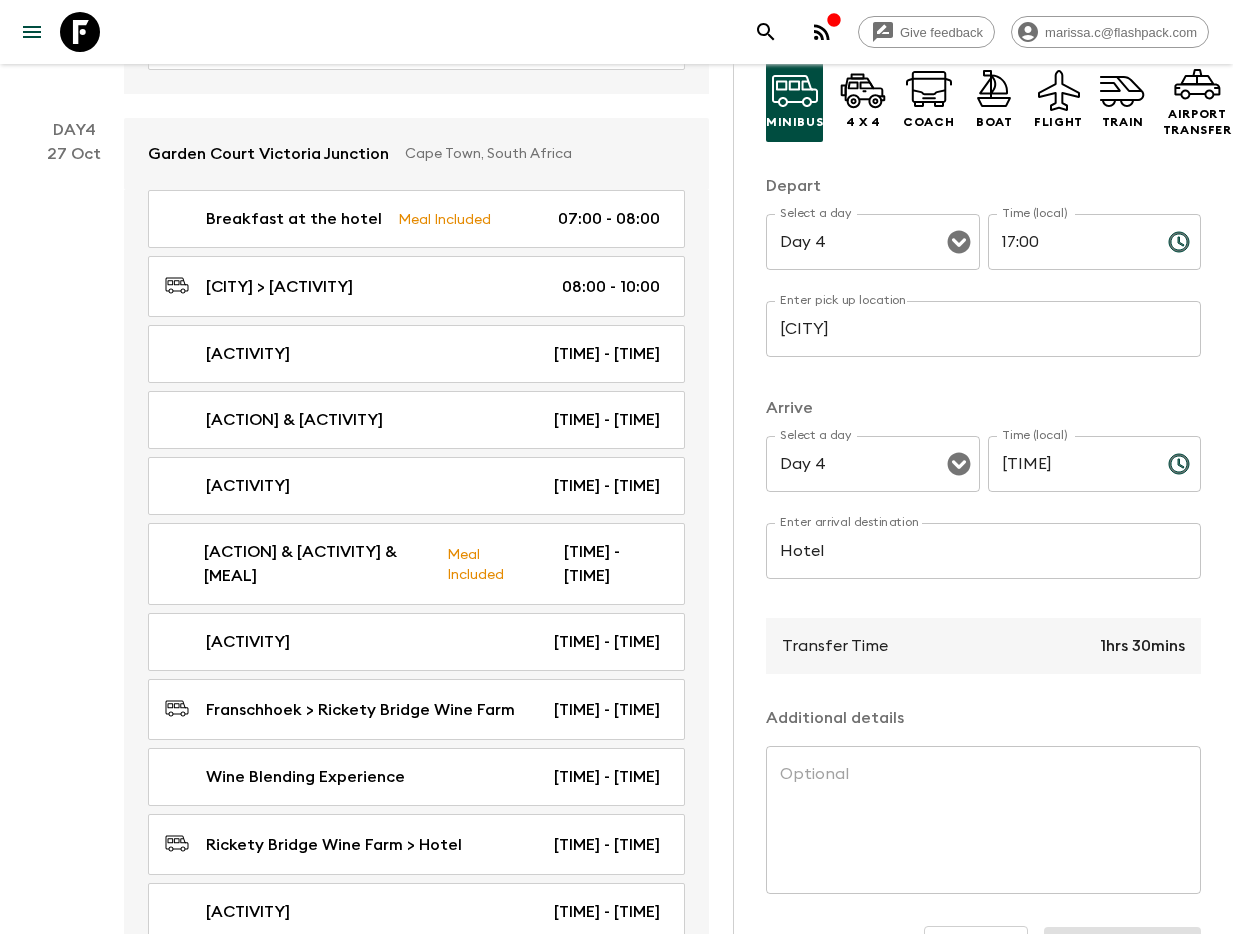 scroll, scrollTop: 2145, scrollLeft: 0, axis: vertical 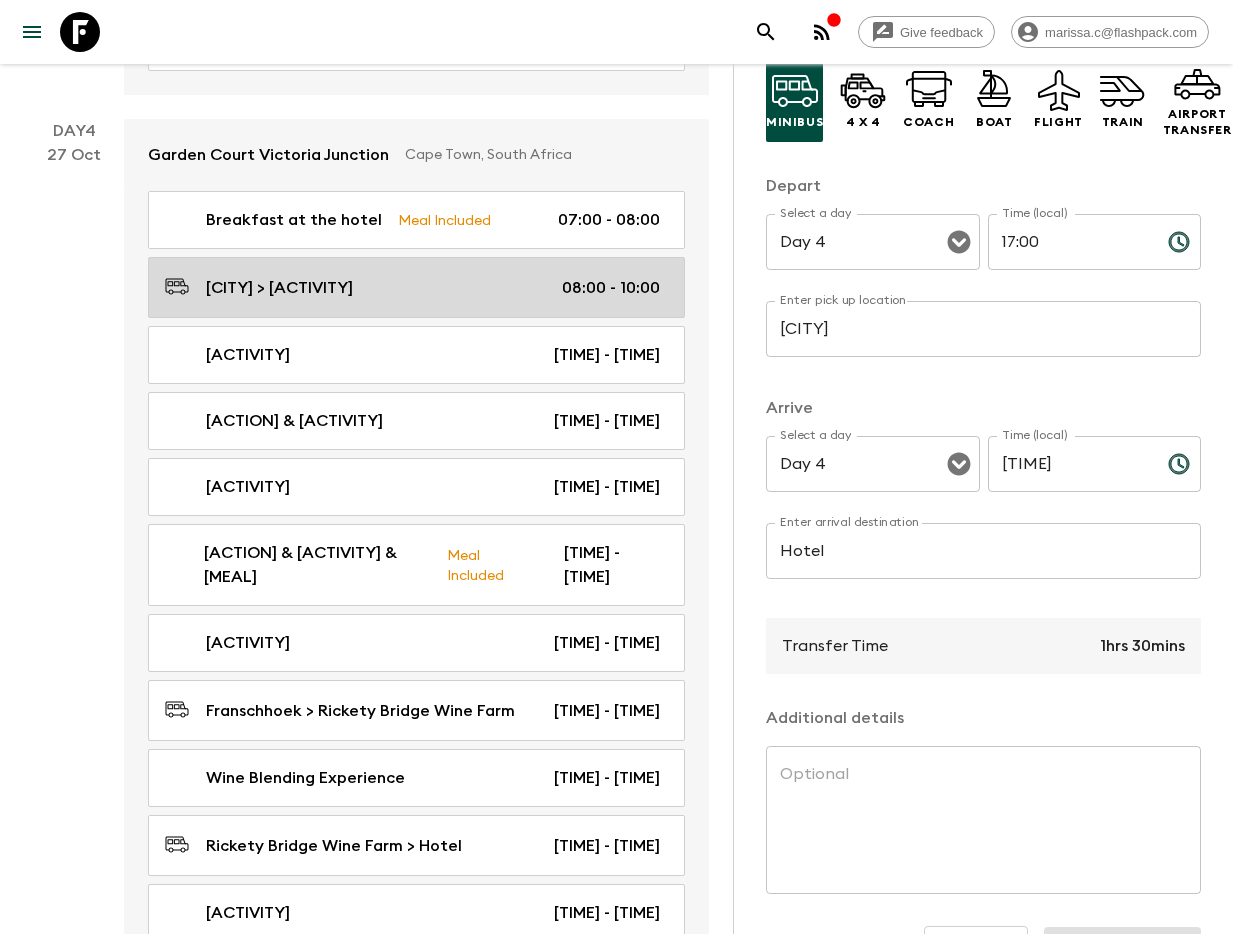 click on "[CITY] > [ACTIVITY] [TIME] - [TIME]" at bounding box center [416, 287] 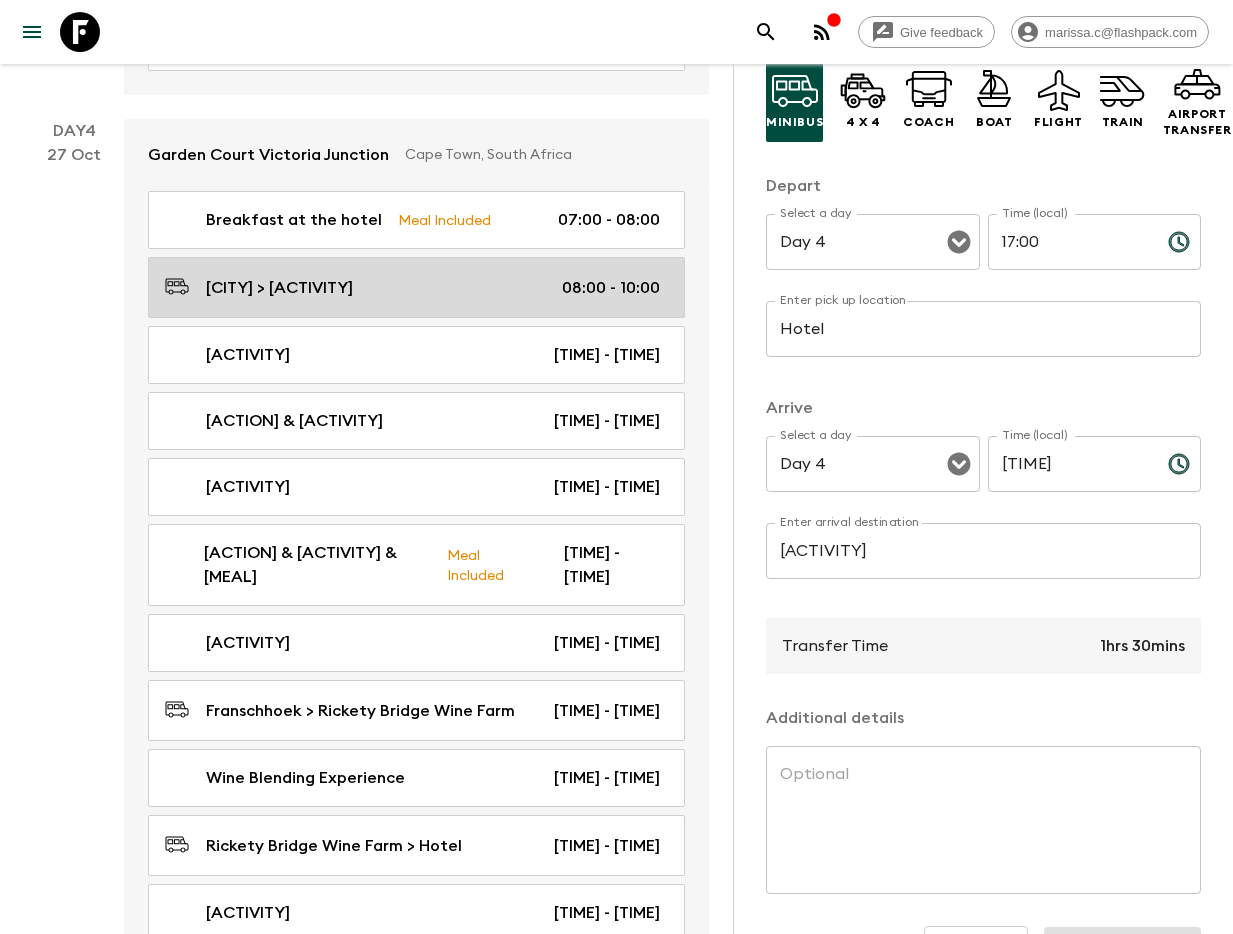 type on "08:00" 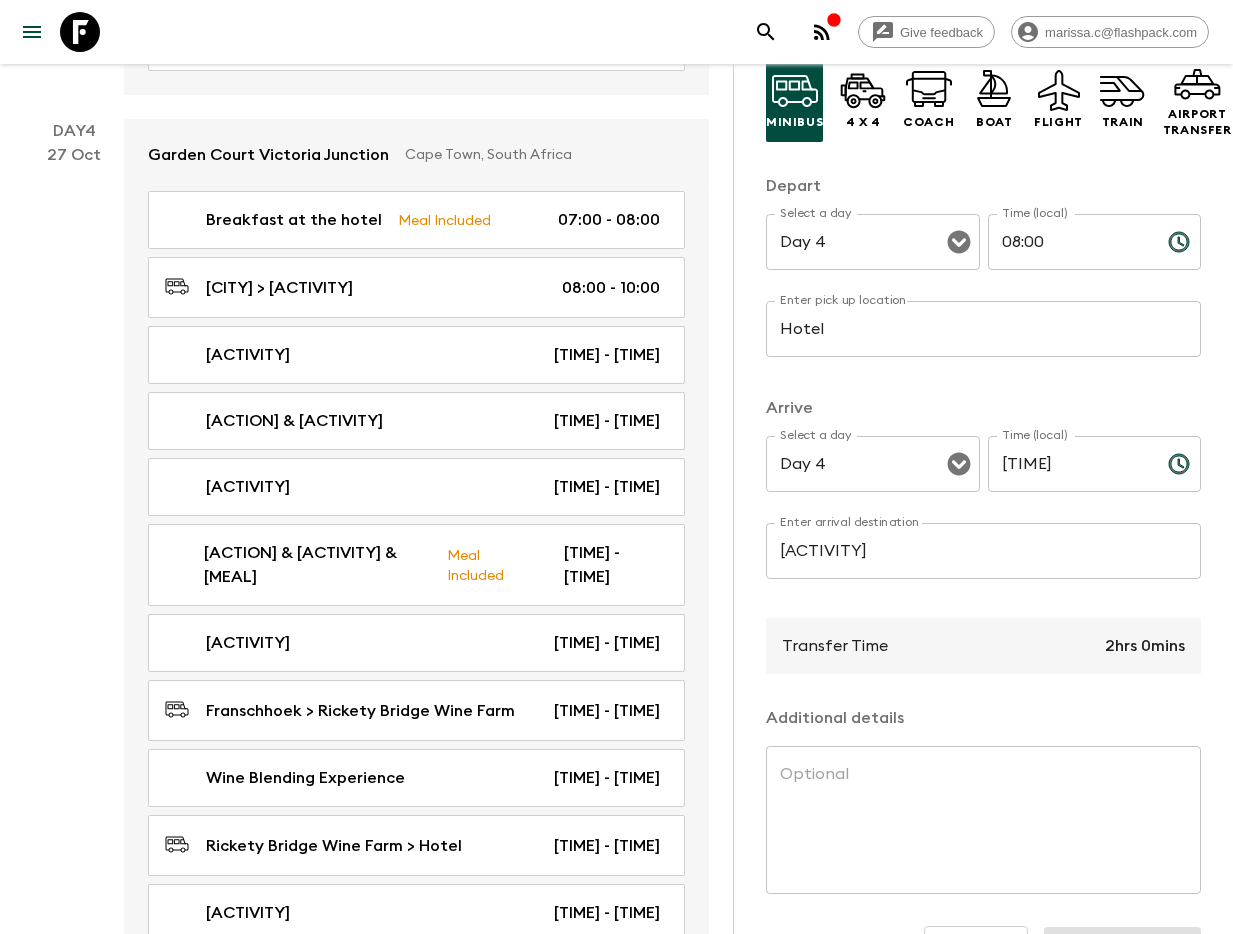 click on "27 Oct" at bounding box center (74, 554) 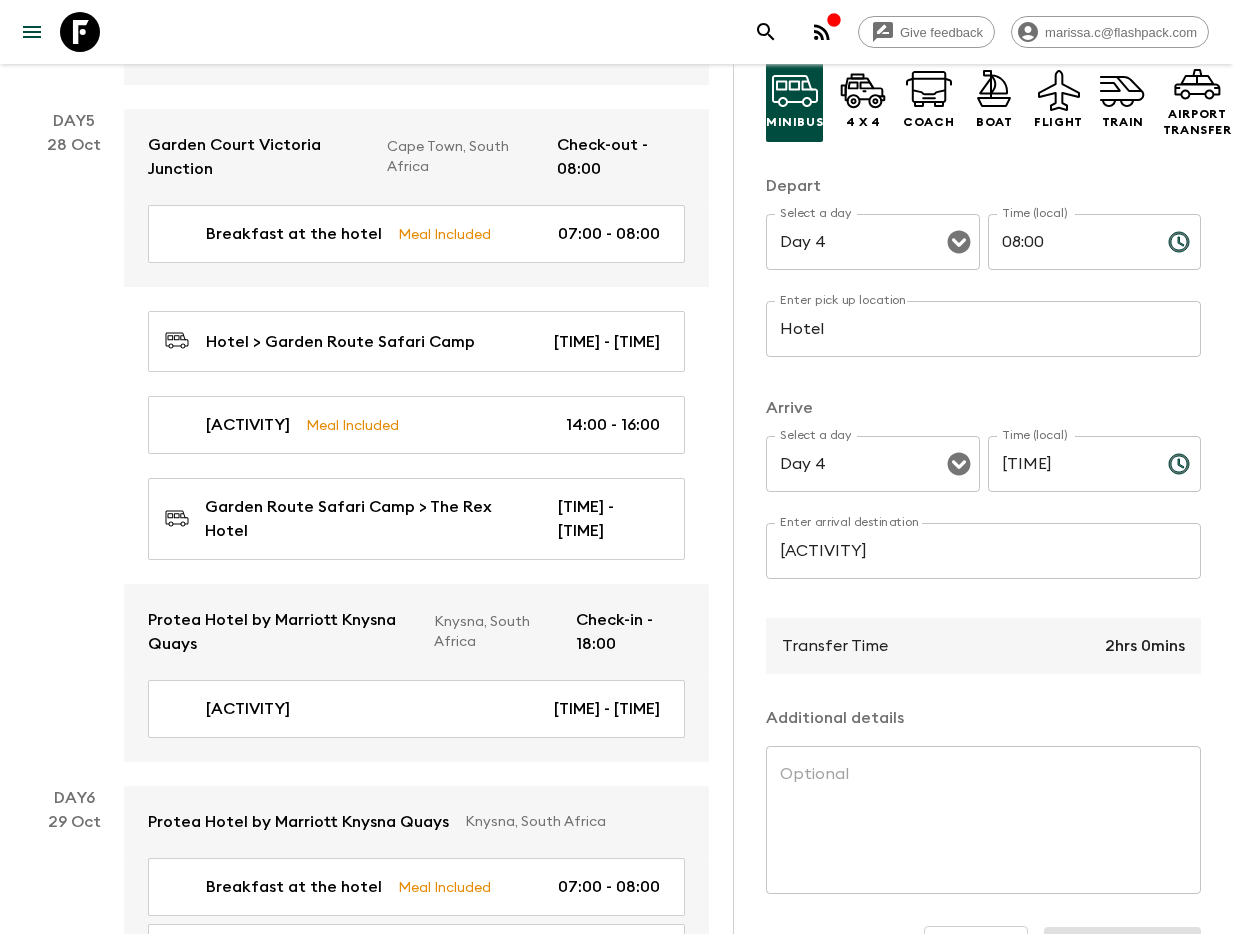 scroll, scrollTop: 3029, scrollLeft: 0, axis: vertical 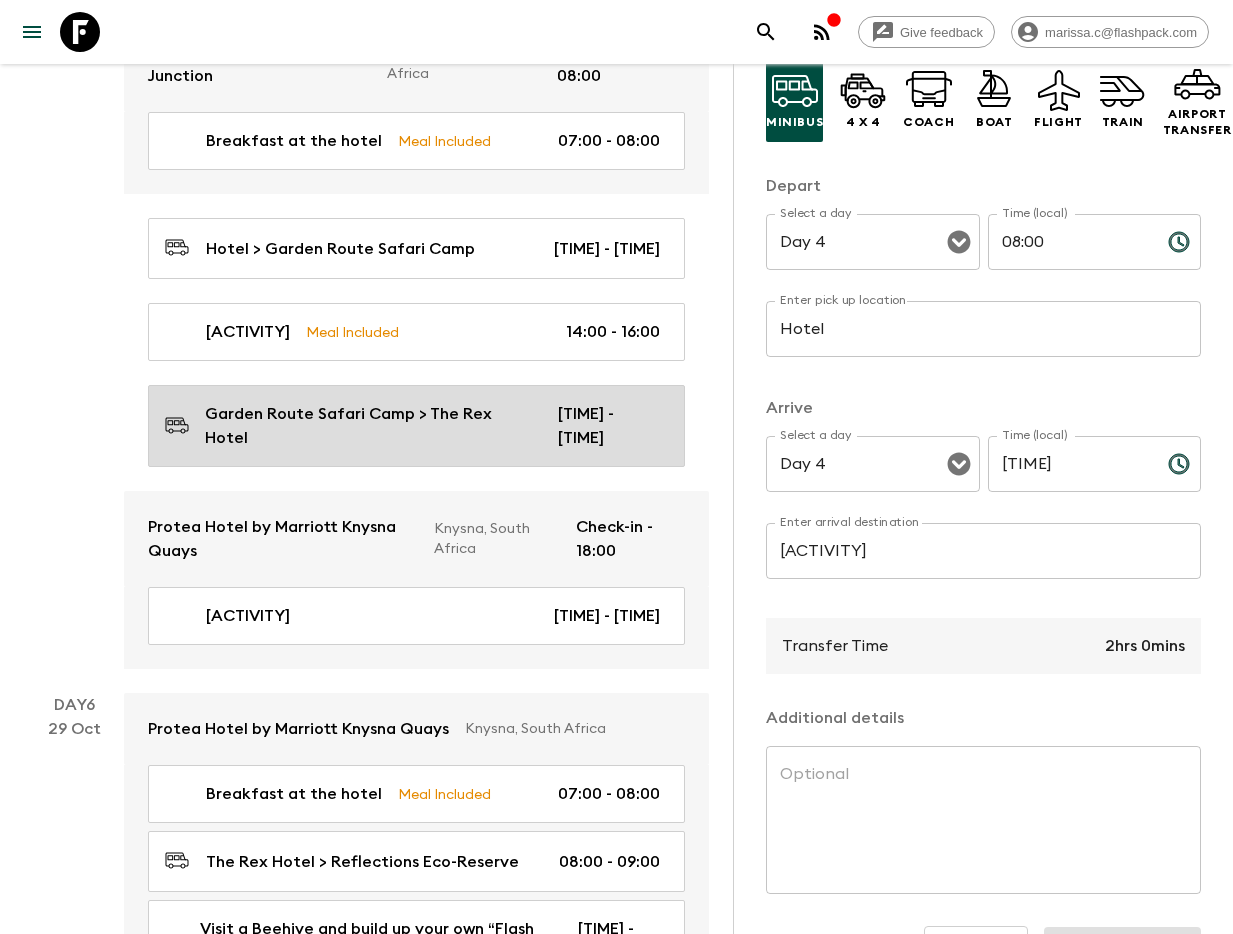 click on "Garden Route Safari Camp > The Rex Hotel" at bounding box center [365, 426] 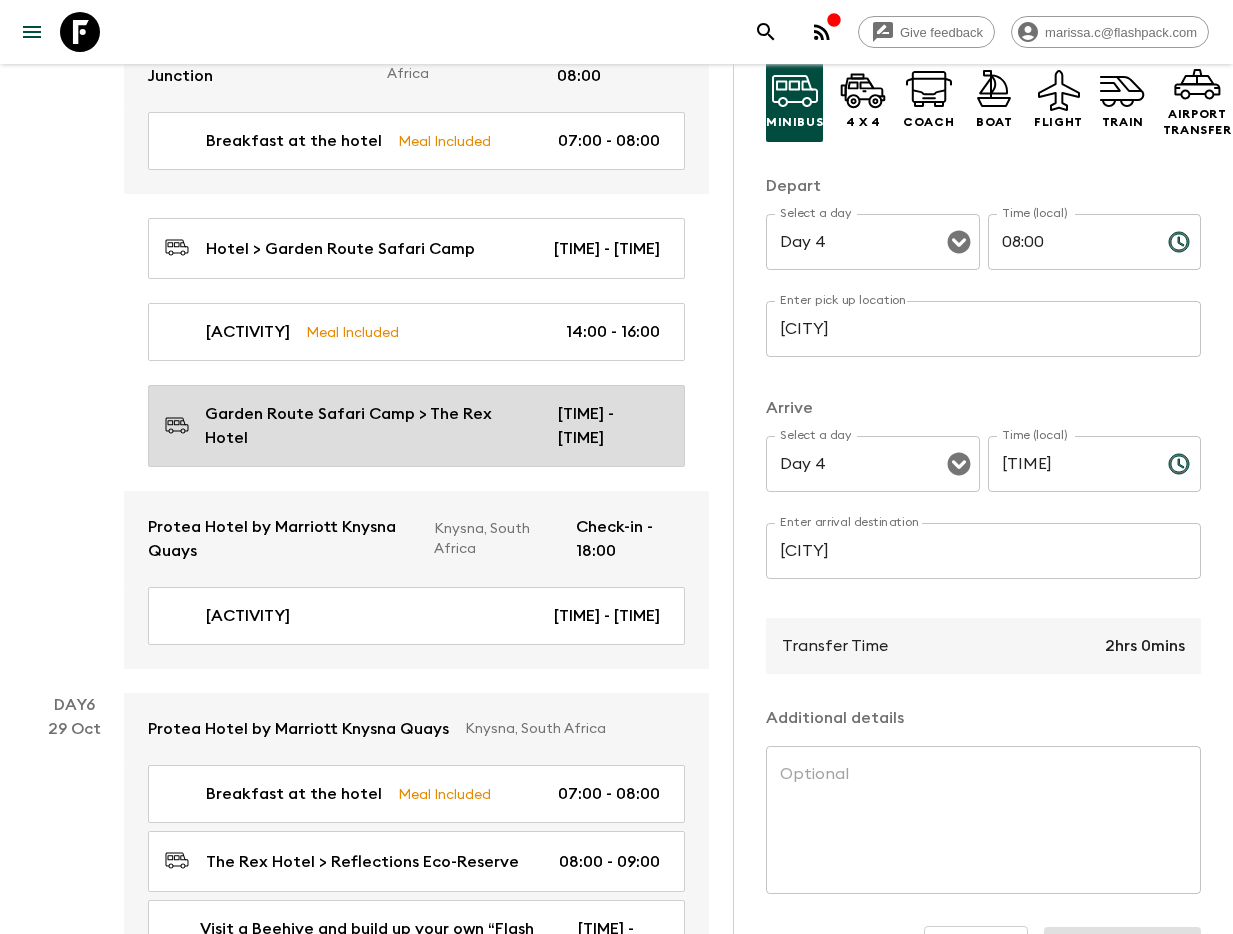 type on "Day 5" 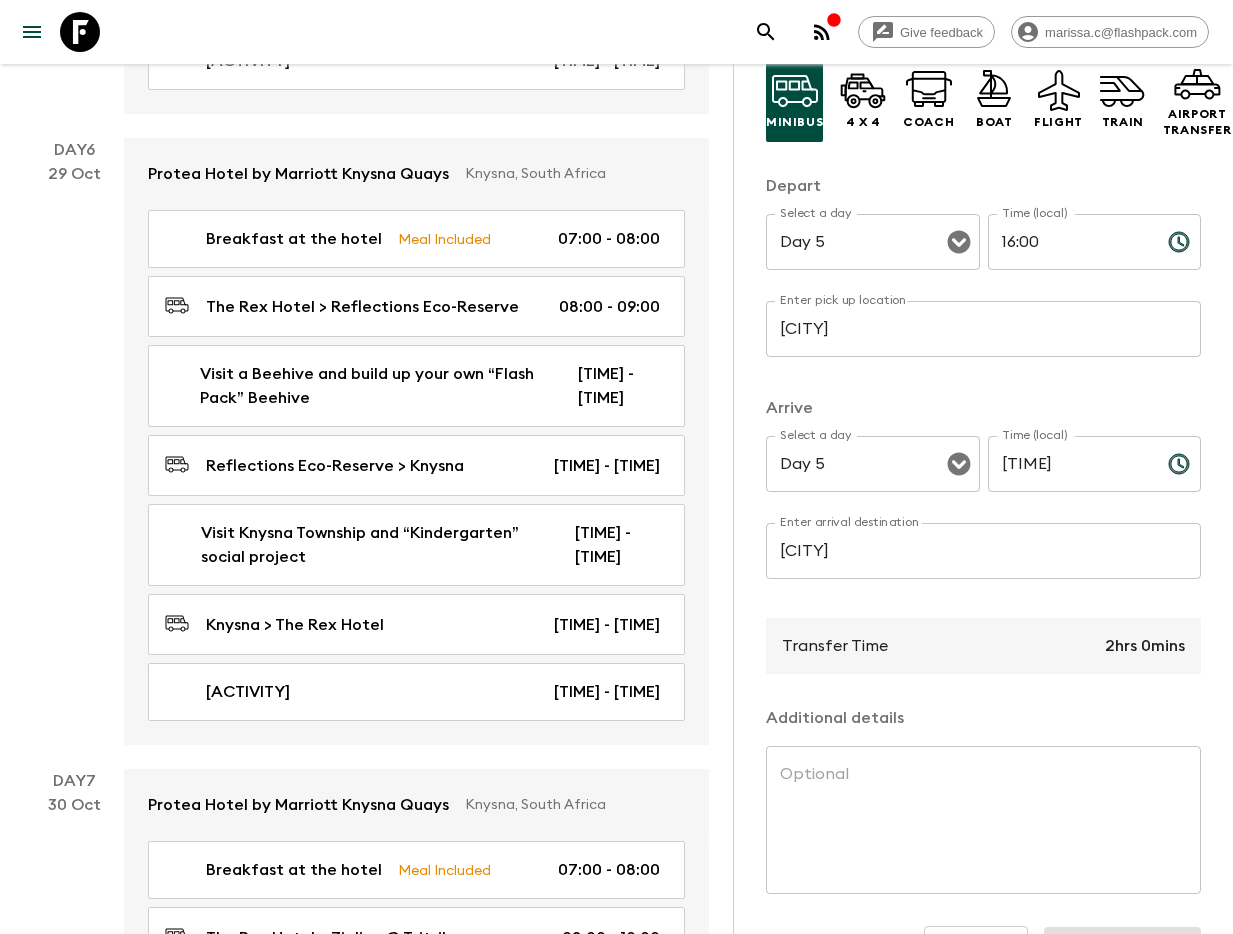 scroll, scrollTop: 3675, scrollLeft: 0, axis: vertical 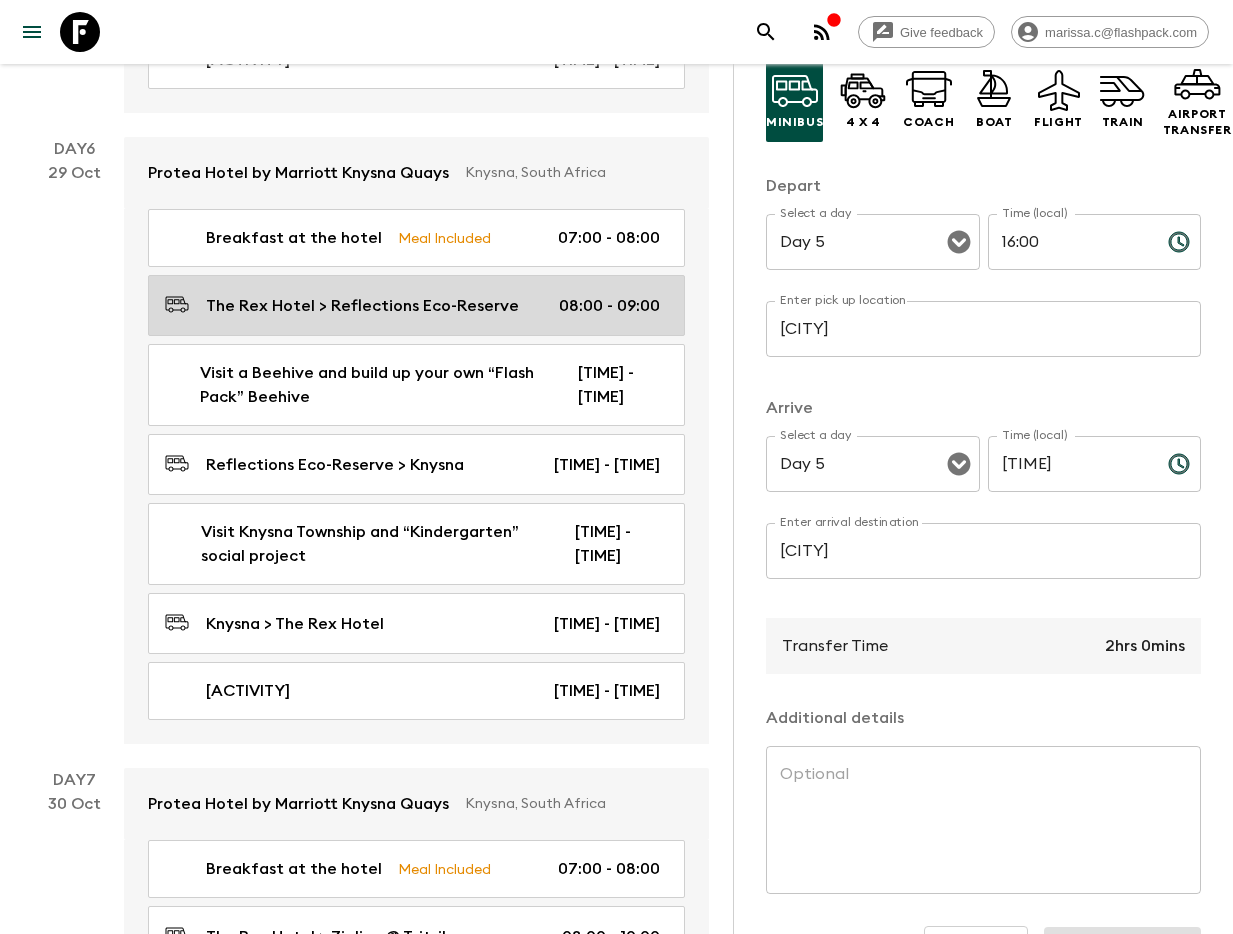 click on "The Rex Hotel > Reflections Eco-Reserve" at bounding box center [362, 306] 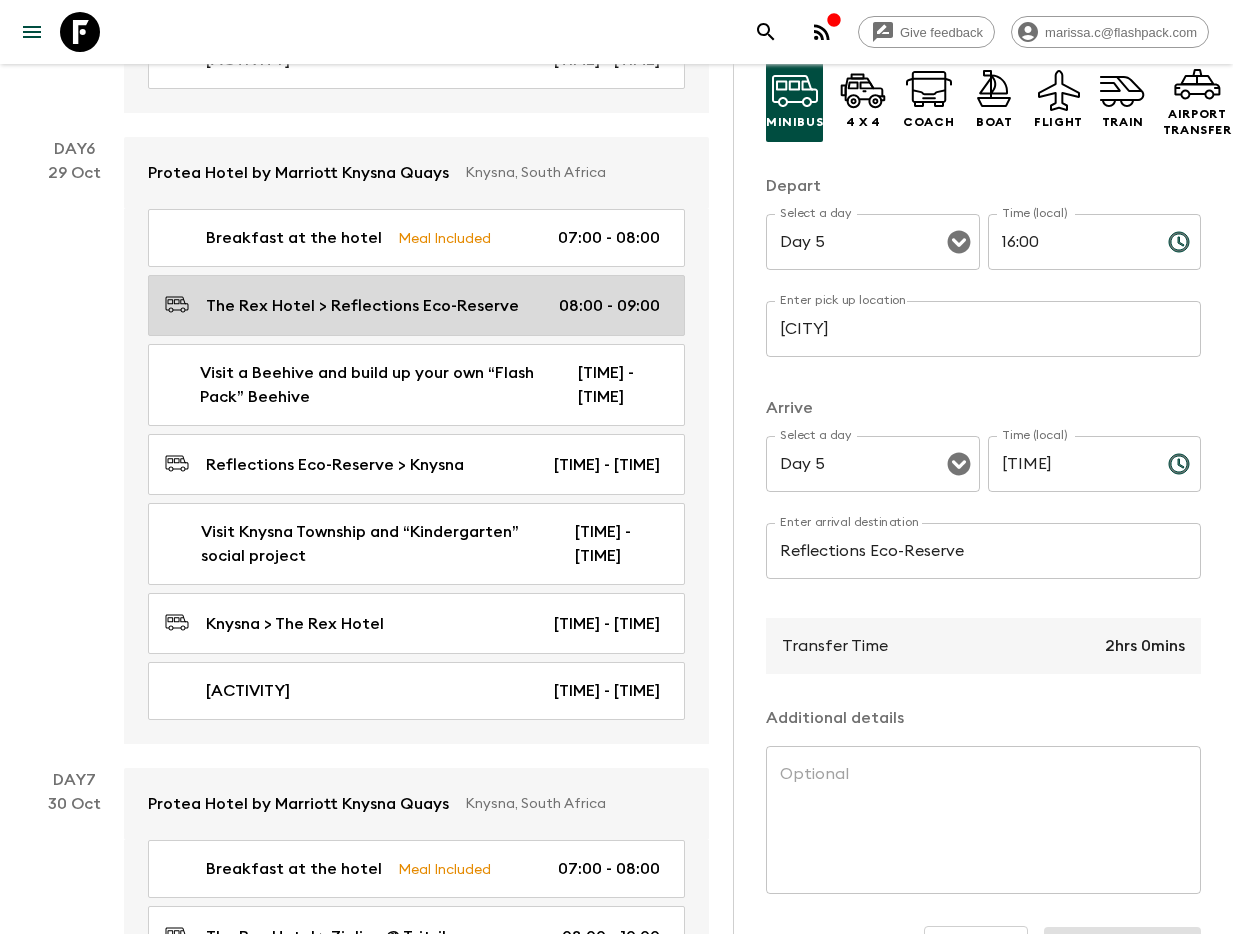 type on "Day 6" 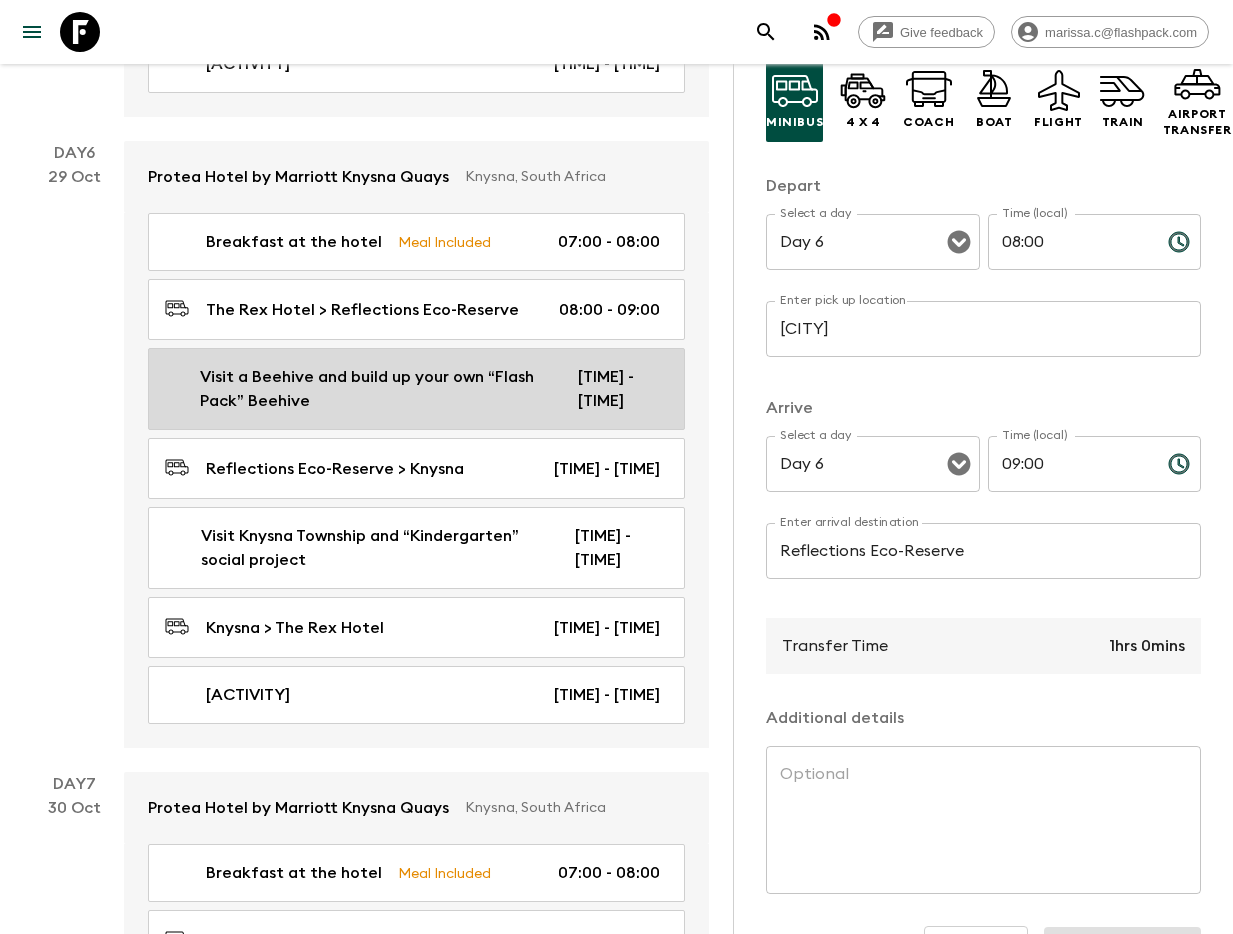 scroll, scrollTop: 3711, scrollLeft: 0, axis: vertical 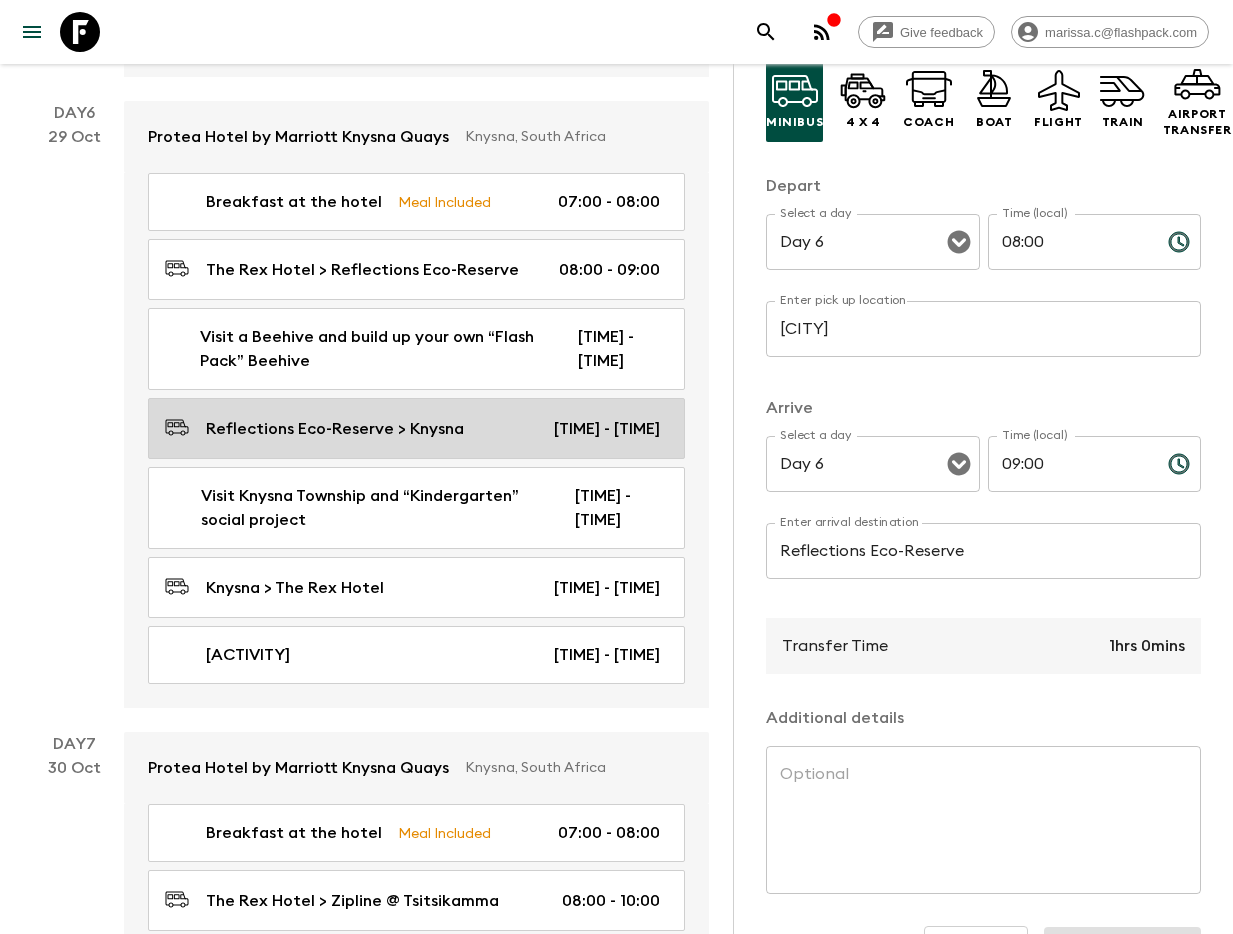 click on "Reflections Eco-Reserve > Knysna" at bounding box center (335, 429) 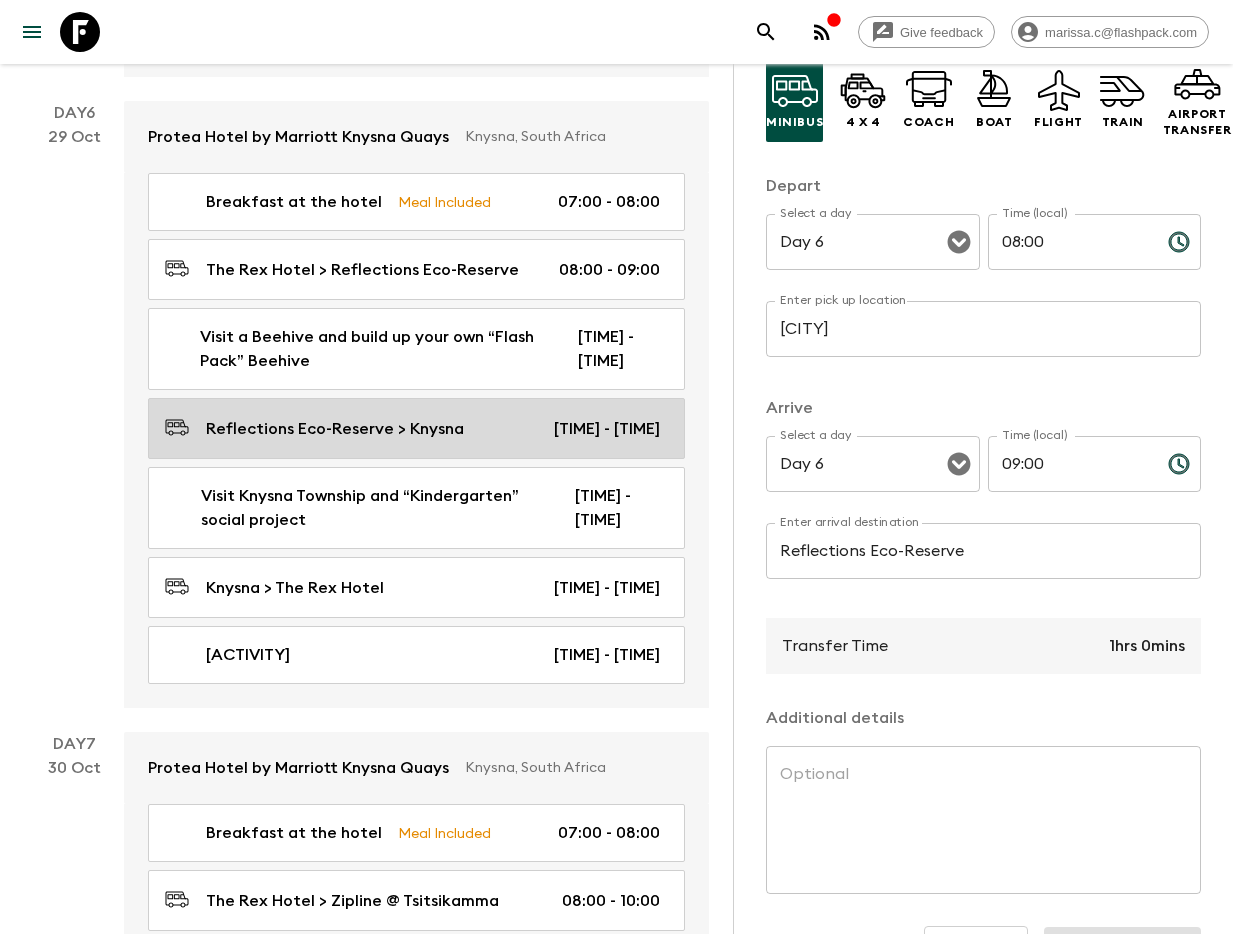 type on "Reflections Eco-Reserve" 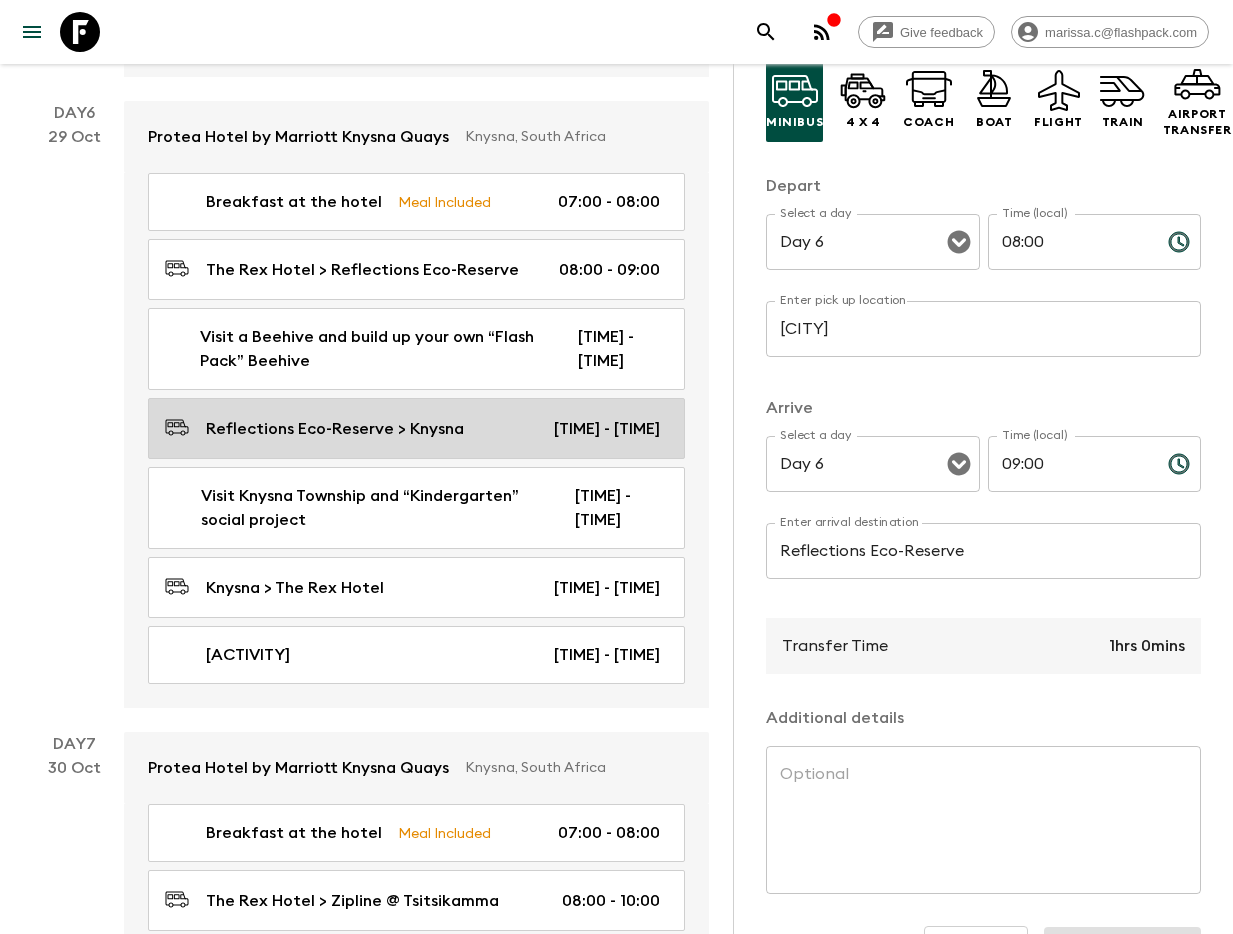 type on "[CITY]" 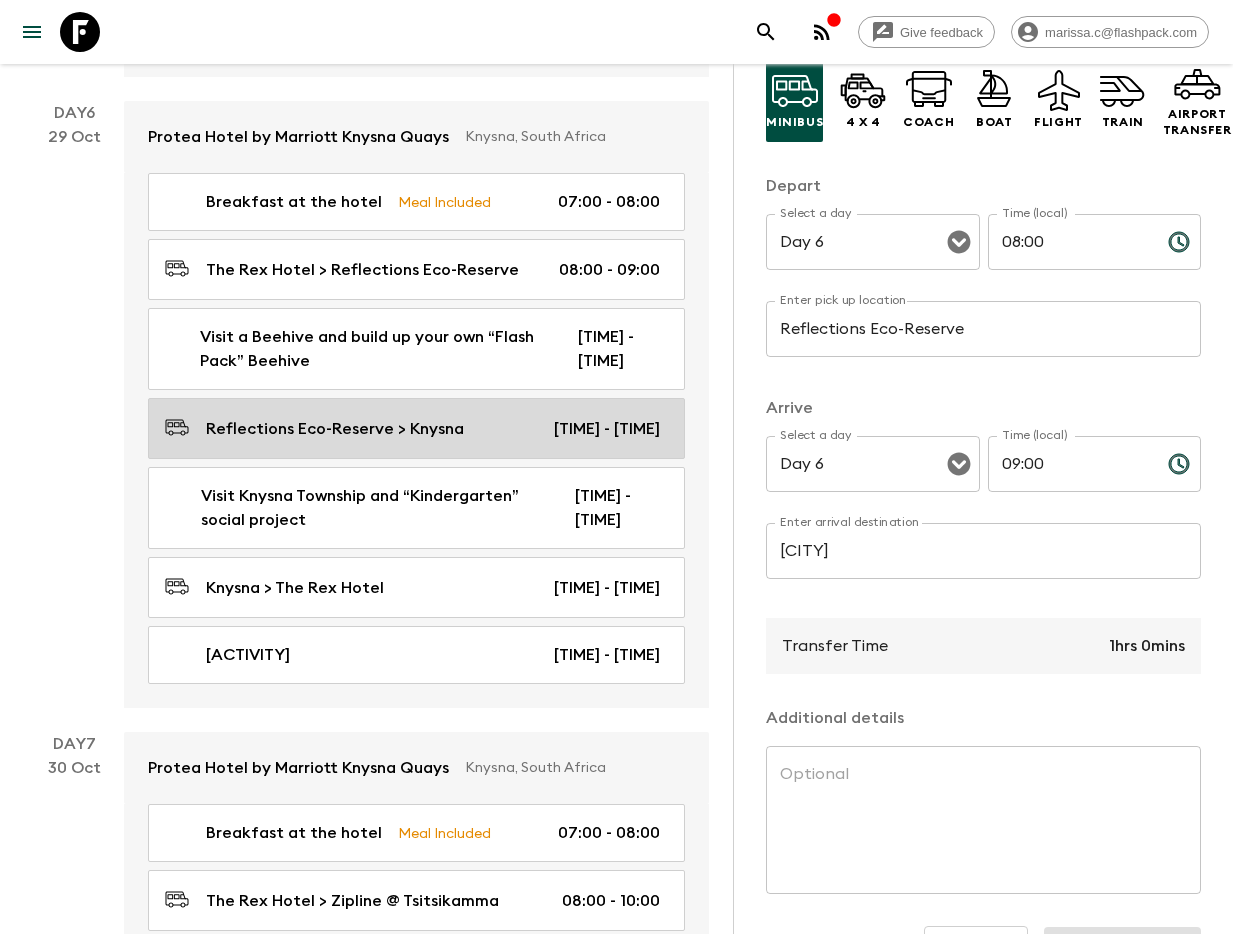 type on "10:30" 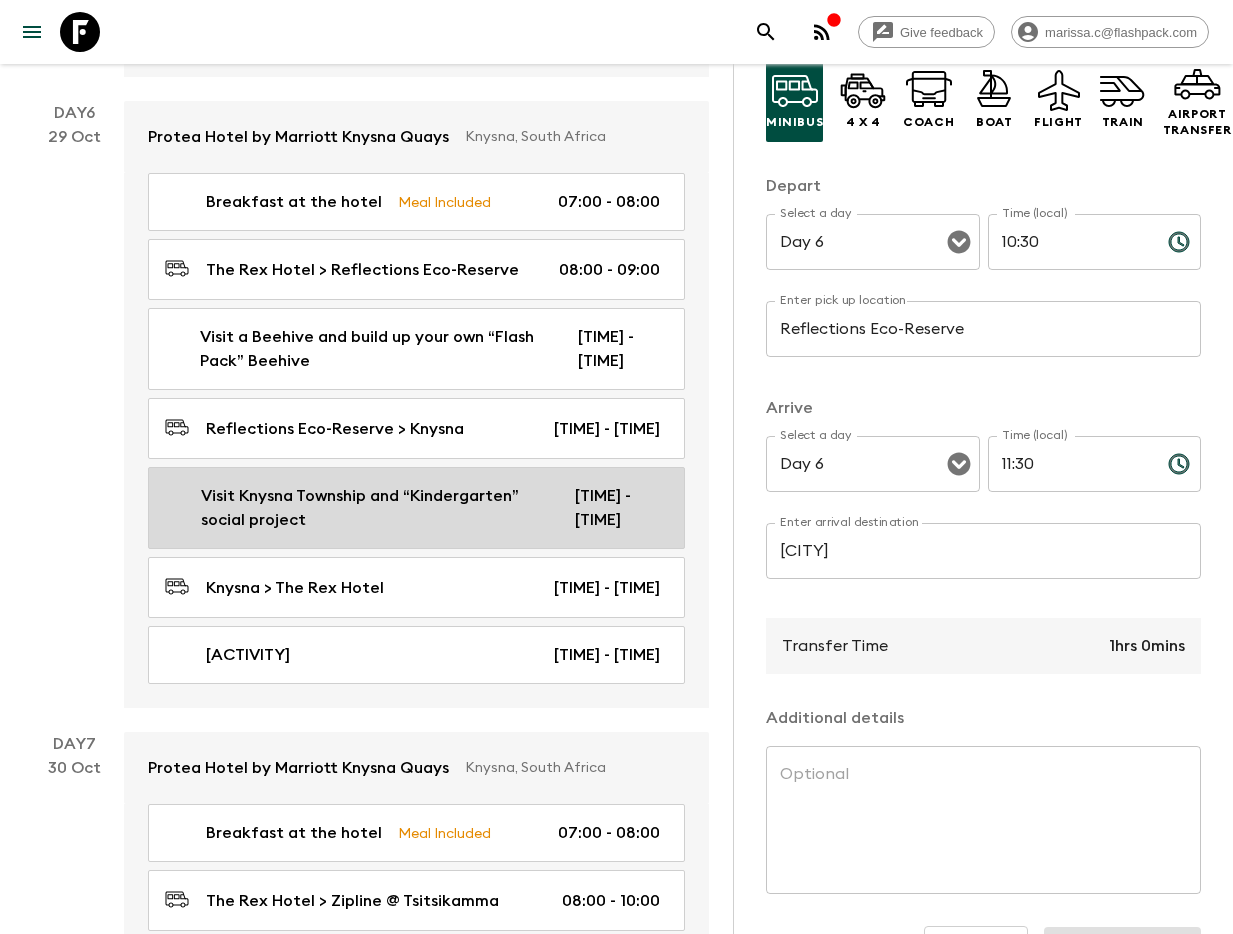 click on "Visit Knysna Township and “Kindergarten” social project" at bounding box center [372, 508] 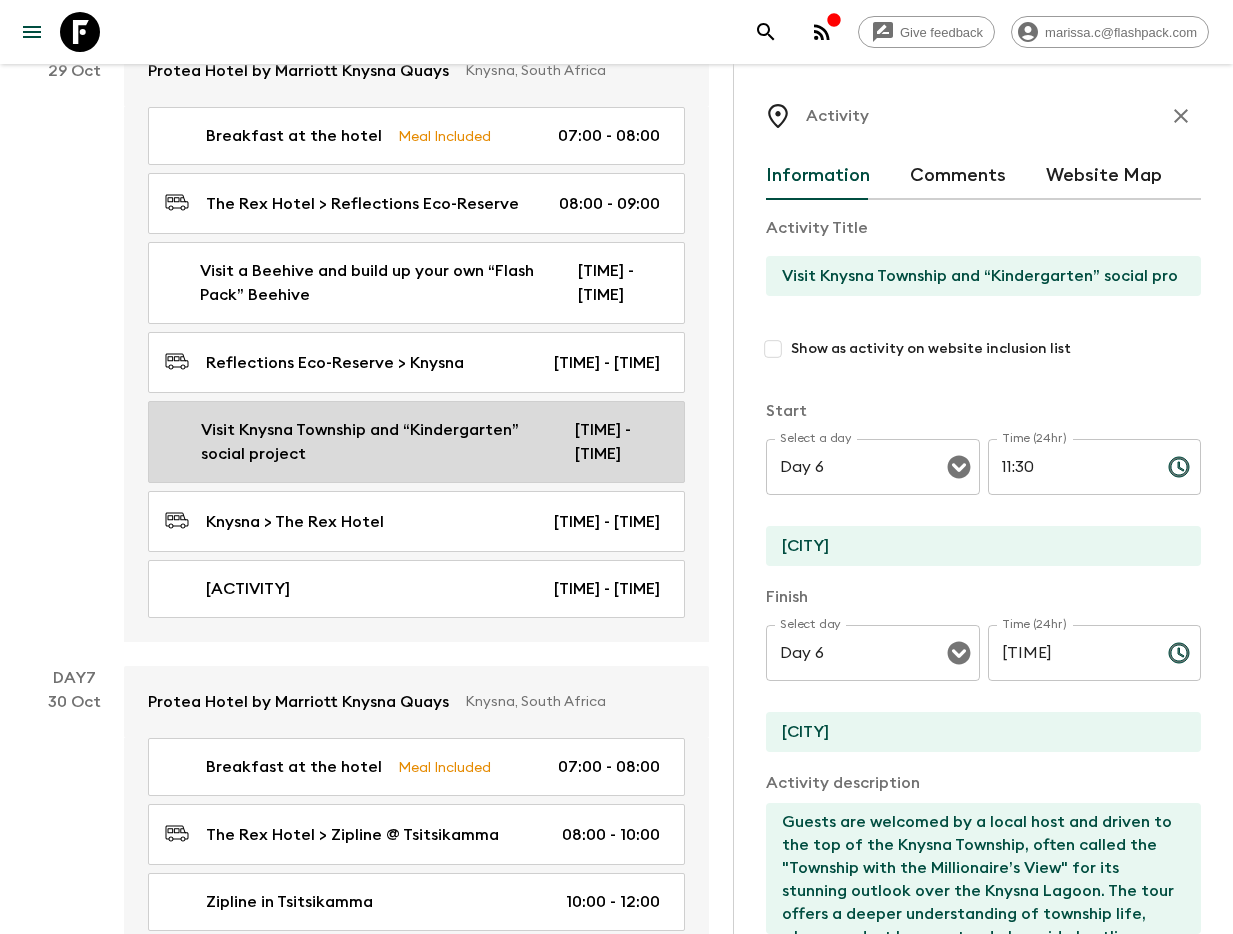 scroll, scrollTop: 3783, scrollLeft: 0, axis: vertical 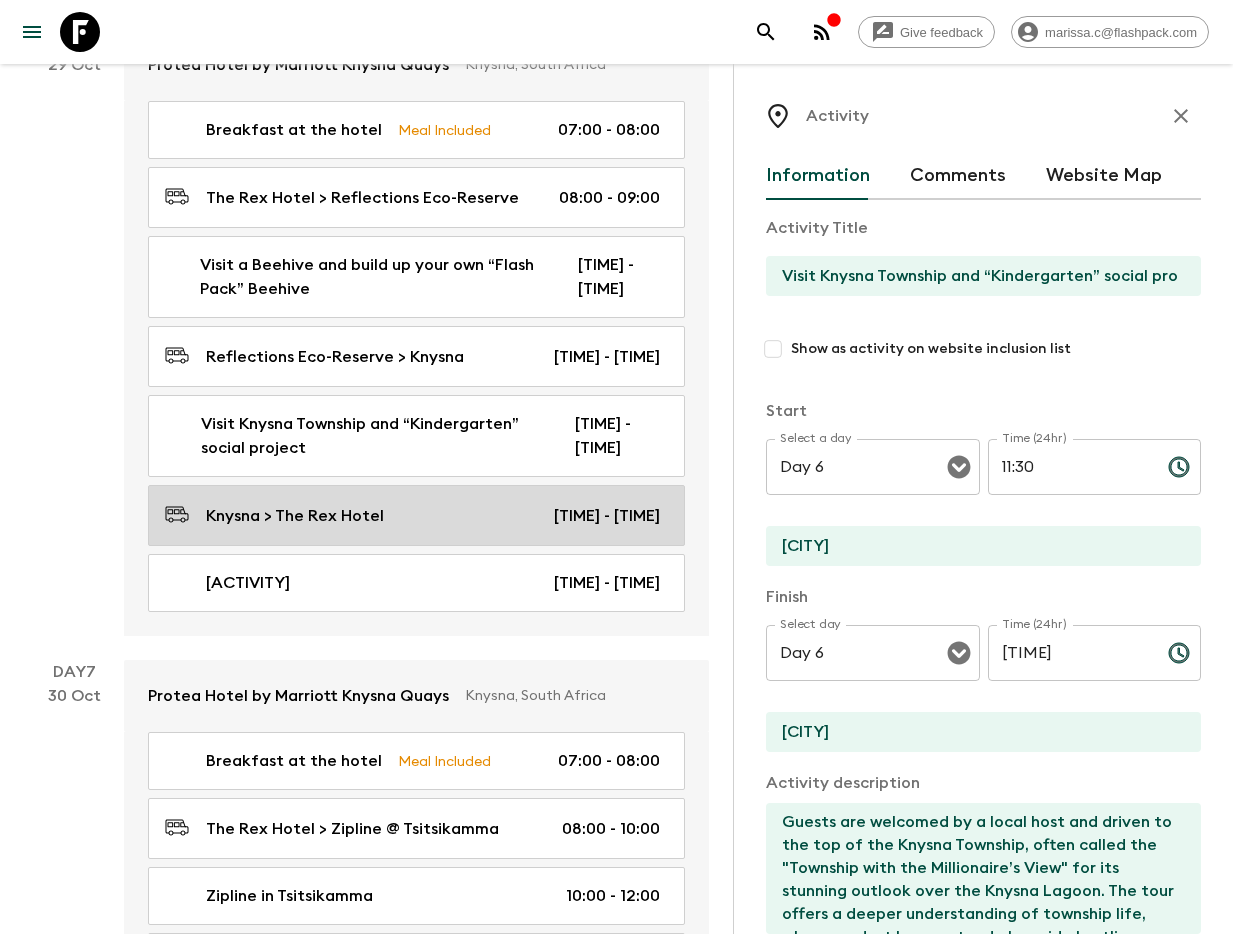 click on "[CITY] > [CITY] [TIME] - [TIME]" at bounding box center [416, 515] 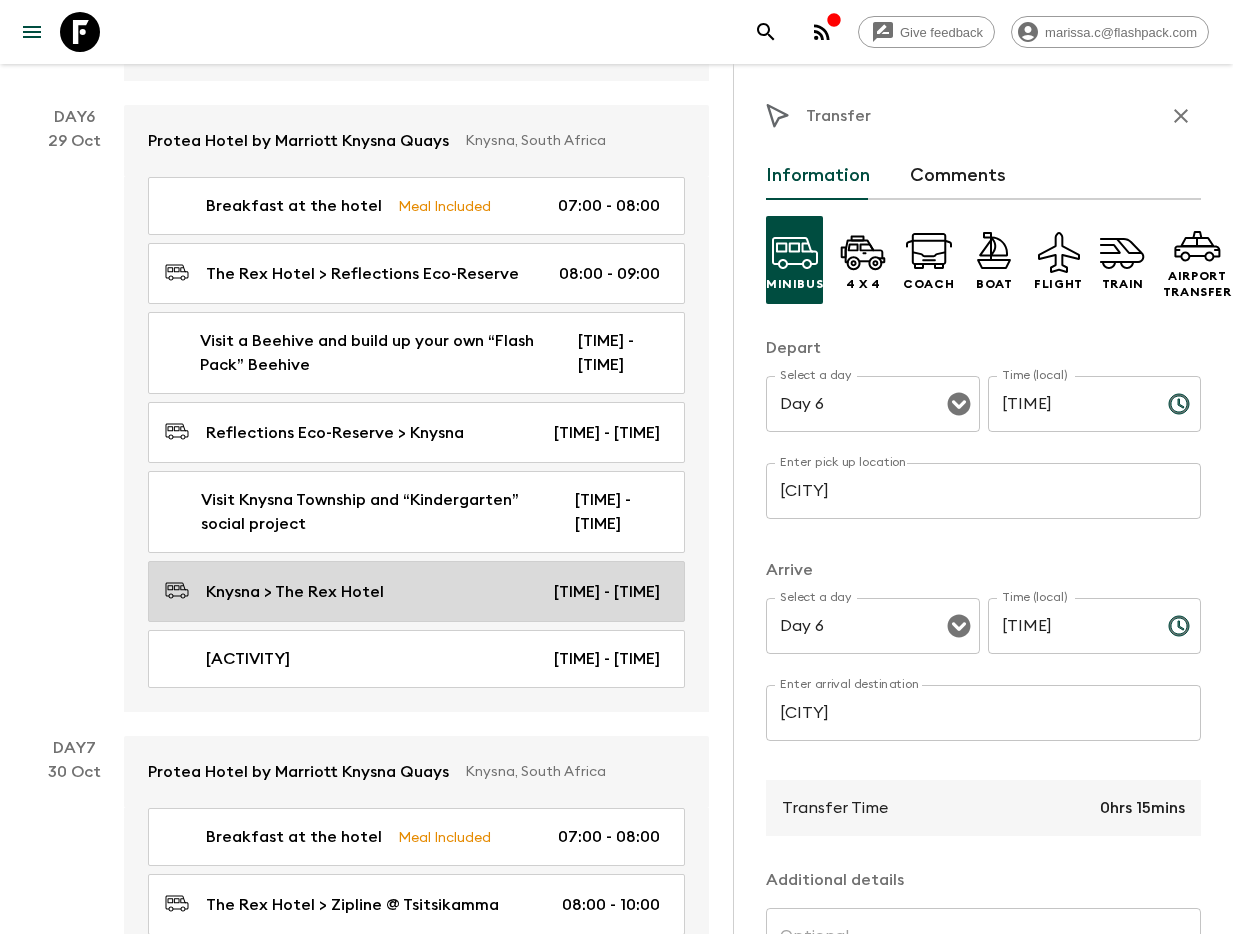 scroll, scrollTop: 3706, scrollLeft: 0, axis: vertical 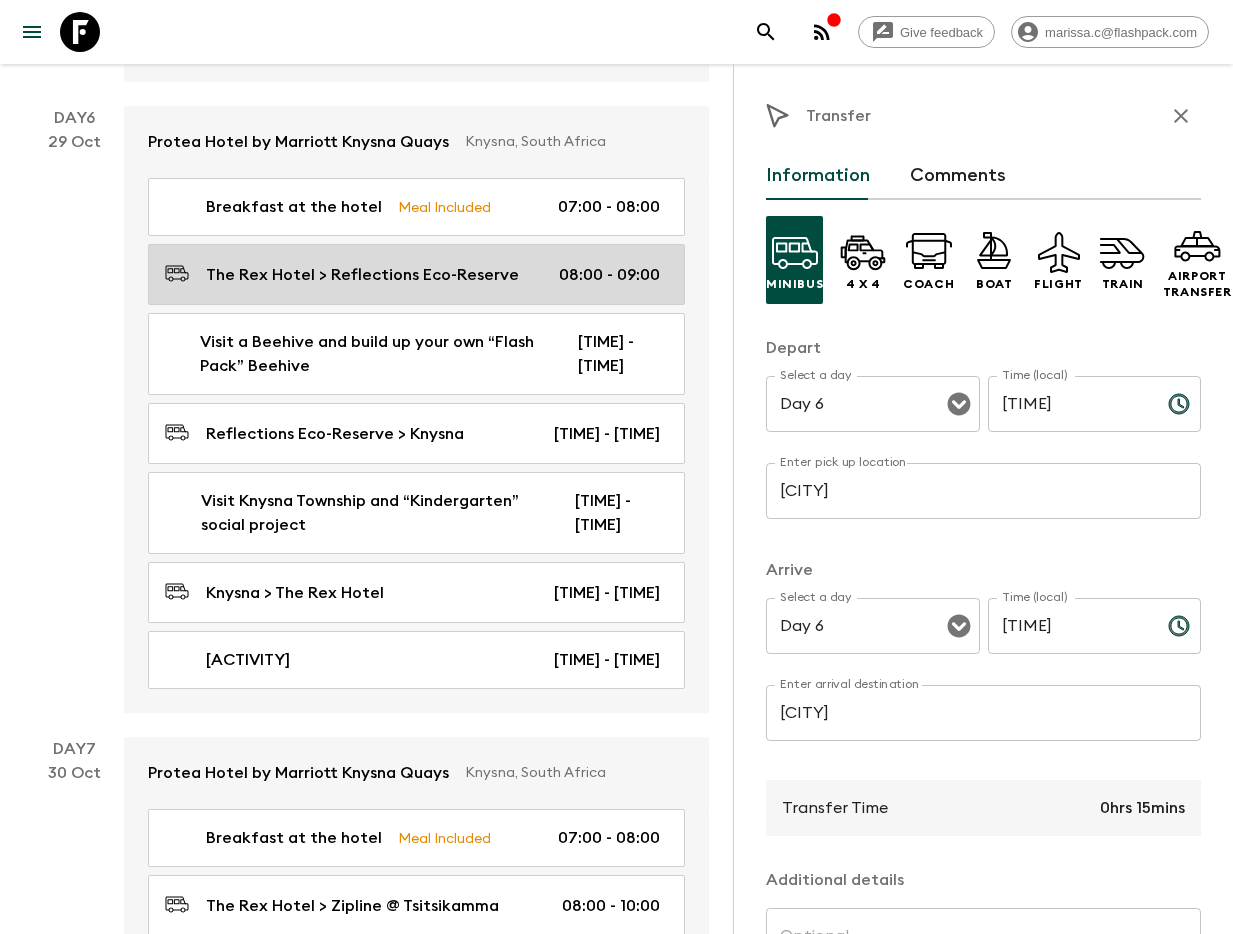 click on "[CITY] > [CITY] [TIME] - [TIME]" at bounding box center [412, 274] 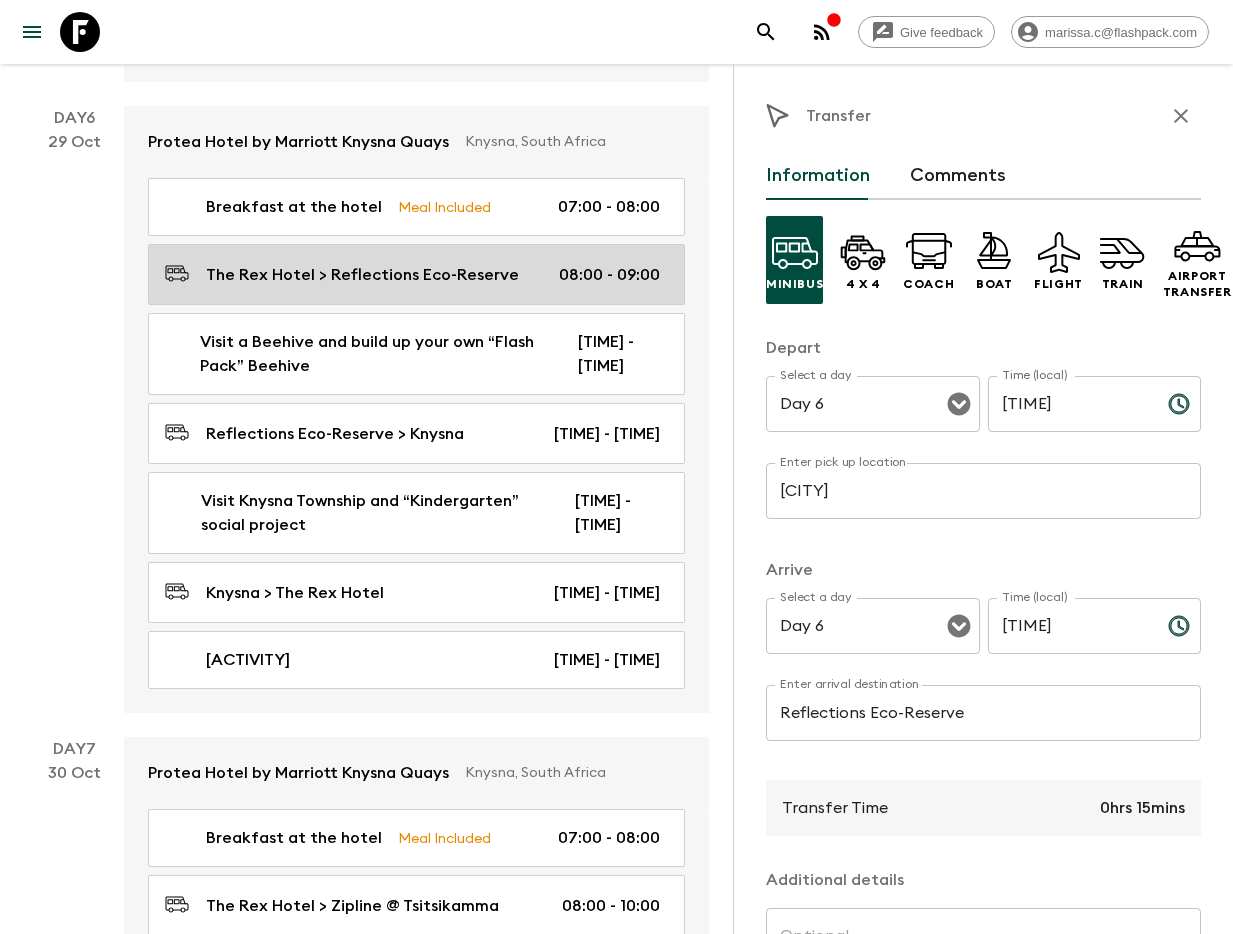 type on "08:00" 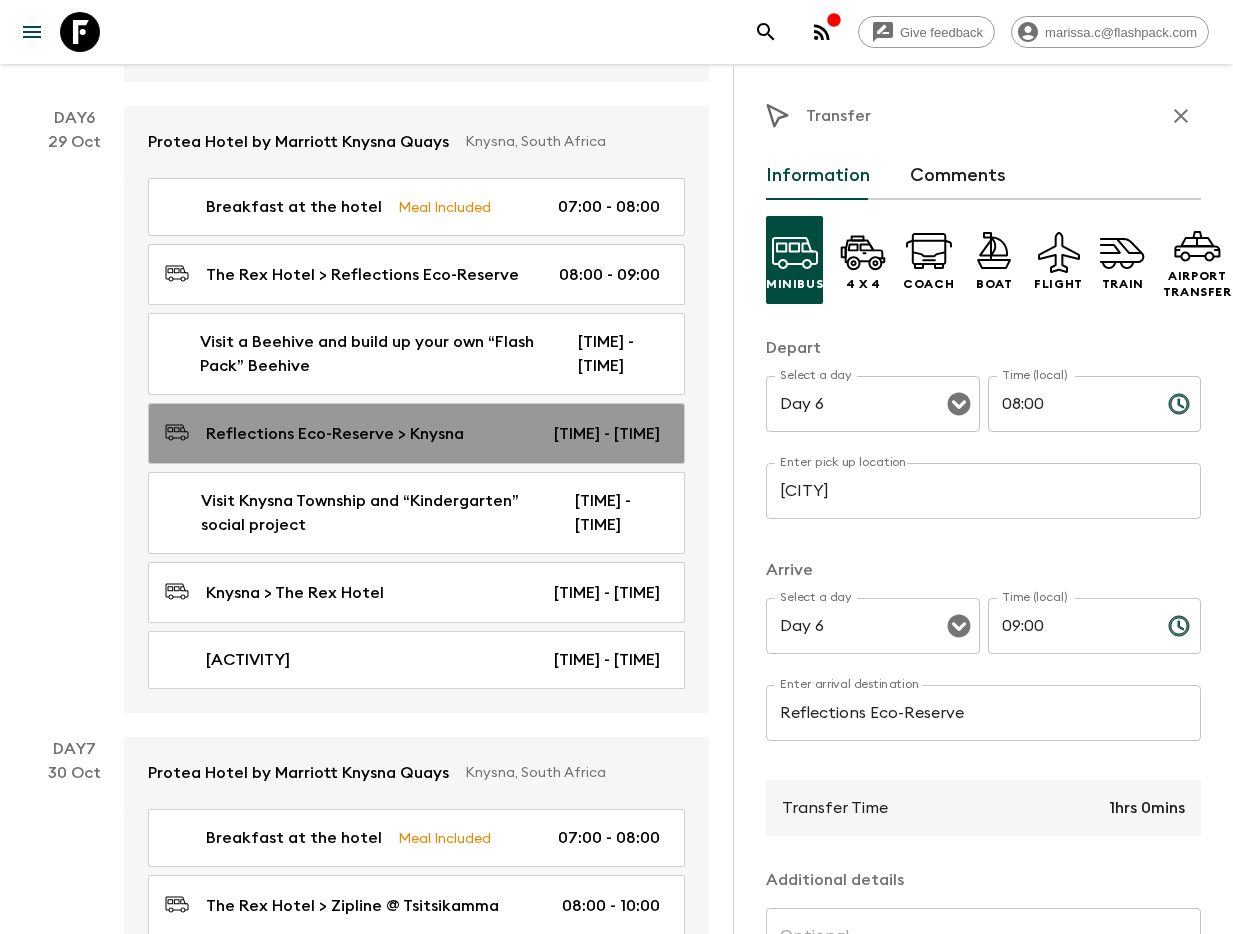 click on "Reflections Eco-Reserve > Knysna" at bounding box center (335, 434) 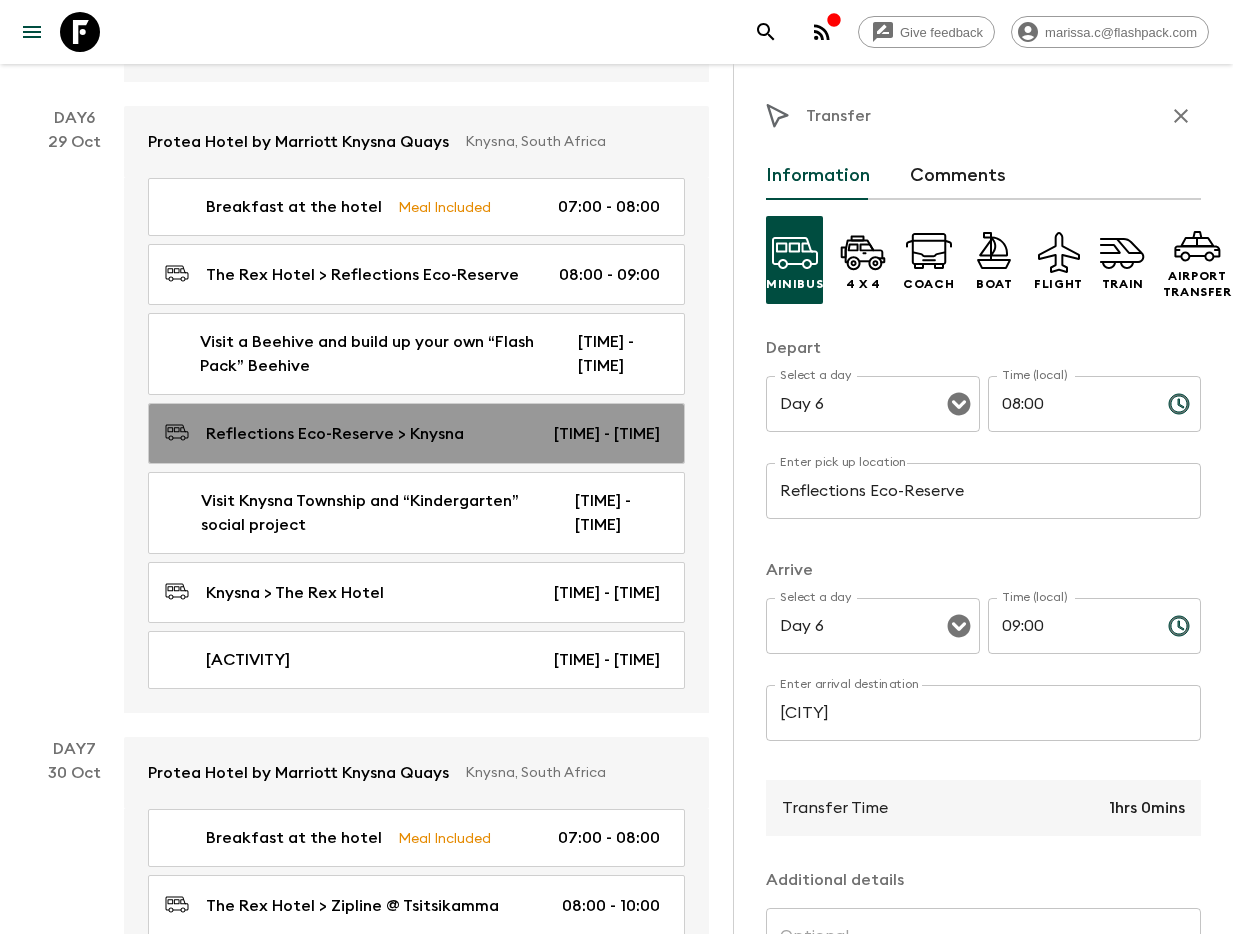 type on "10:30" 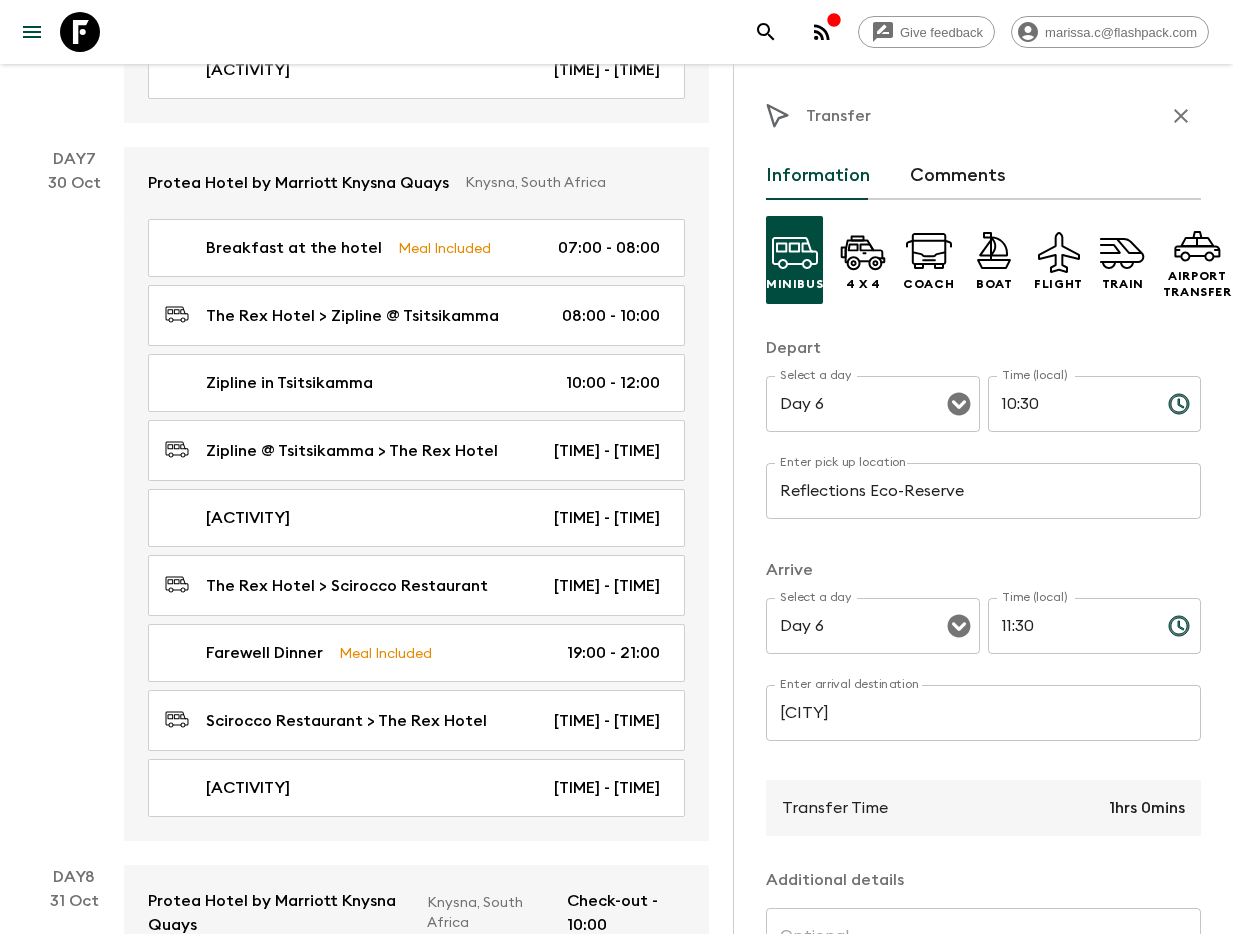 scroll, scrollTop: 4297, scrollLeft: 0, axis: vertical 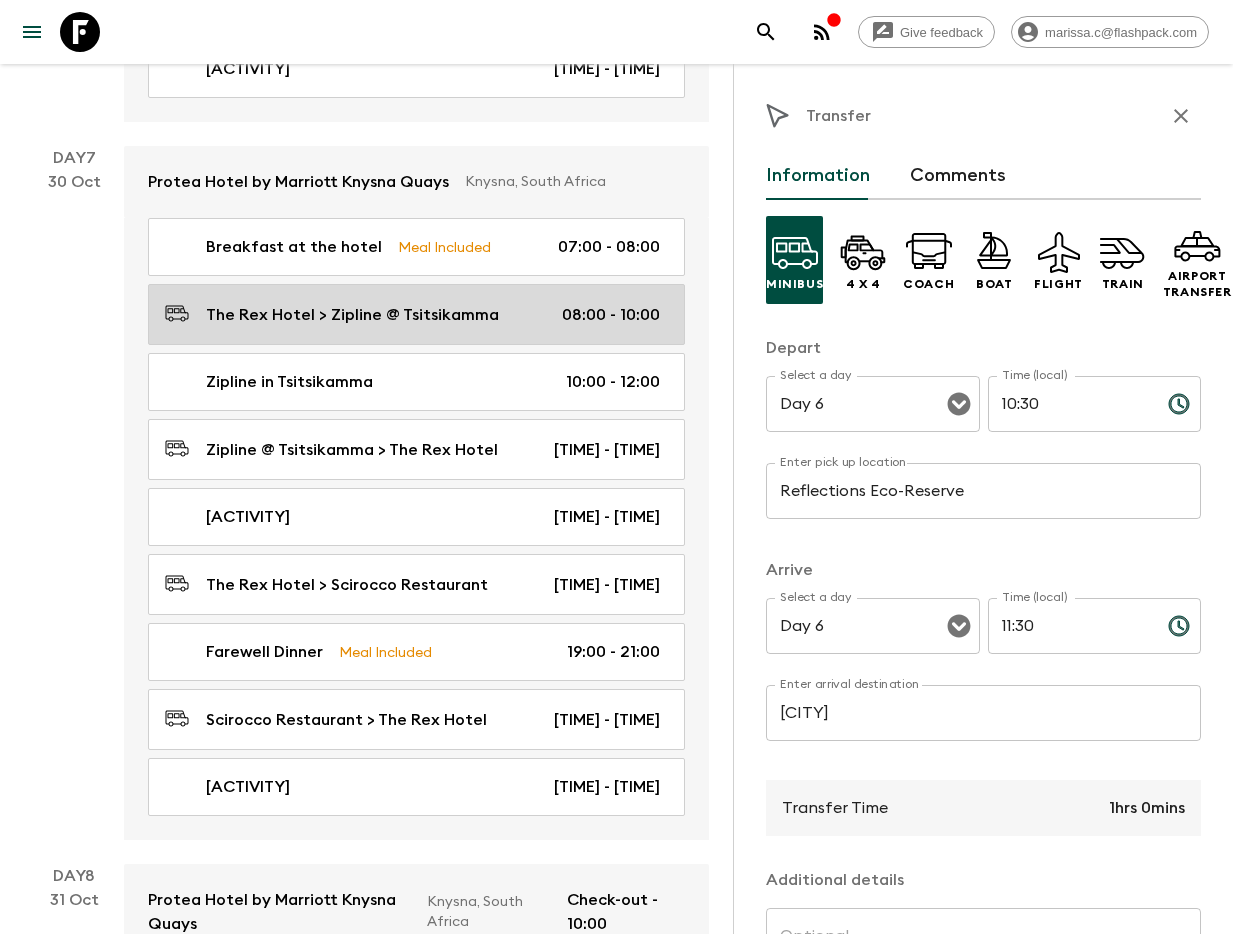 click on "[CITY] > [ACTIVITY] @ [CITY] [TIME] - [TIME]" at bounding box center (412, 314) 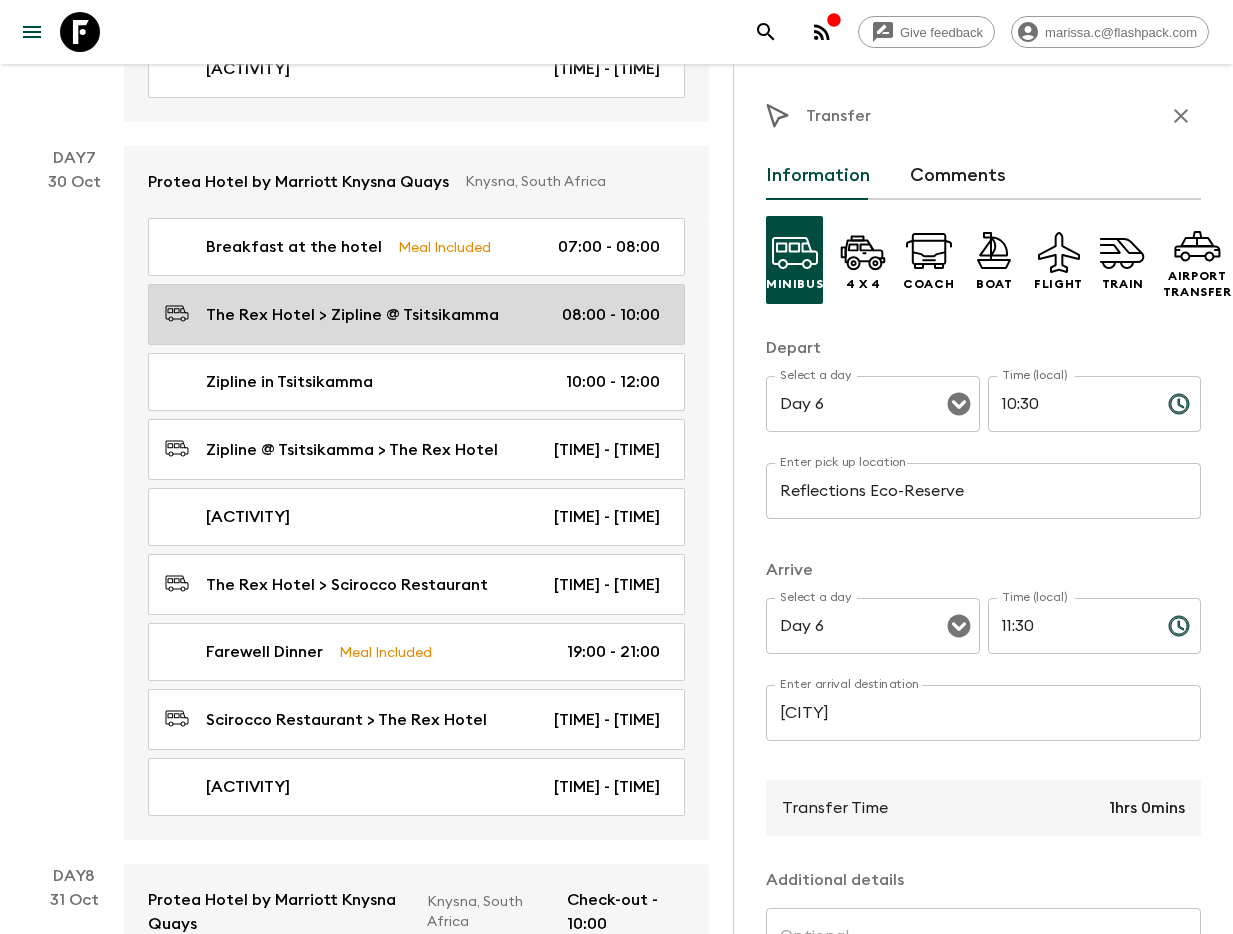 type on "[CITY]" 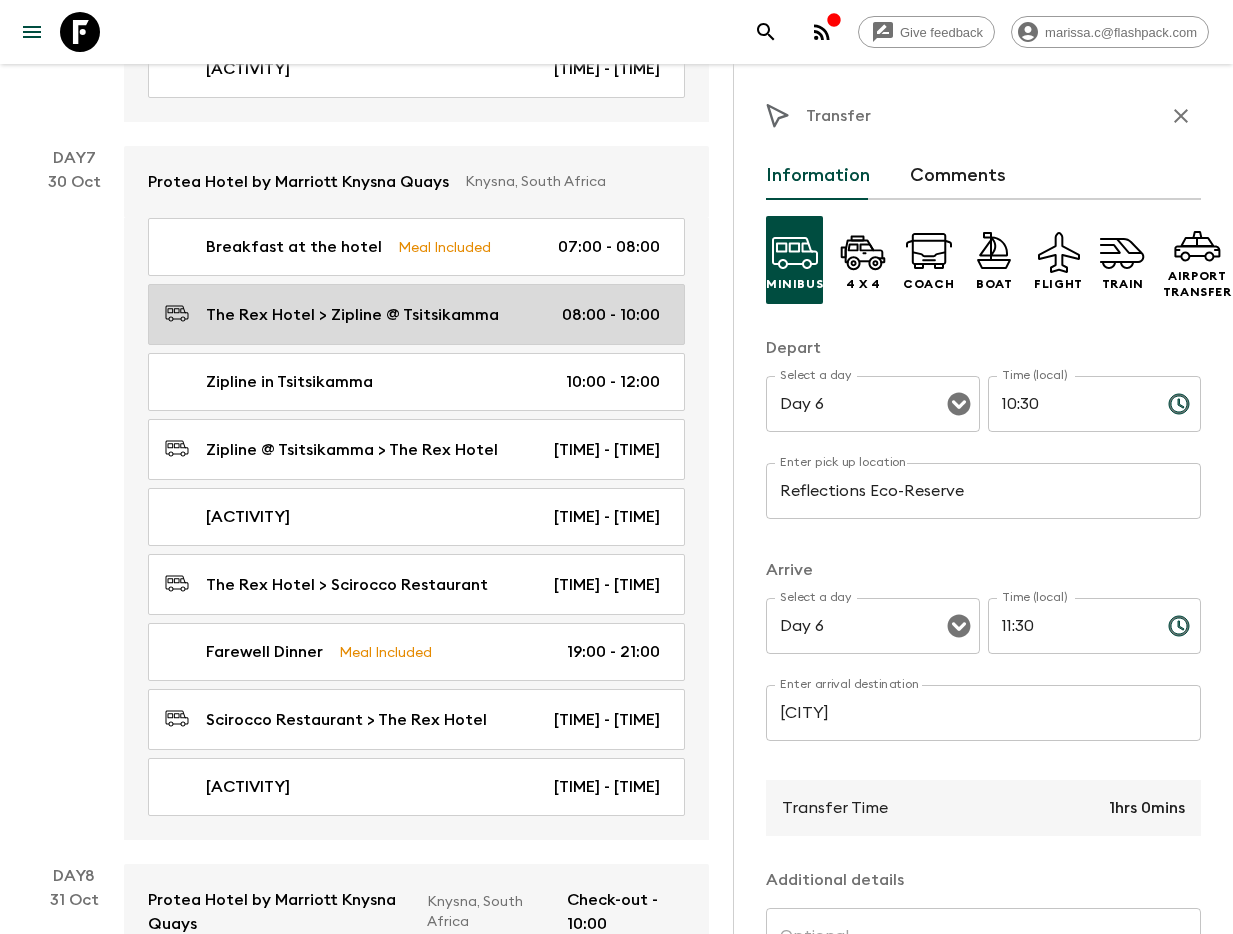 type on "[ACTIVITY] @ [CITY]" 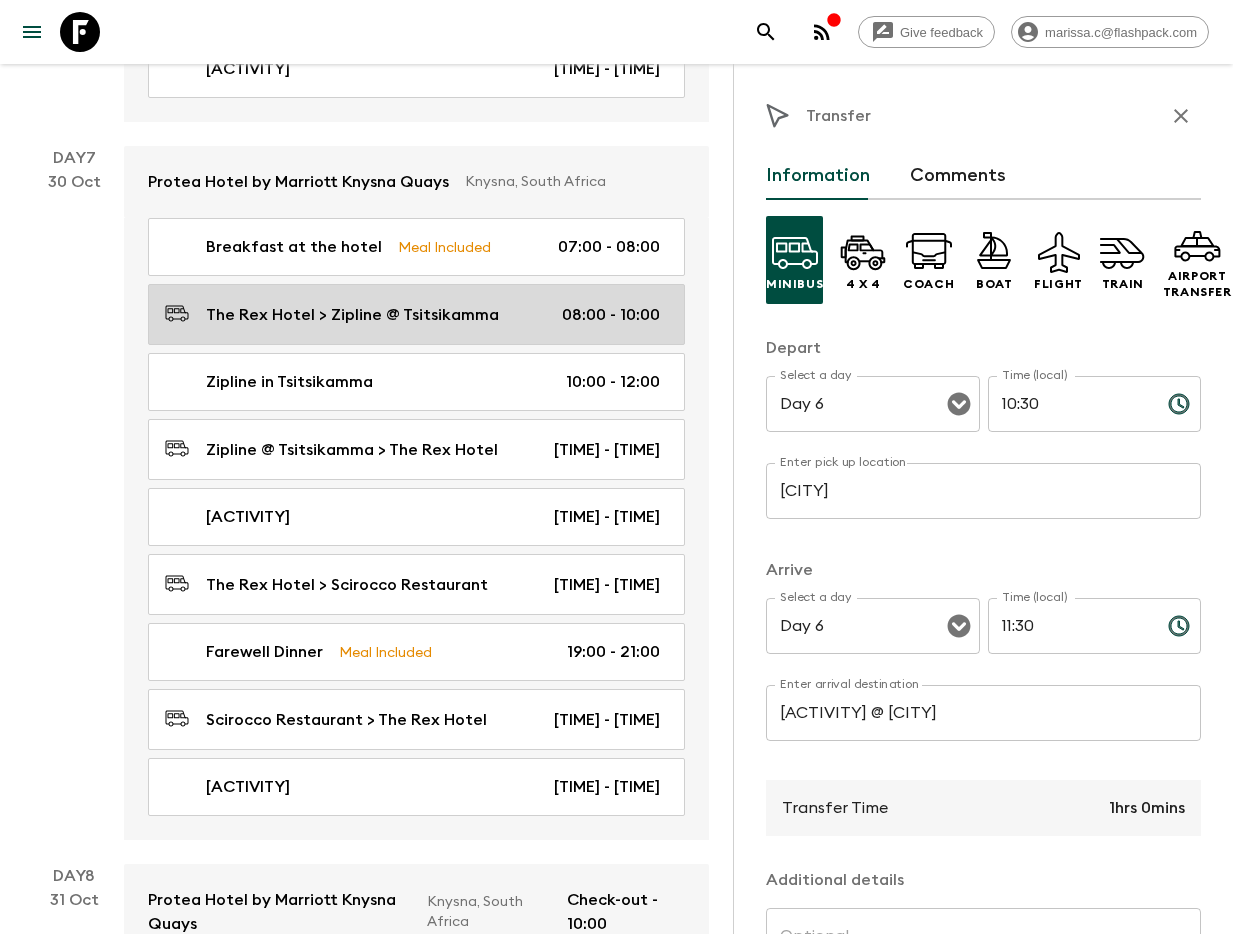 type on "Day 7" 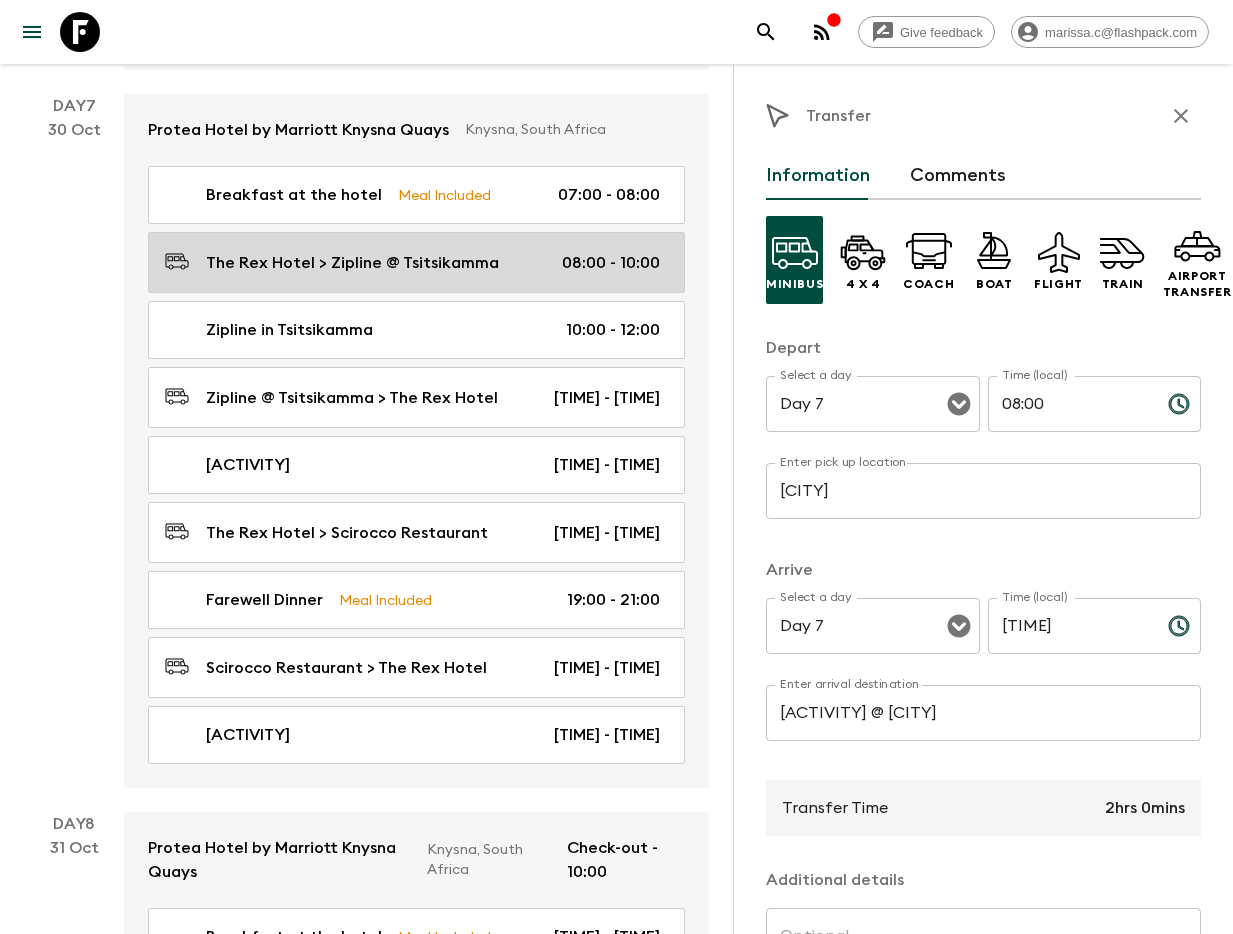 scroll, scrollTop: 4357, scrollLeft: 0, axis: vertical 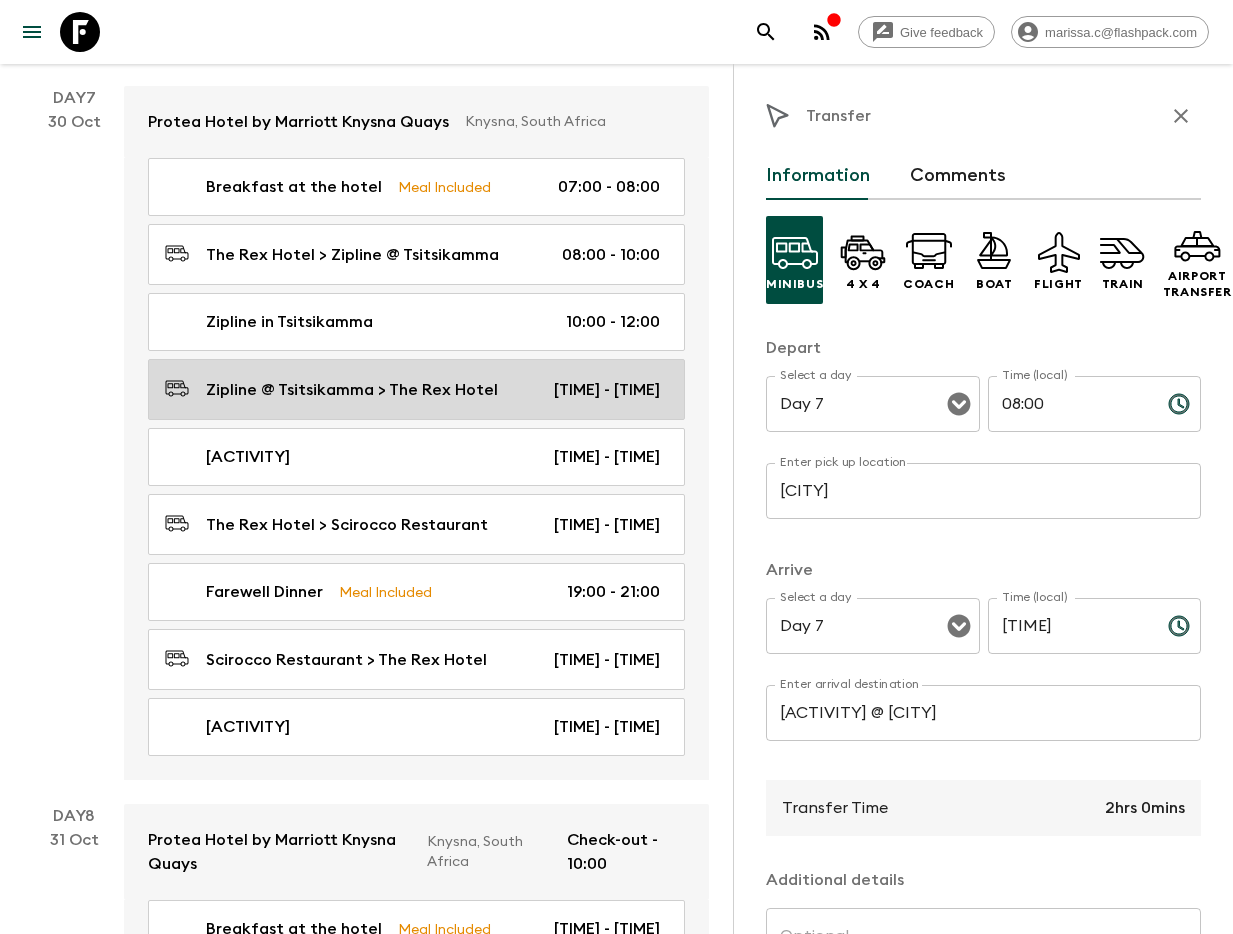 click on "Zipline @ Tsitsikamma > The Rex Hotel" at bounding box center [352, 390] 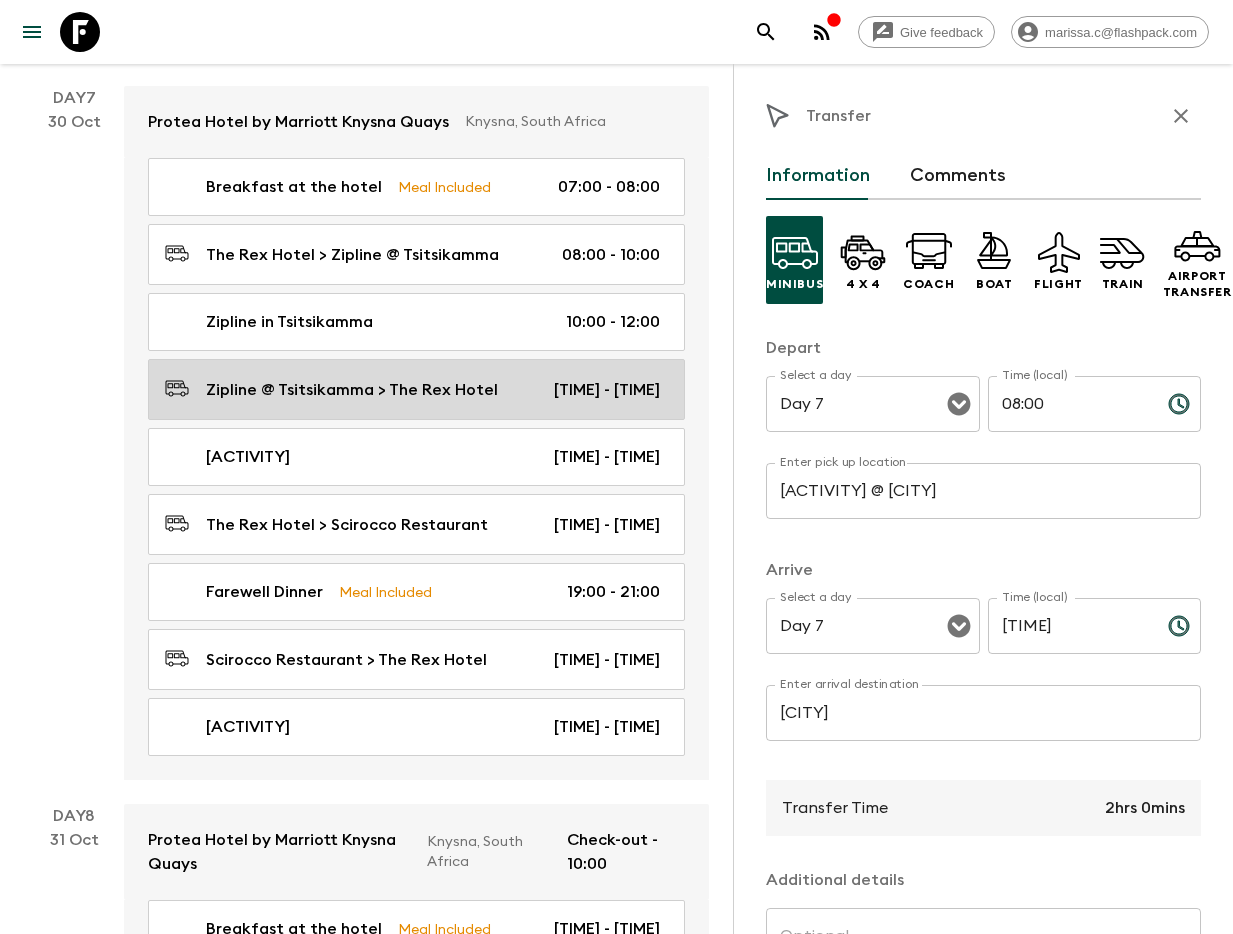 type on "[TIME]" 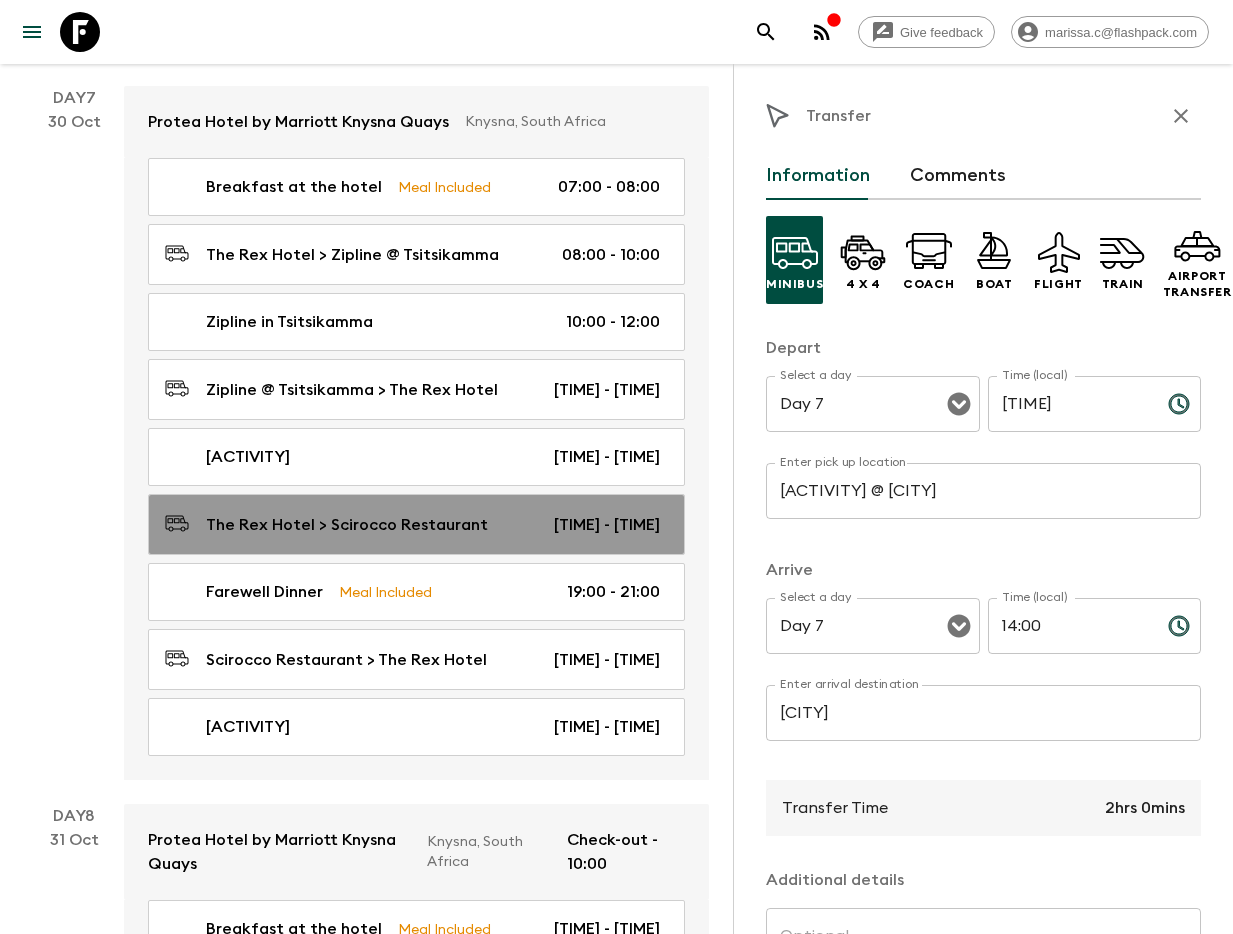 click on "[CITY] > [CITY] [TIME] - [TIME]" at bounding box center [416, 524] 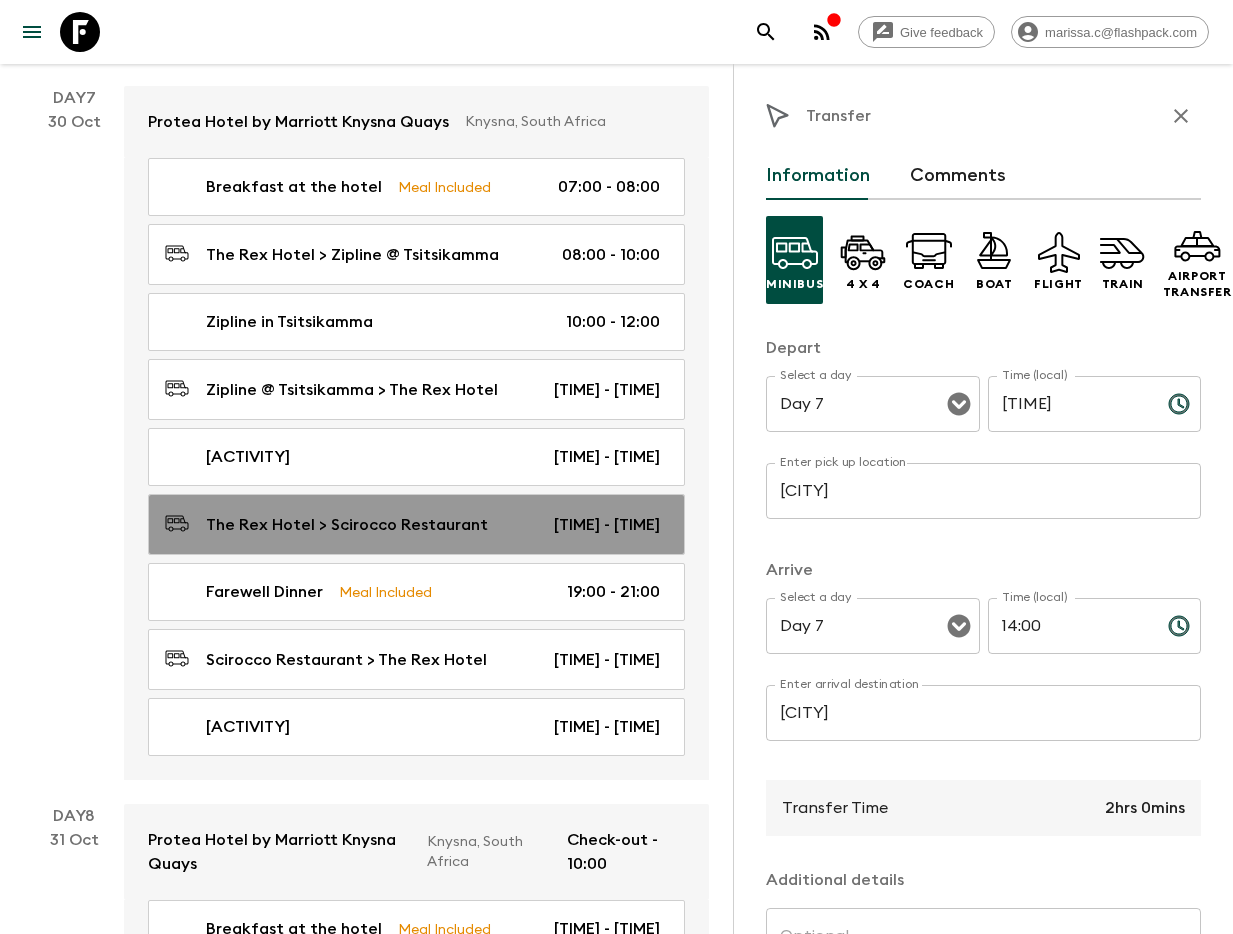 type on "[TIME]" 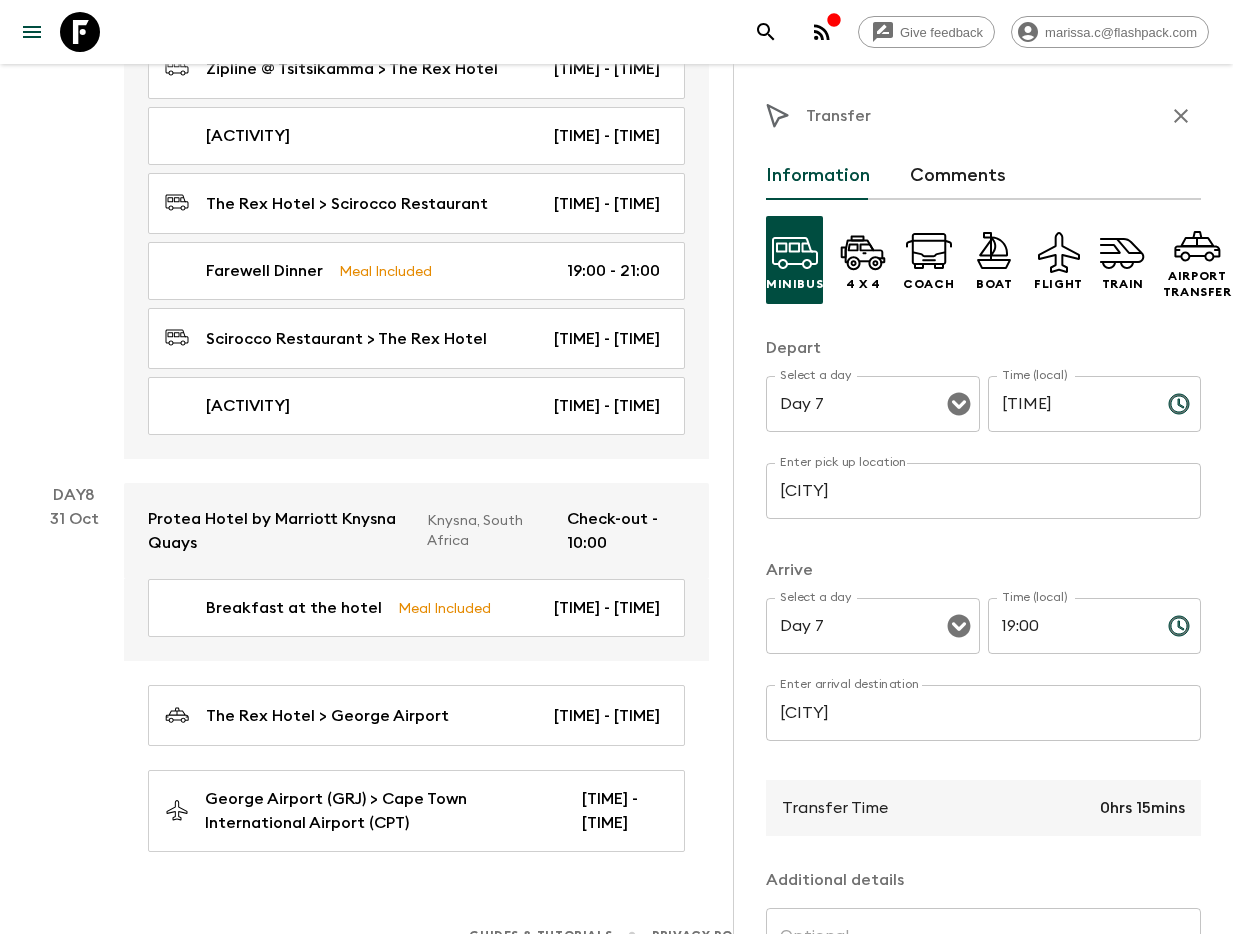scroll, scrollTop: 4687, scrollLeft: 0, axis: vertical 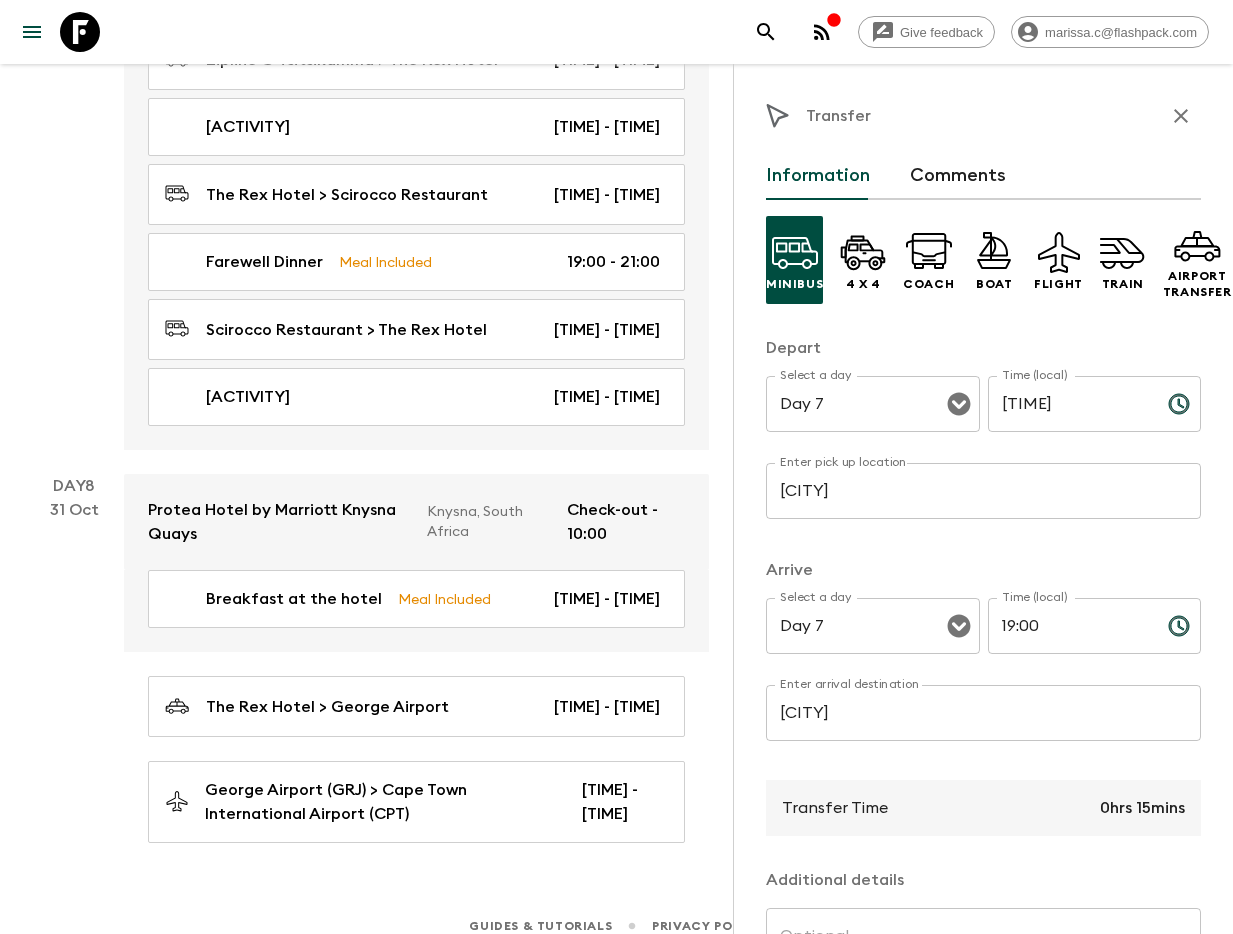 click on "Day [NUMBER] [DATE]" at bounding box center (74, 658) 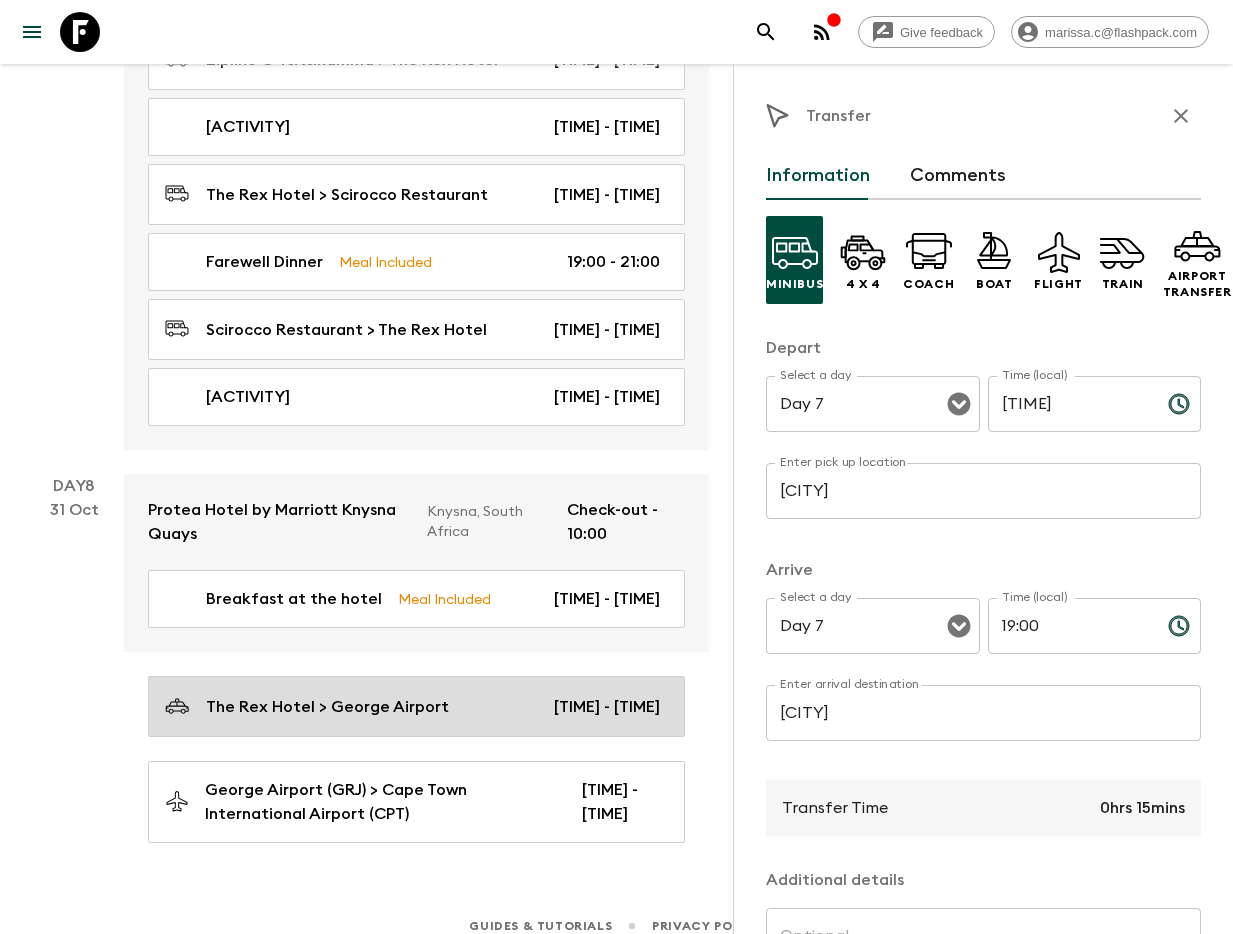 click on "The Rex Hotel > George Airport" at bounding box center (327, 707) 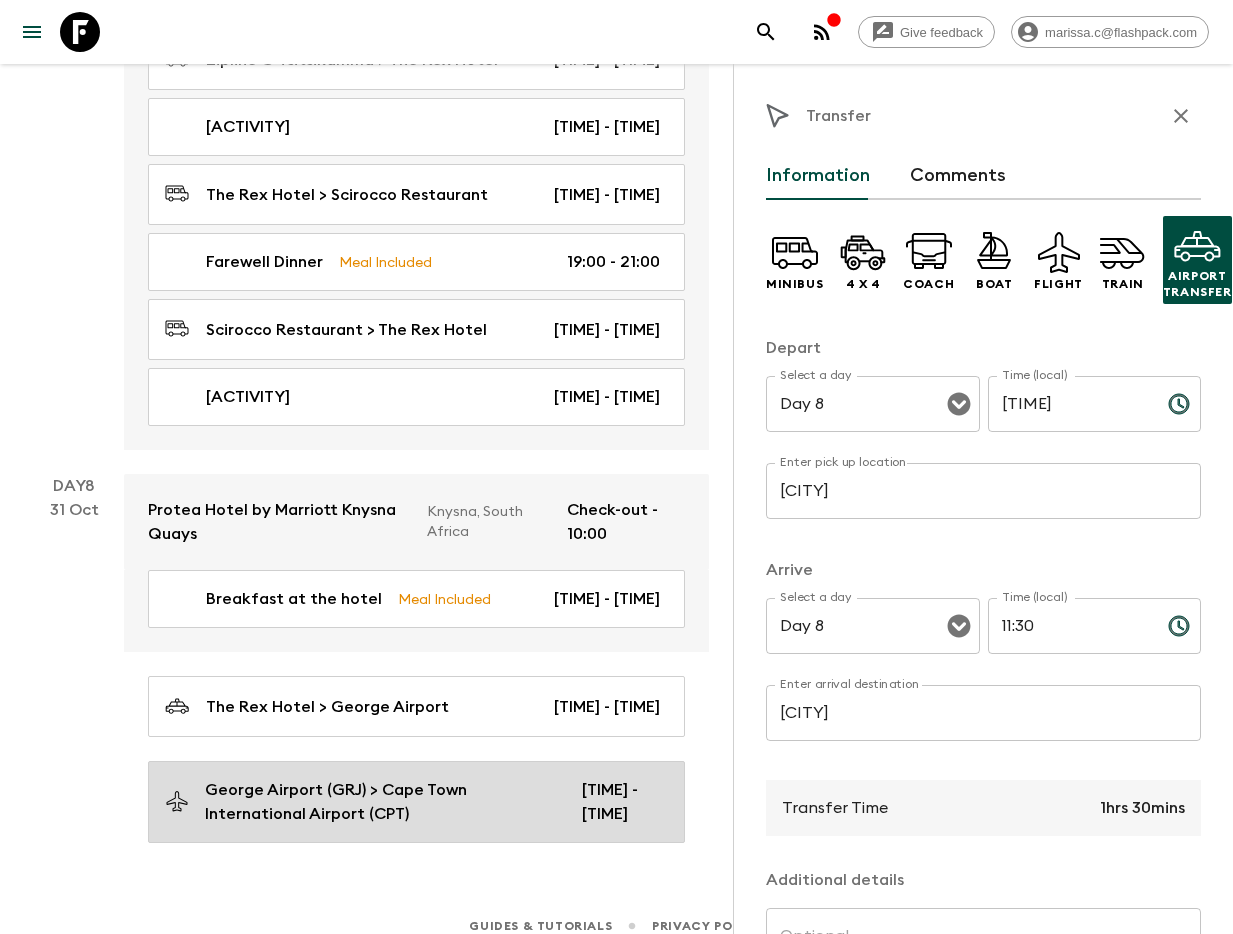 click on "George Airport (GRJ) > Cape Town International Airport (CPT)" at bounding box center (377, 802) 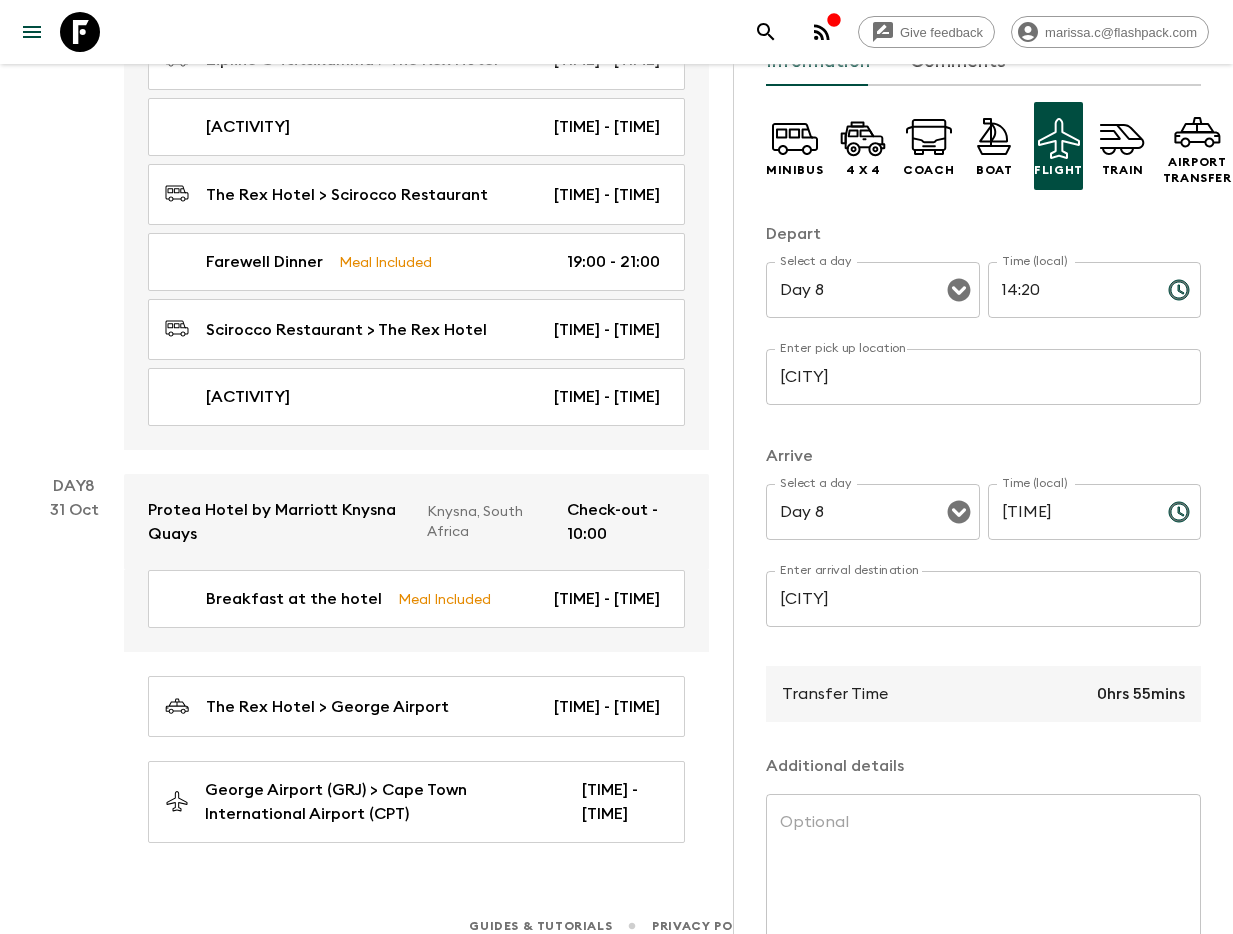 scroll, scrollTop: 105, scrollLeft: 0, axis: vertical 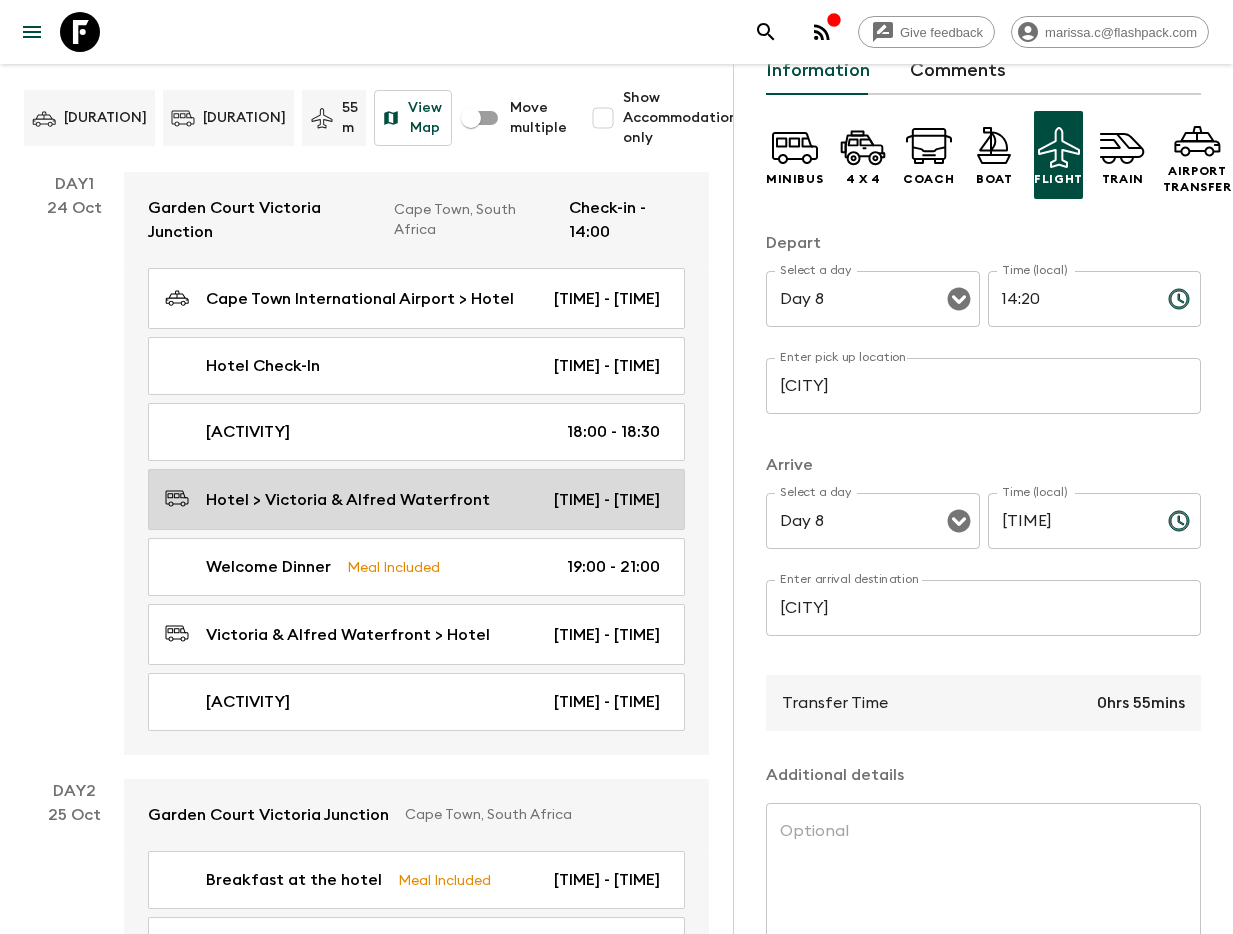 click on "Hotel > Victoria & Alfred Waterfront" at bounding box center [348, 500] 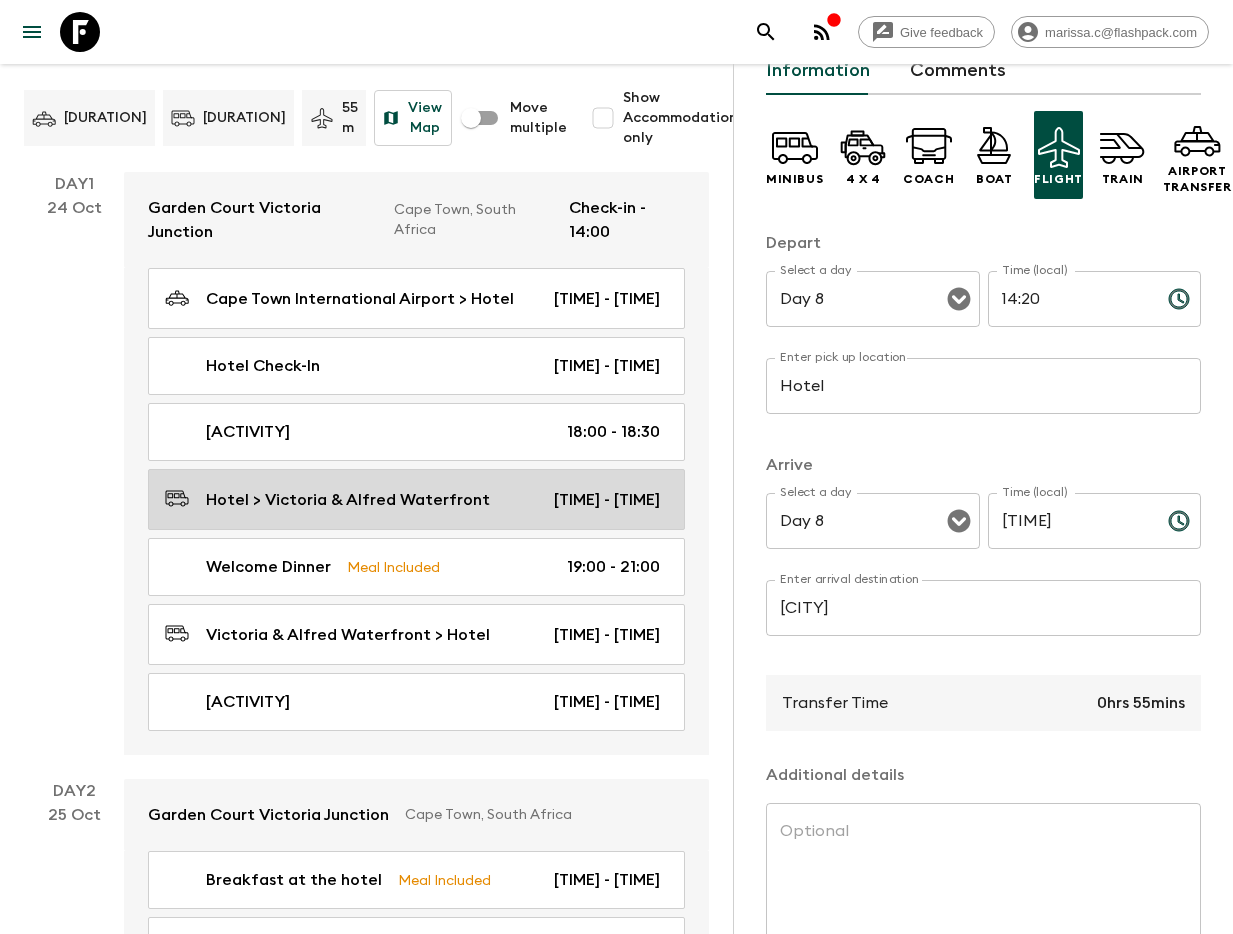 type on "Day 1" 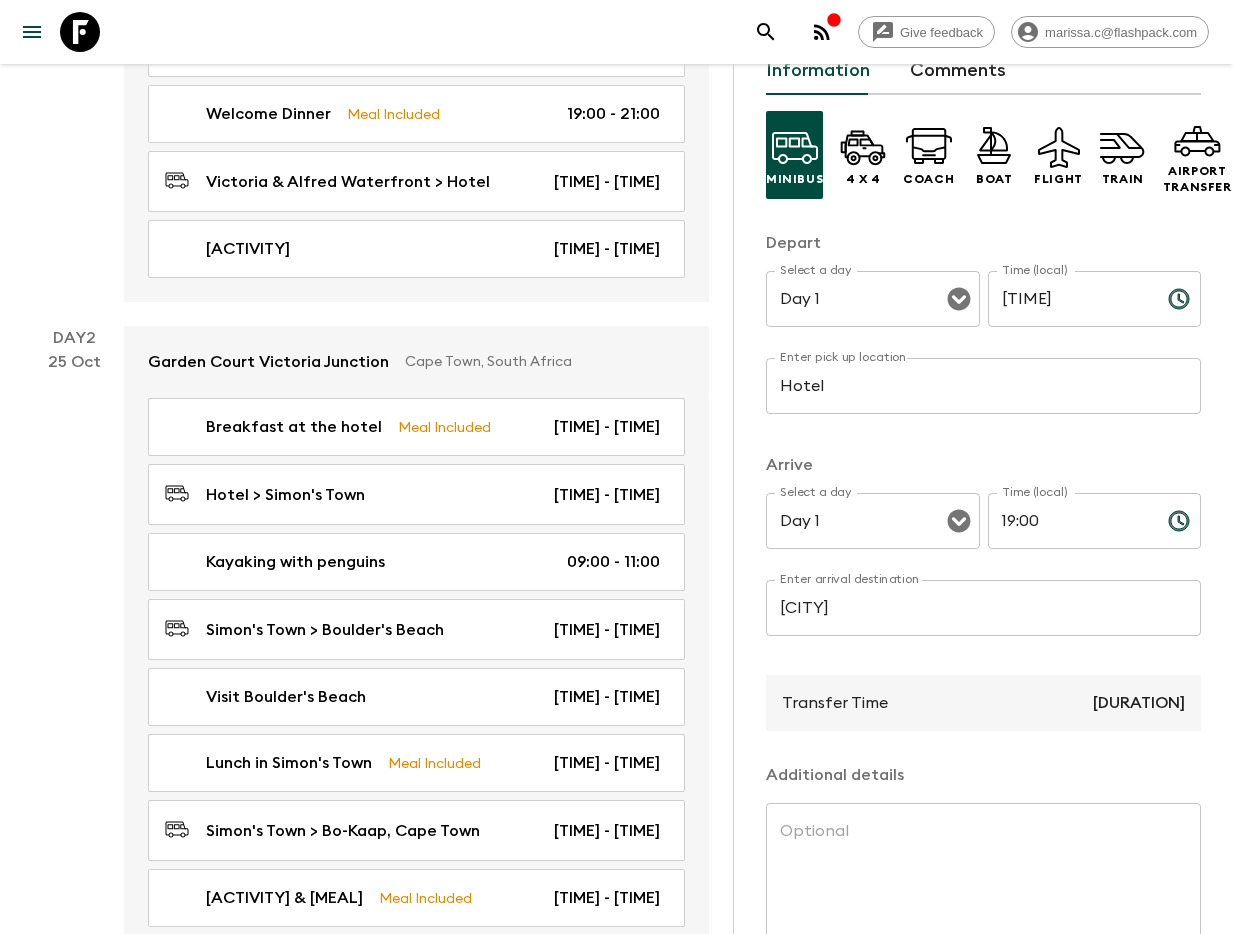 scroll, scrollTop: 0, scrollLeft: 0, axis: both 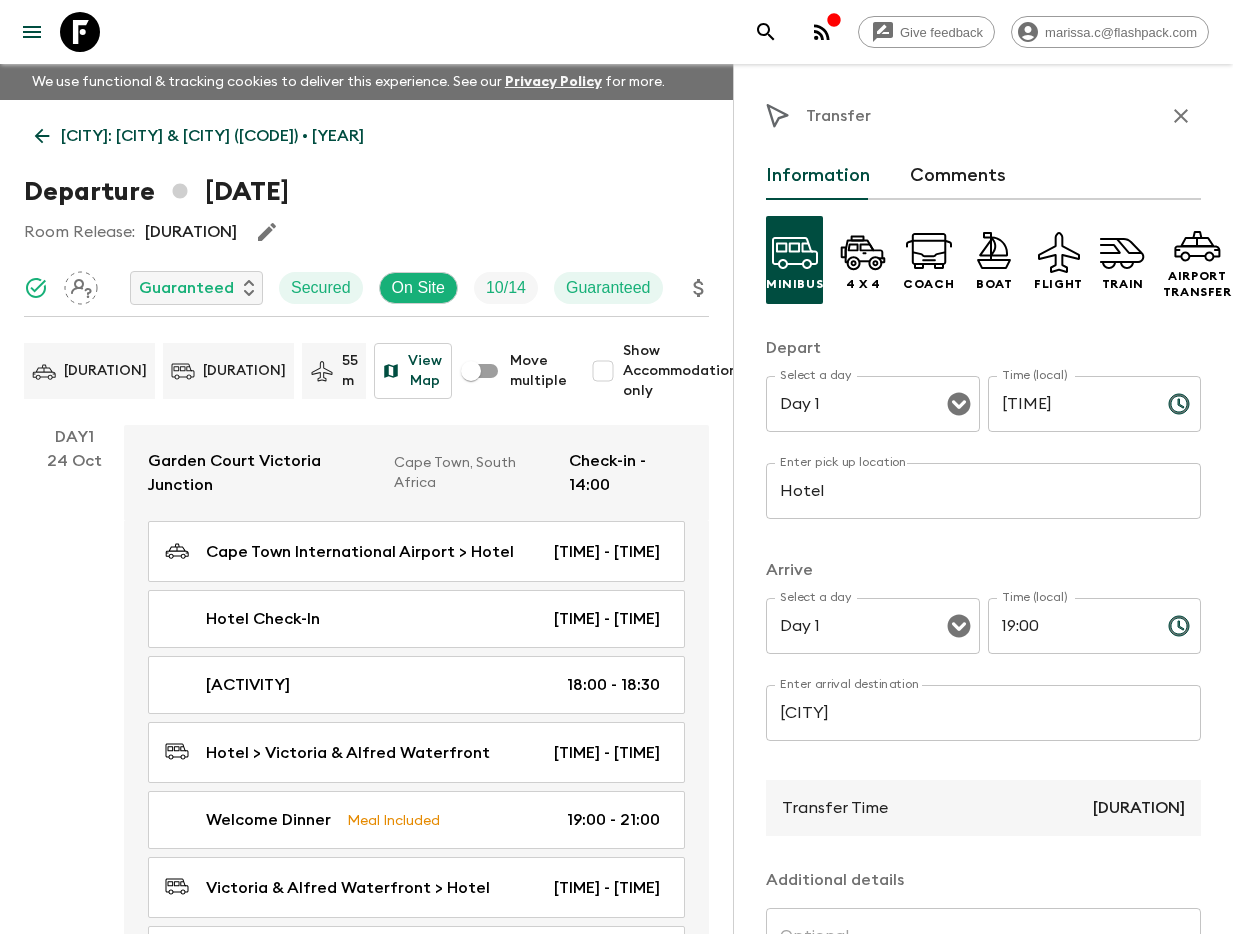 drag, startPoint x: 1186, startPoint y: 123, endPoint x: 958, endPoint y: 204, distance: 241.96074 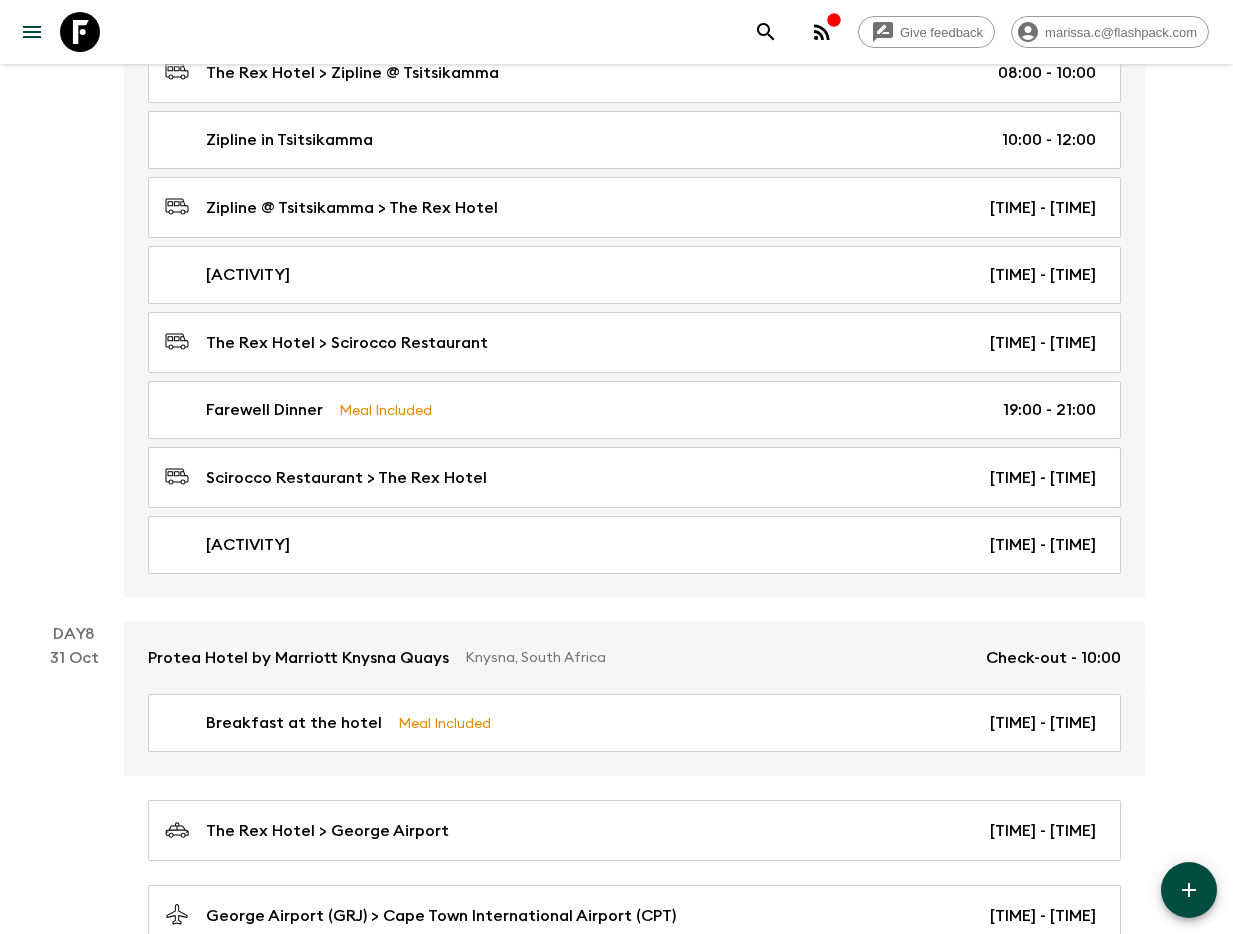 scroll, scrollTop: 4473, scrollLeft: 0, axis: vertical 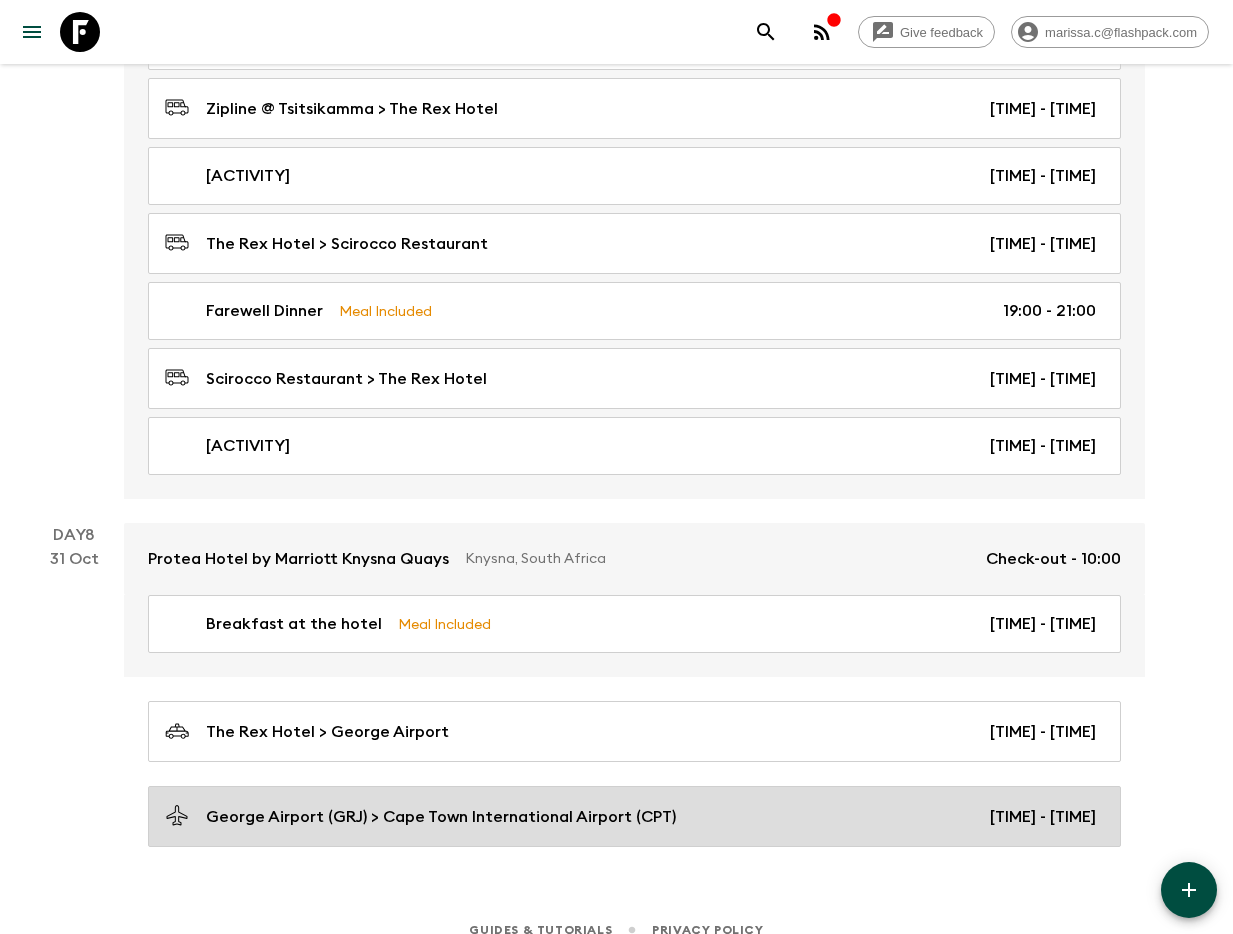click on "[CITY] ([CODE]) > [CITY] ([CODE]) [TIME] - [TIME]" at bounding box center [634, 816] 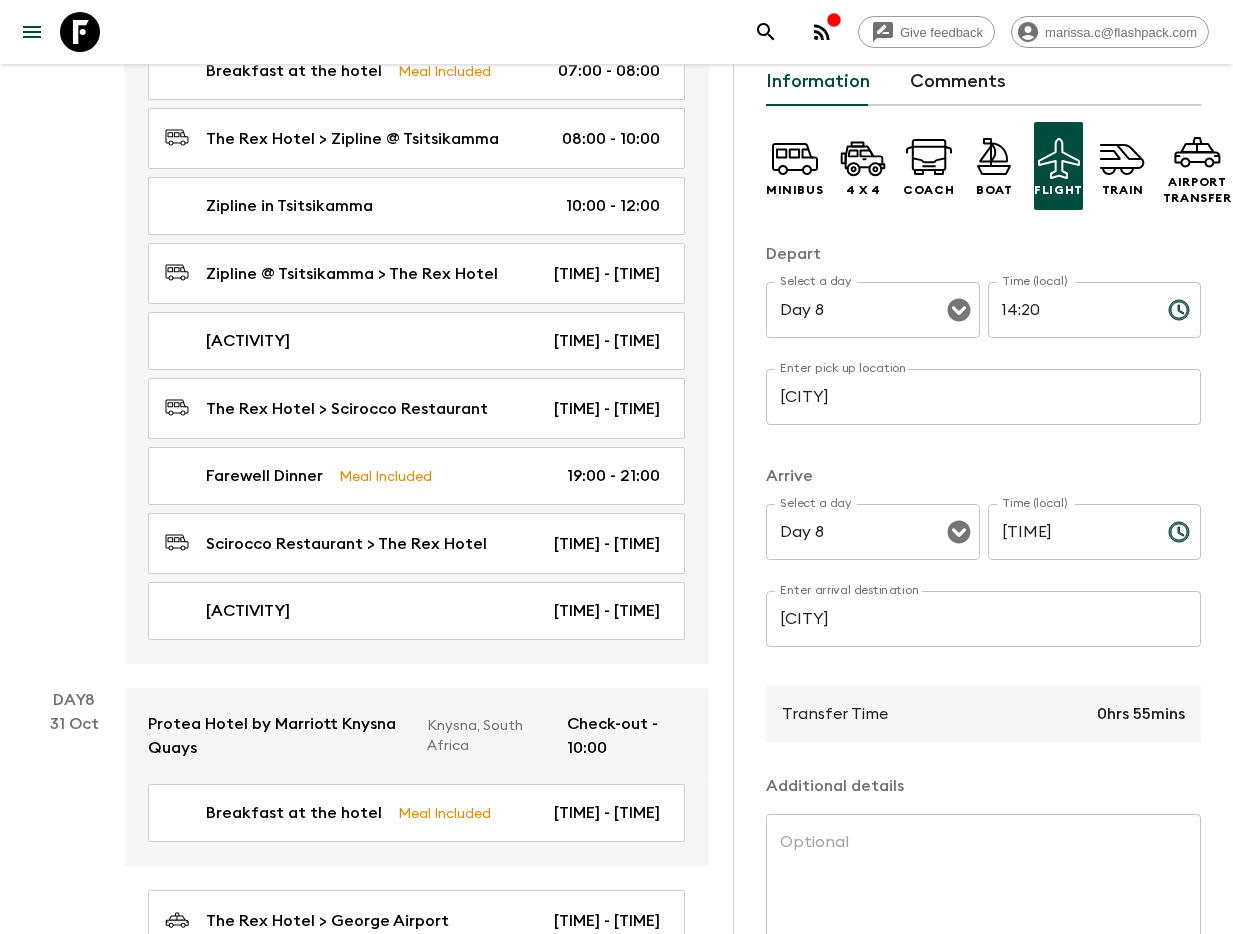 scroll, scrollTop: 220, scrollLeft: 0, axis: vertical 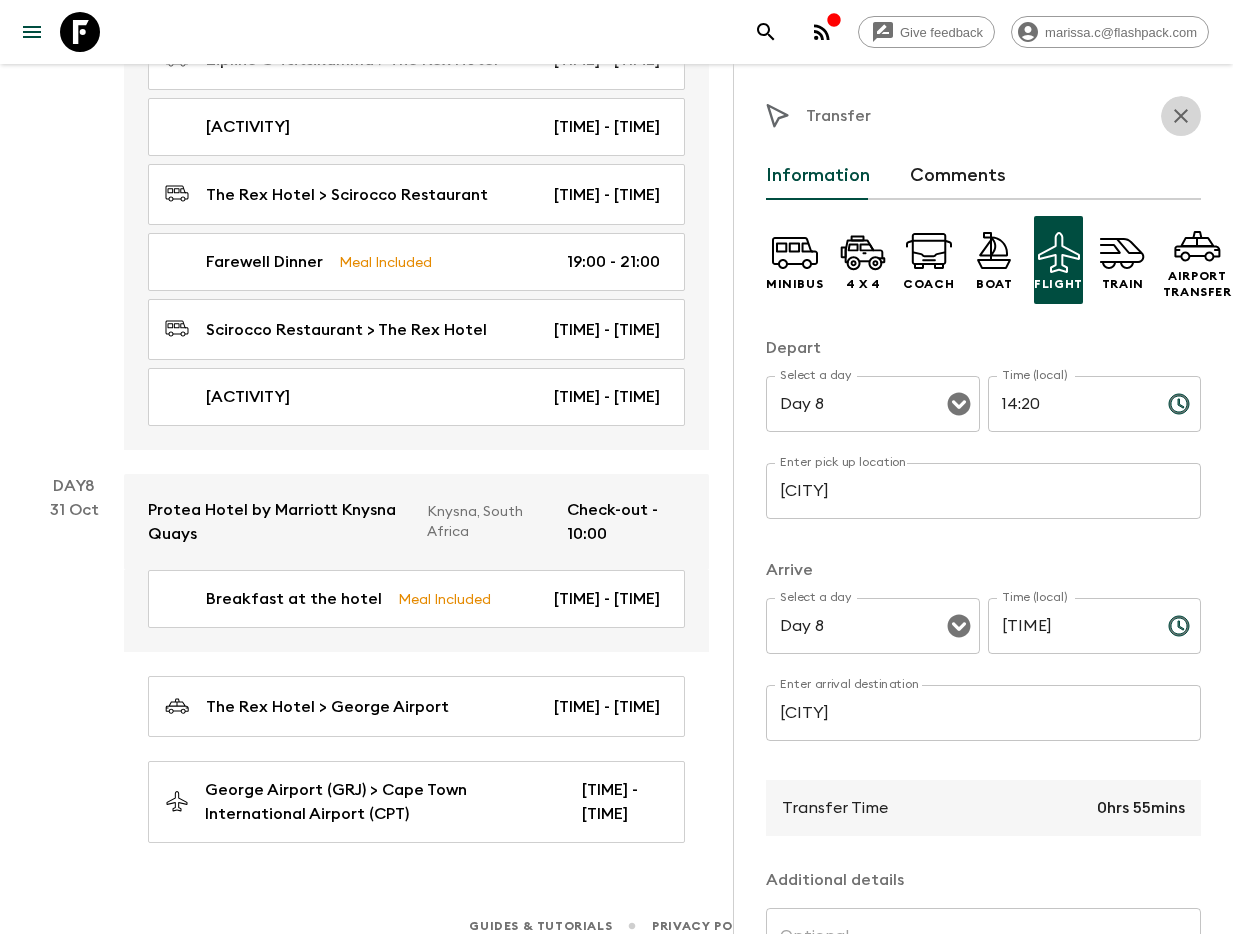 click 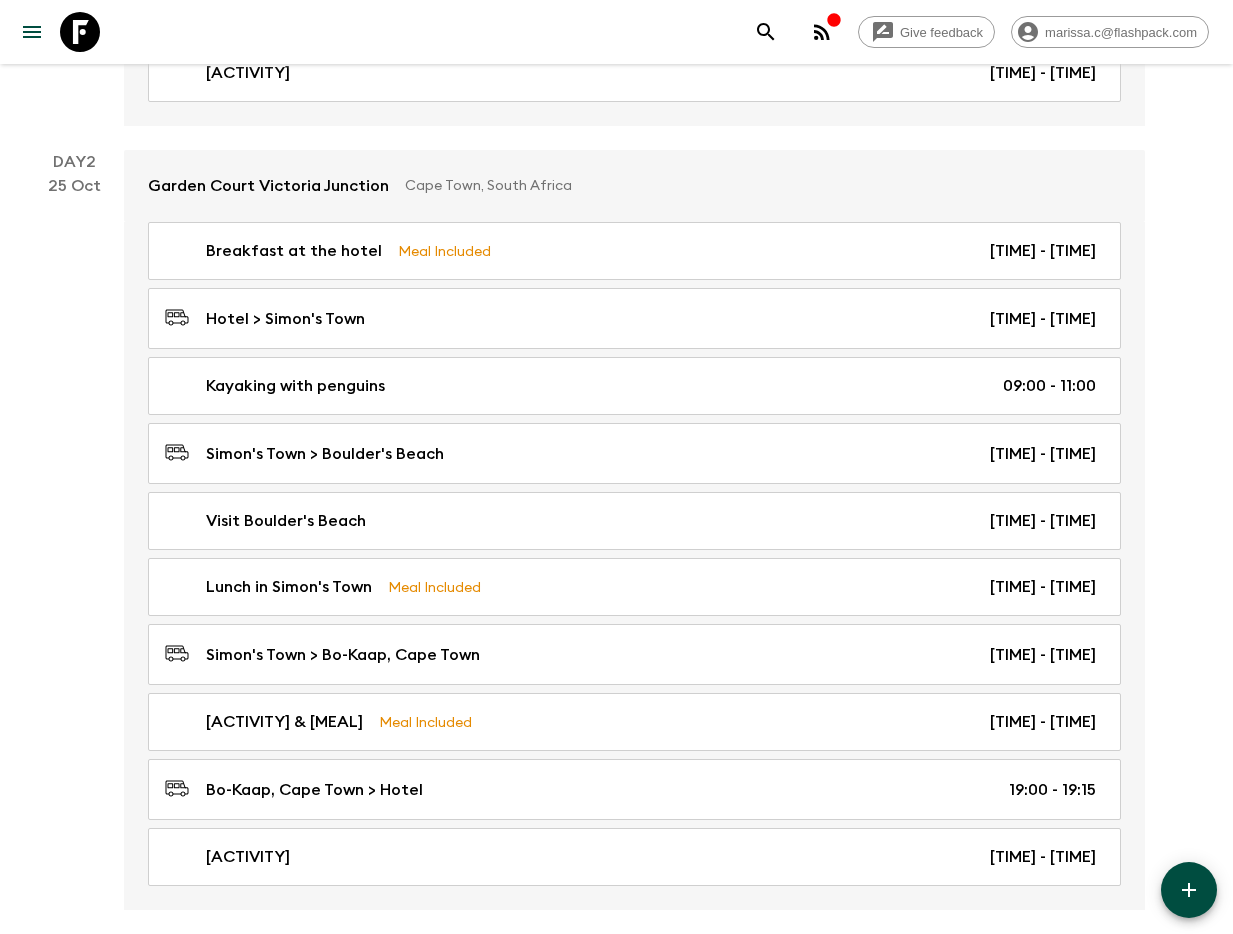 scroll, scrollTop: 862, scrollLeft: 0, axis: vertical 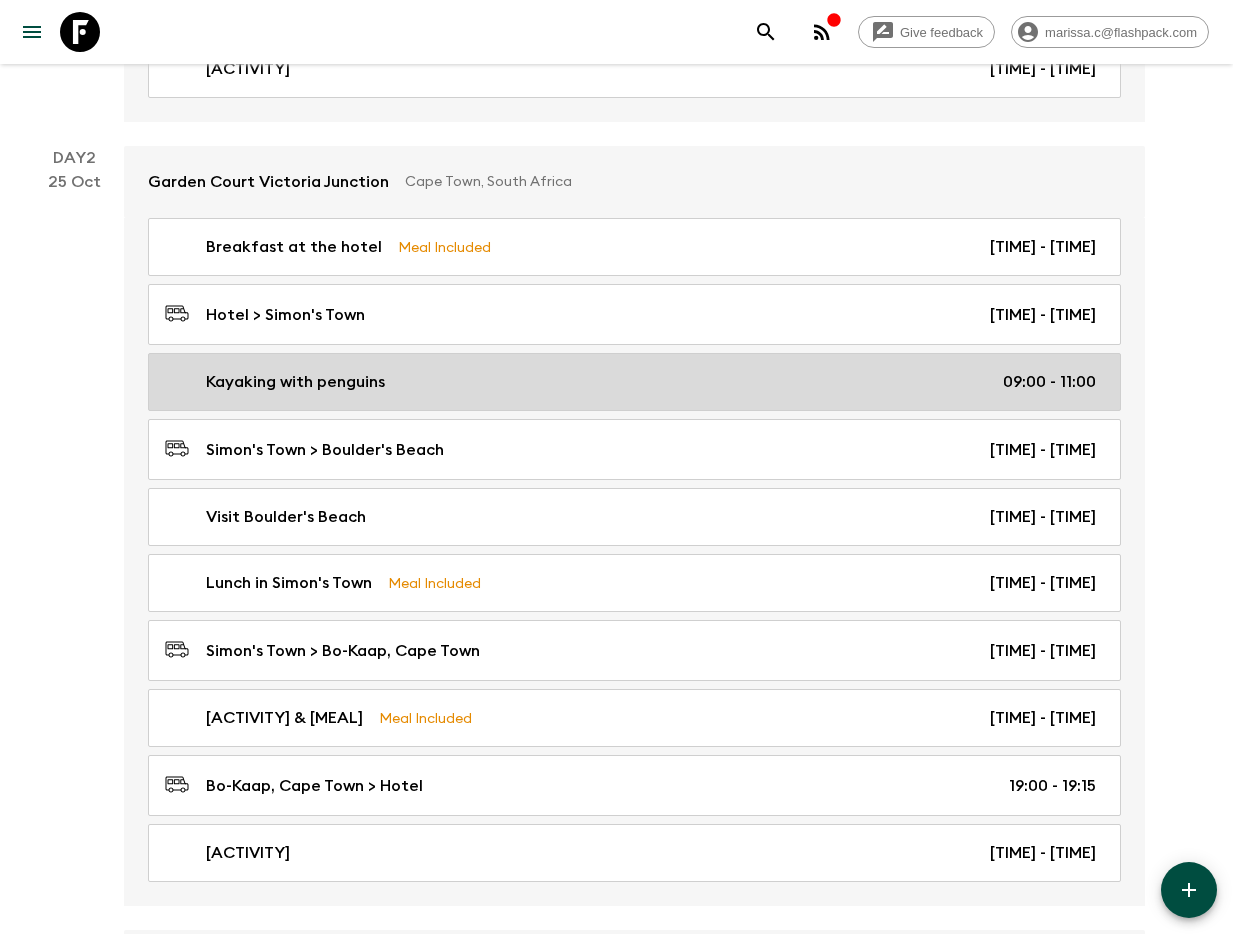 click on "Kayaking with penguins" at bounding box center (295, 382) 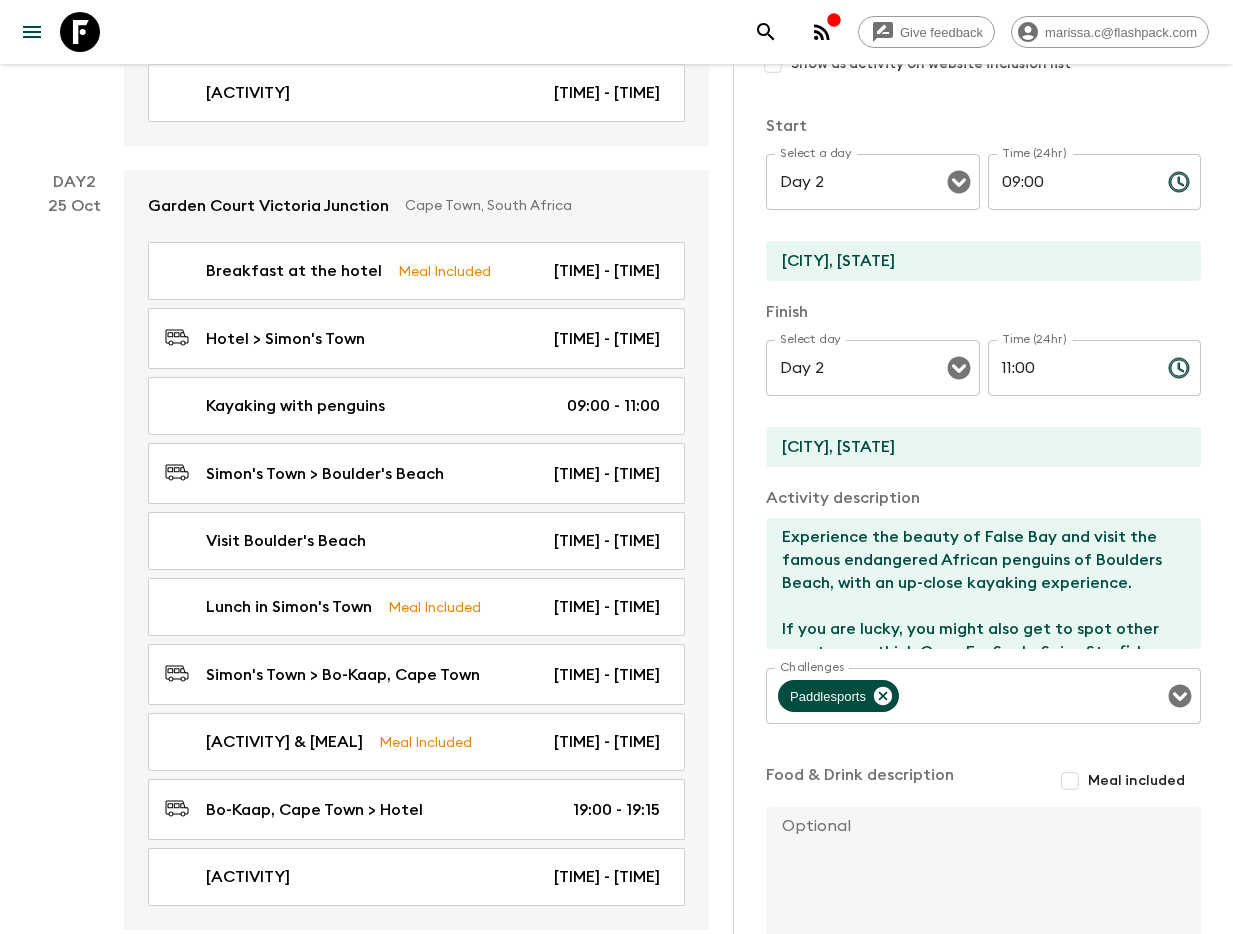 scroll, scrollTop: 293, scrollLeft: 0, axis: vertical 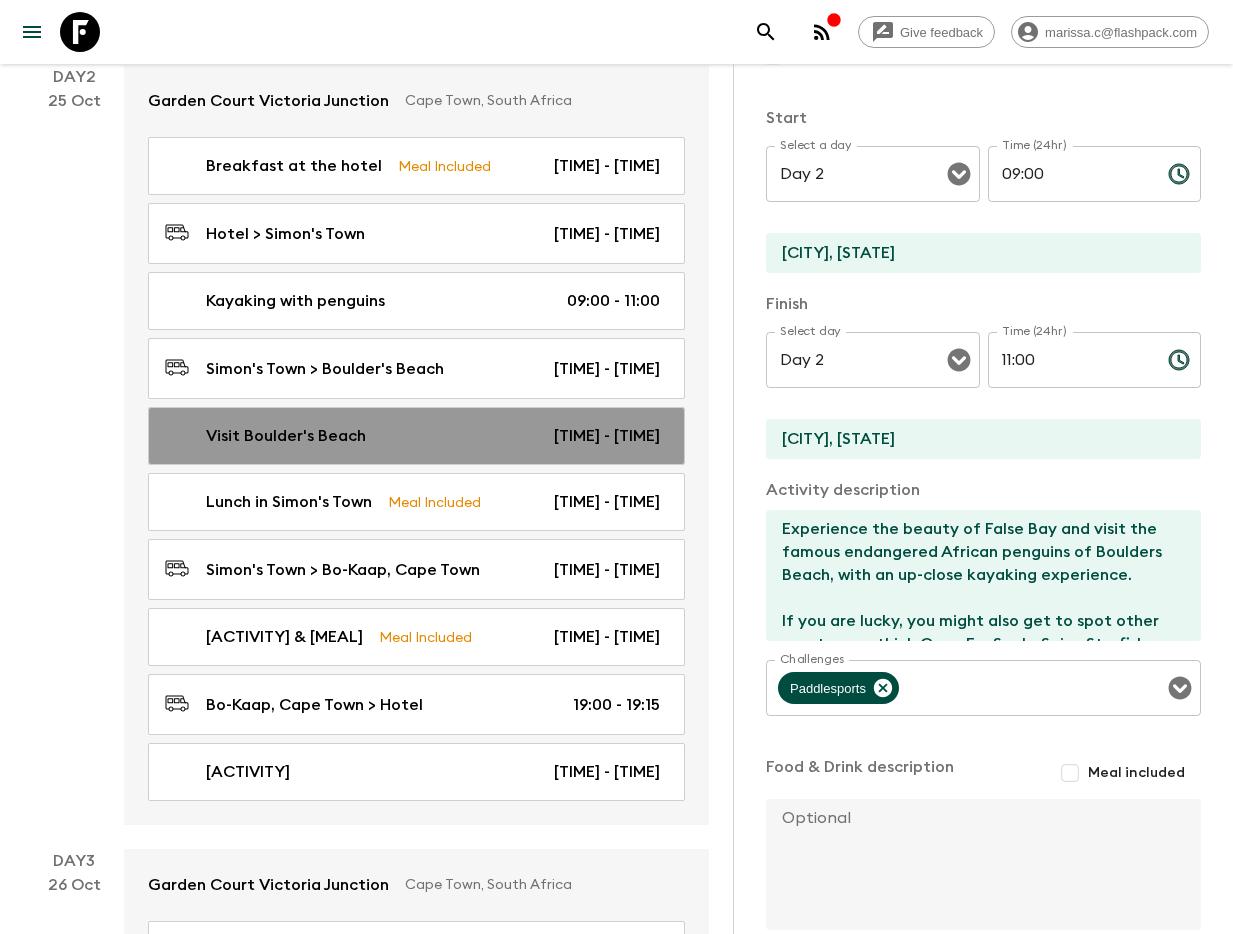 click on "Visit [CITY] [TIME] - [TIME]" at bounding box center [412, 436] 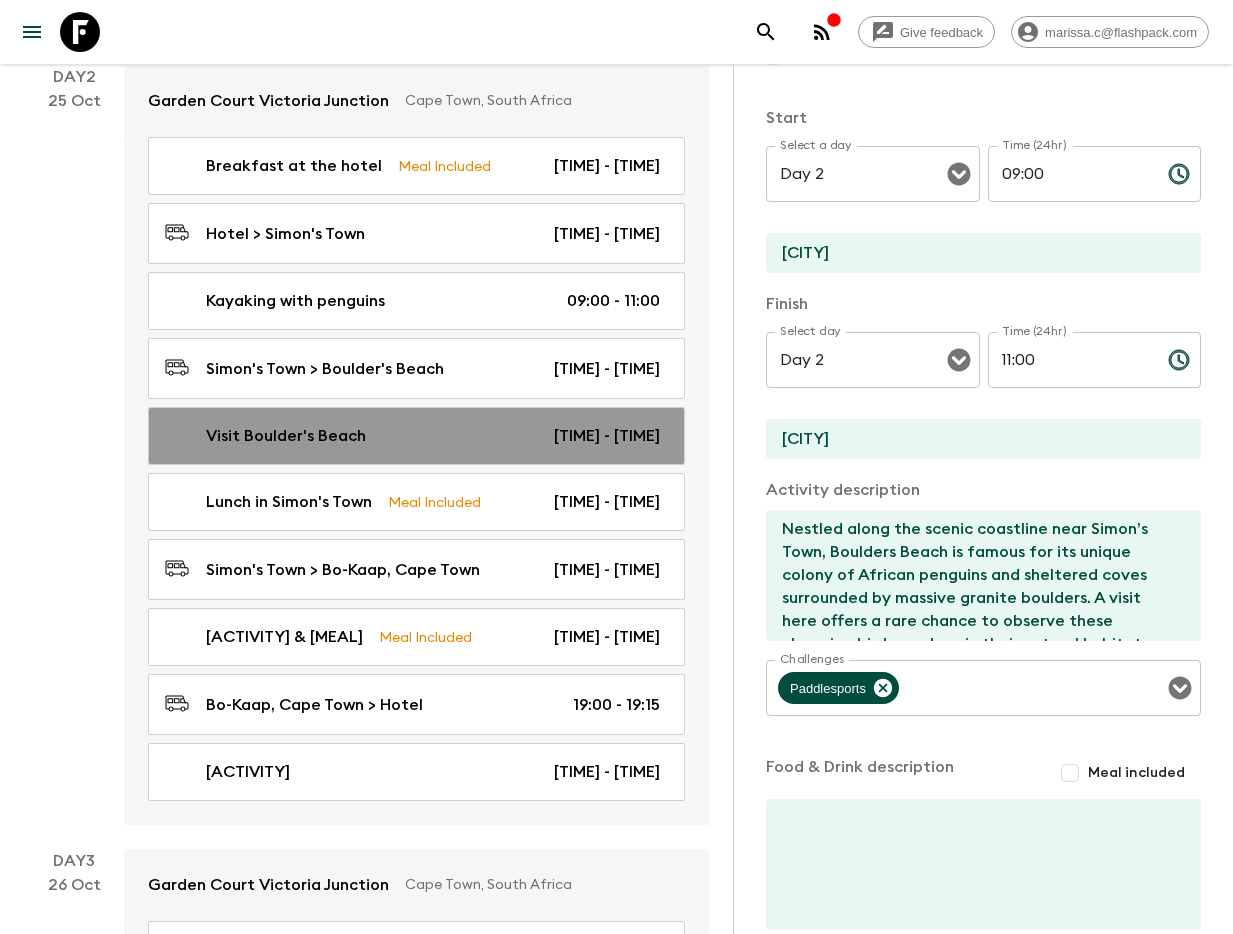type on "[TIME]" 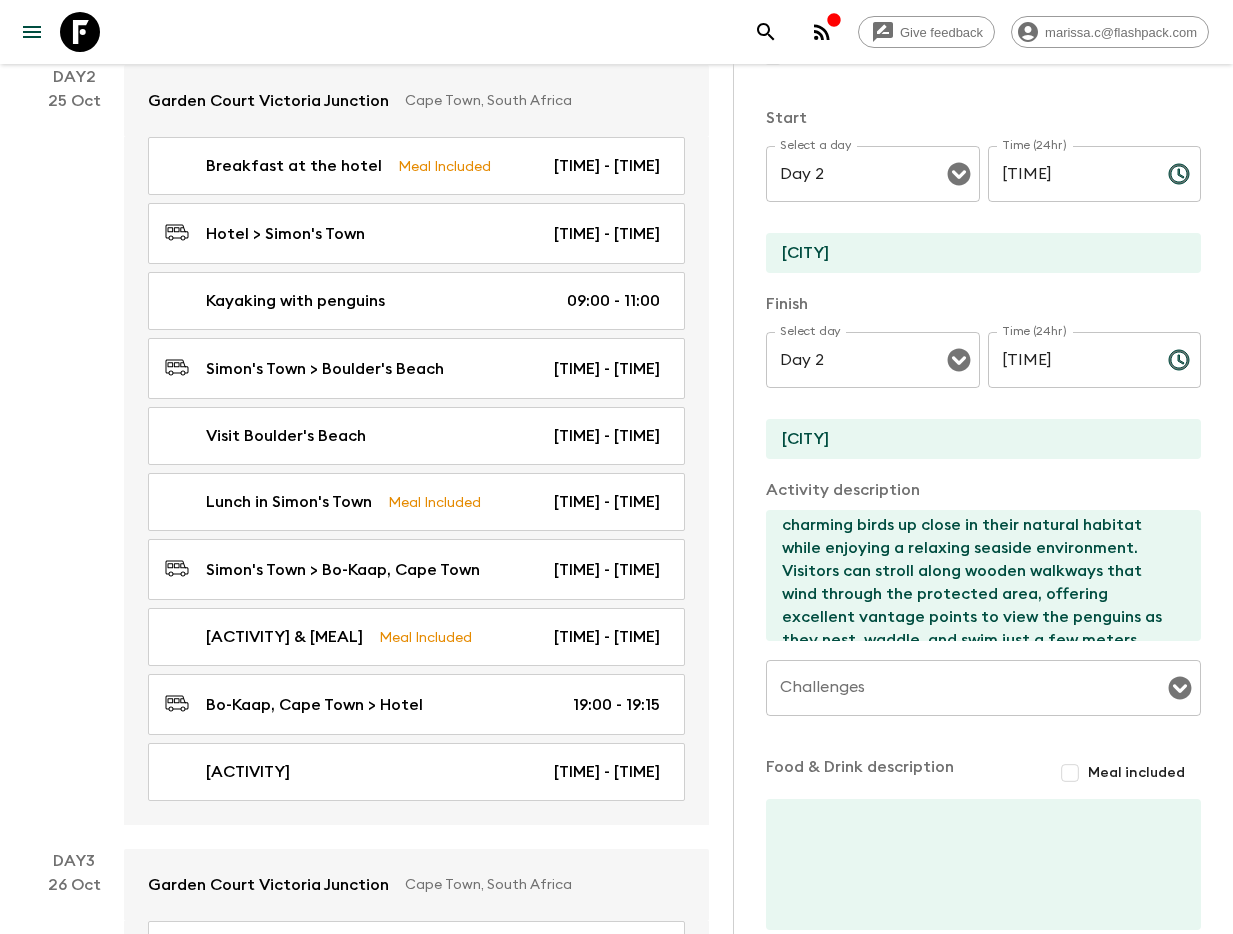 scroll, scrollTop: 138, scrollLeft: 0, axis: vertical 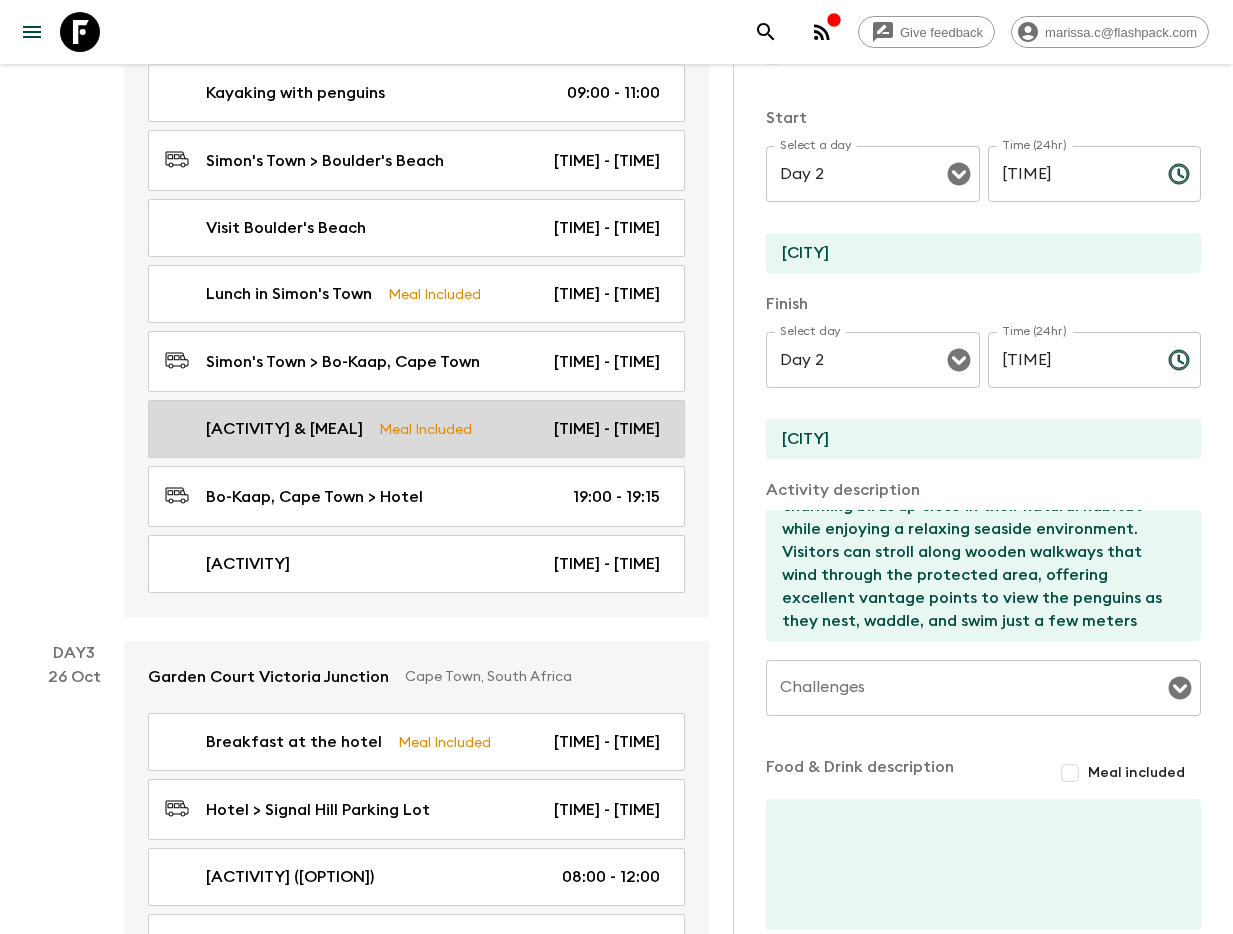 click on "[ACTIVITY] & [MEAL]" at bounding box center (284, 429) 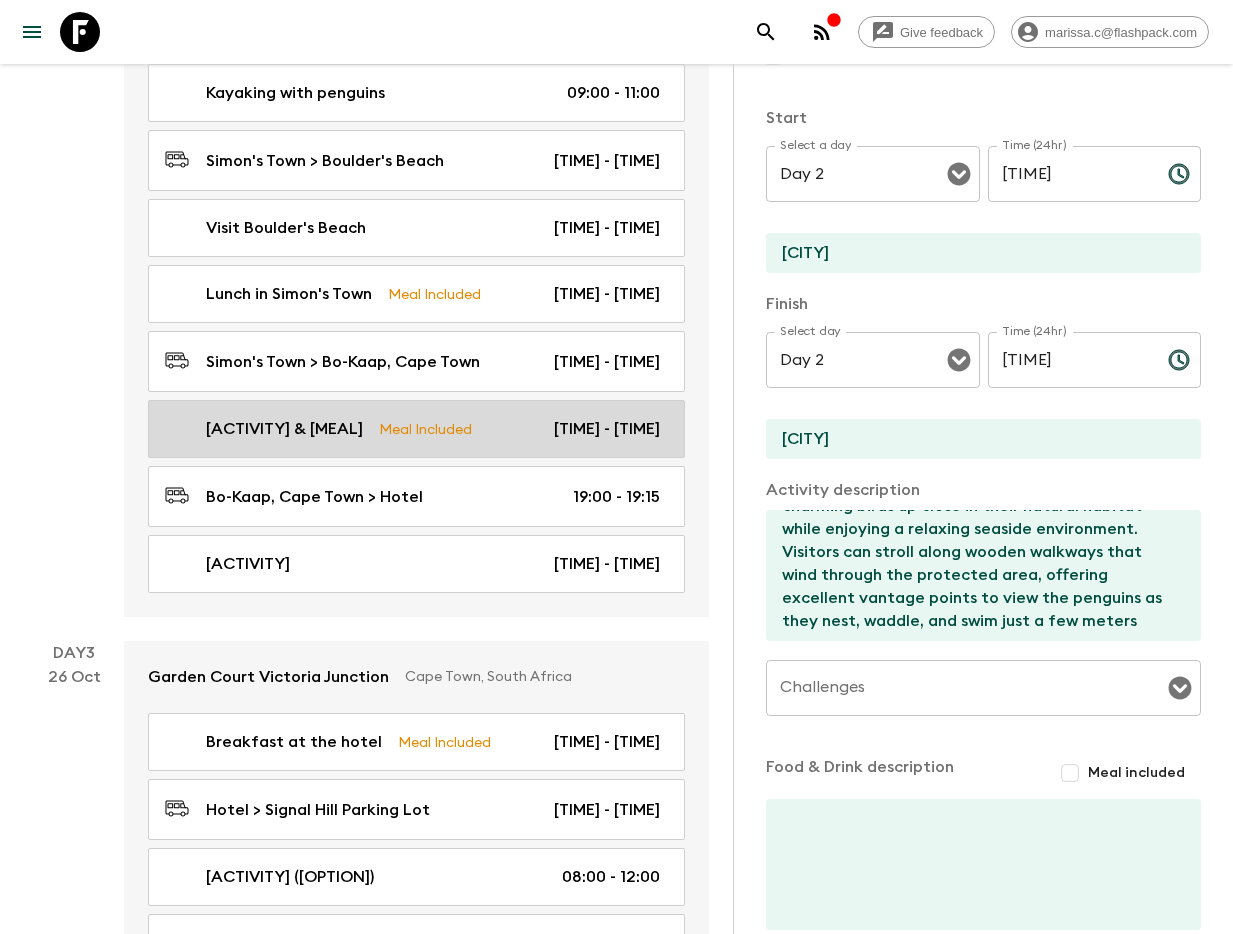 type on "[ACTIVITY] & [MEAL]" 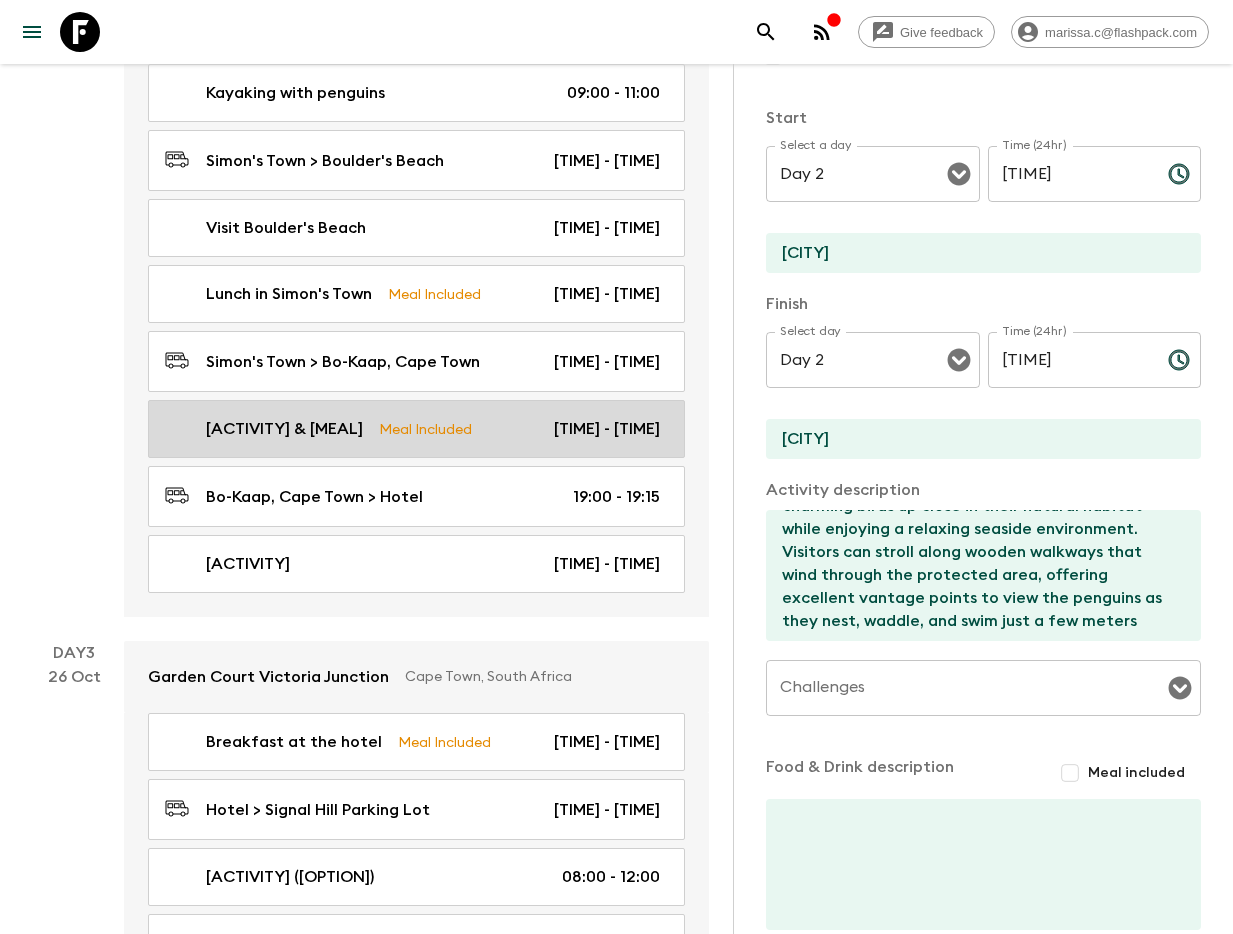 type on "[CITY], [CITY]" 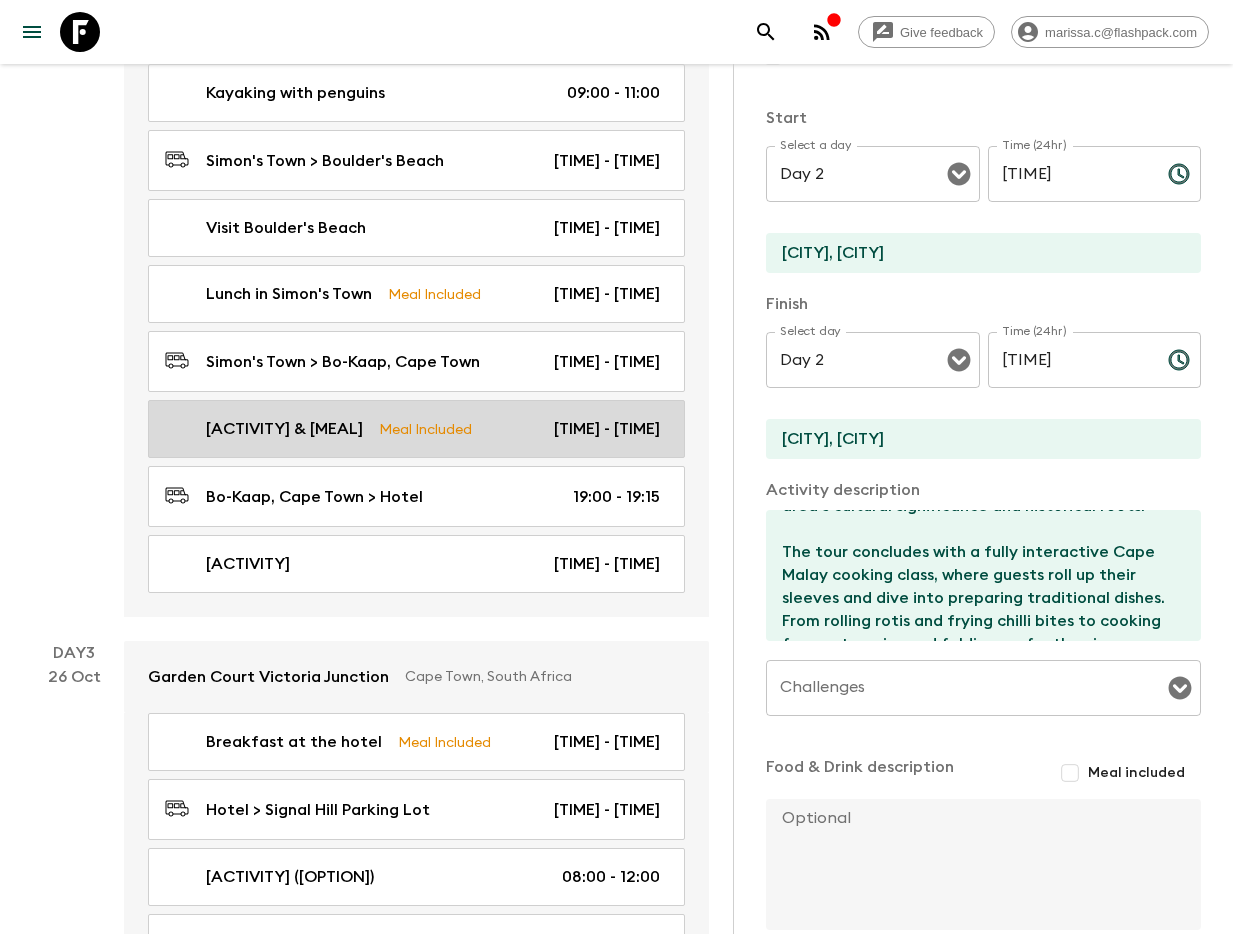 type on "16:30" 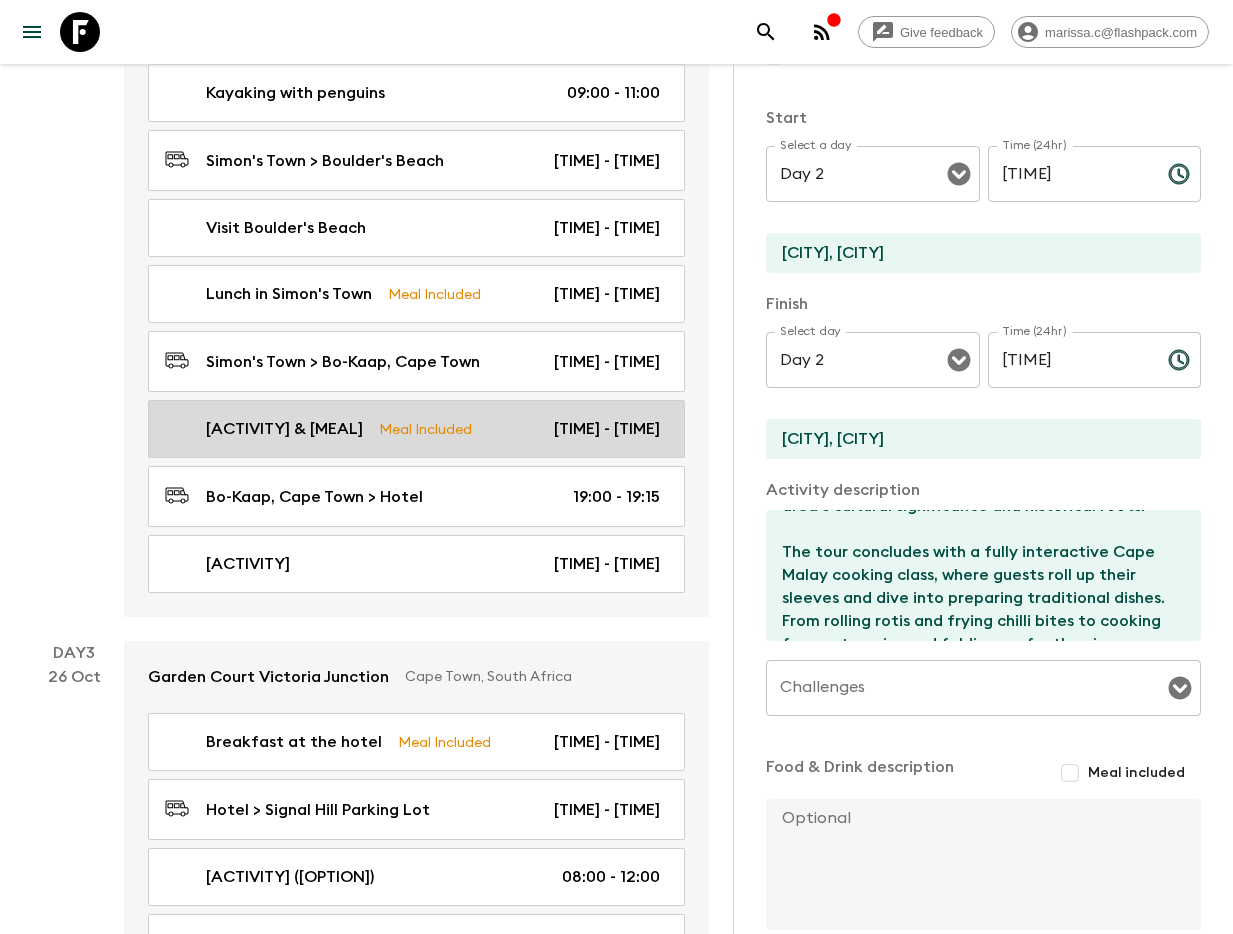 type on "19:00" 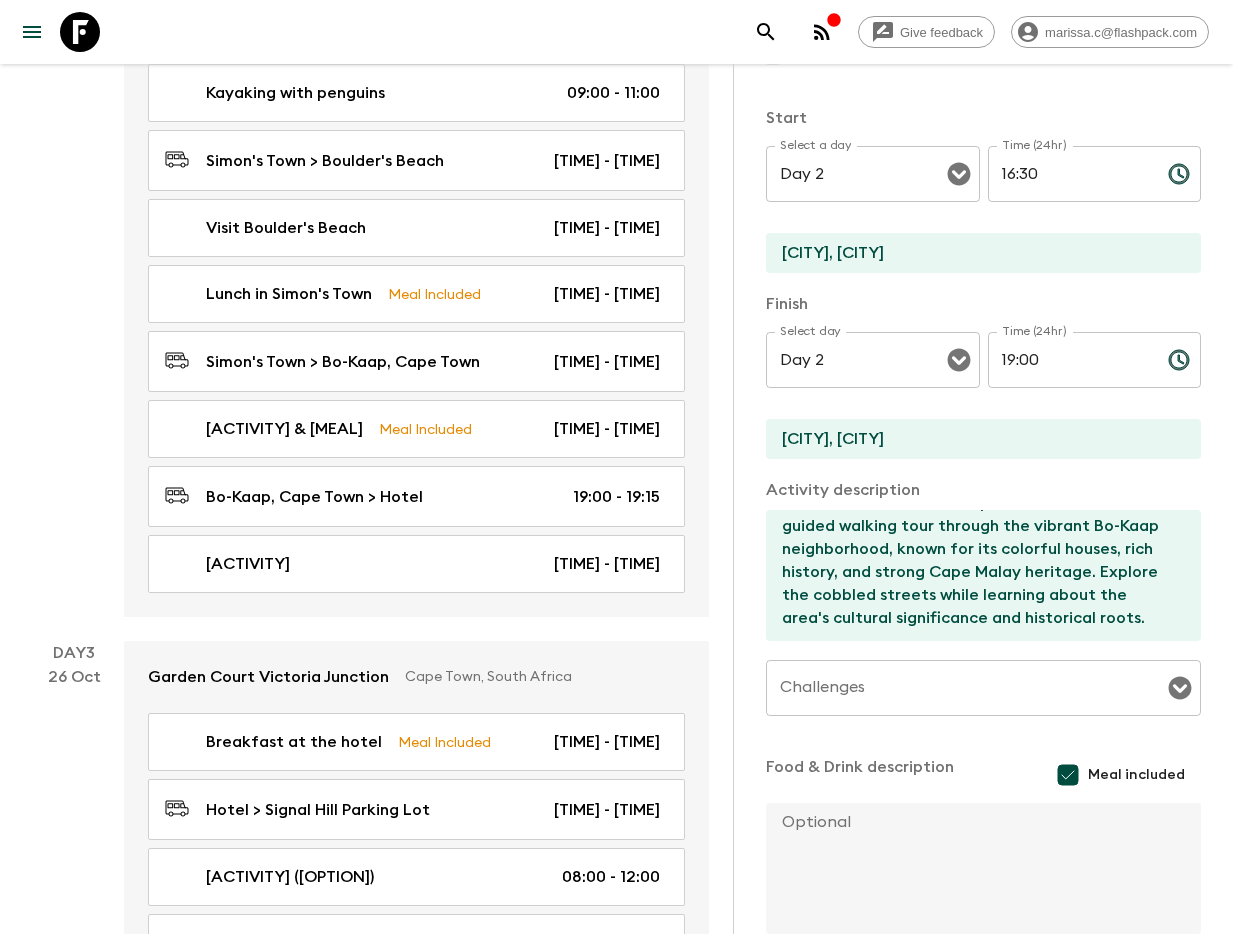 scroll, scrollTop: 0, scrollLeft: 0, axis: both 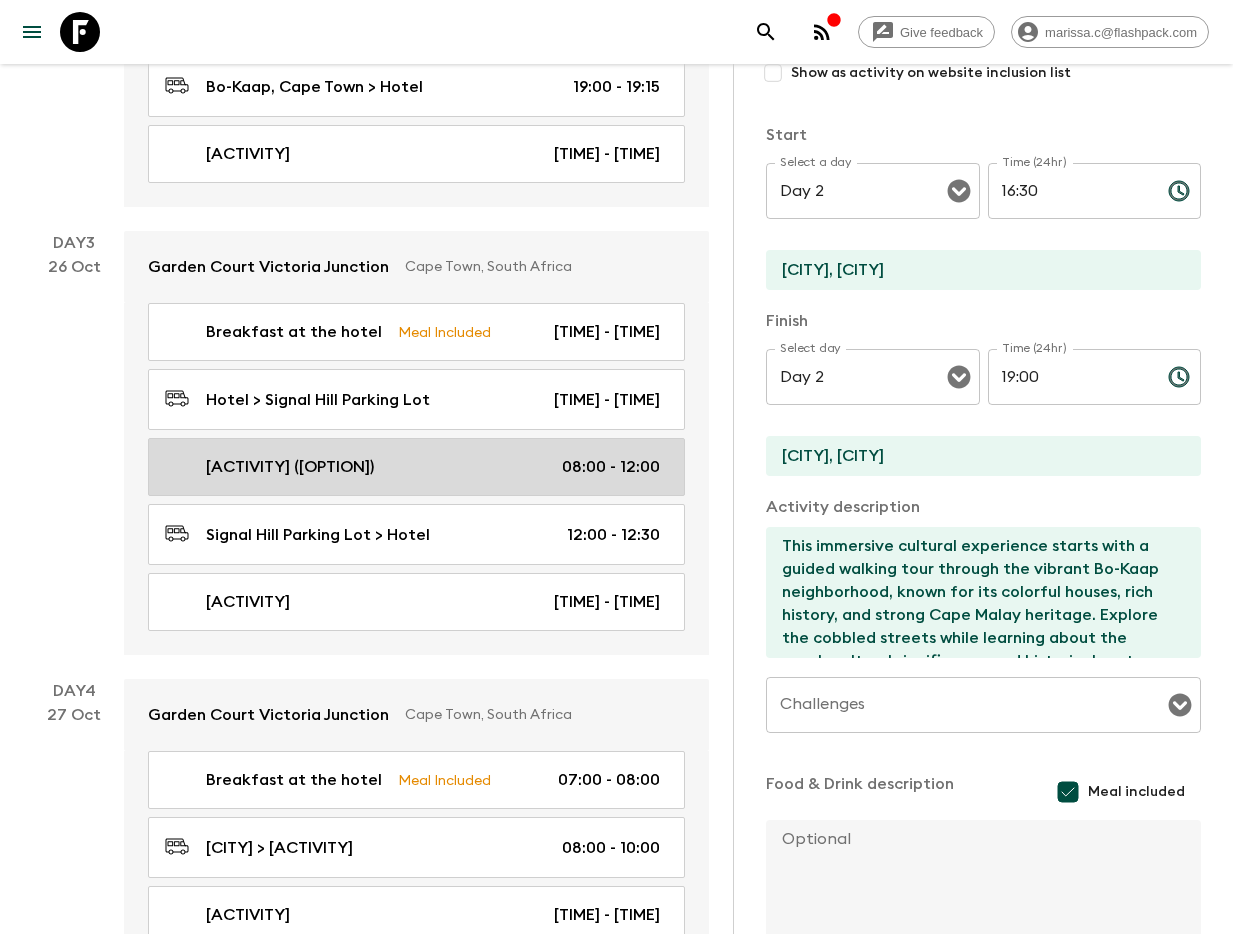 click on "Lion's Head Hike (Optional) 08:00 - 12:00" at bounding box center [416, 467] 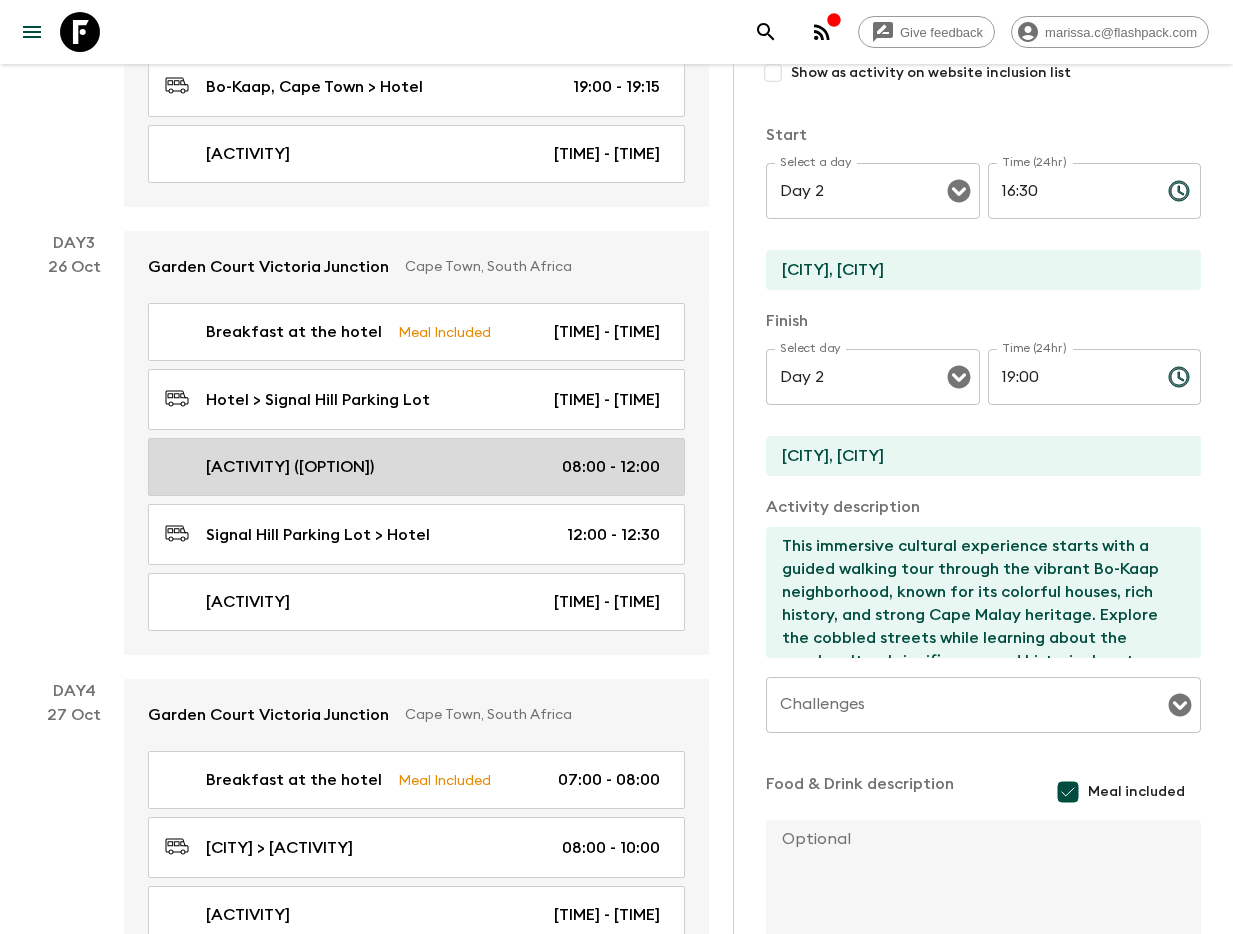 type on "[ACTIVITY] ([OPTION])" 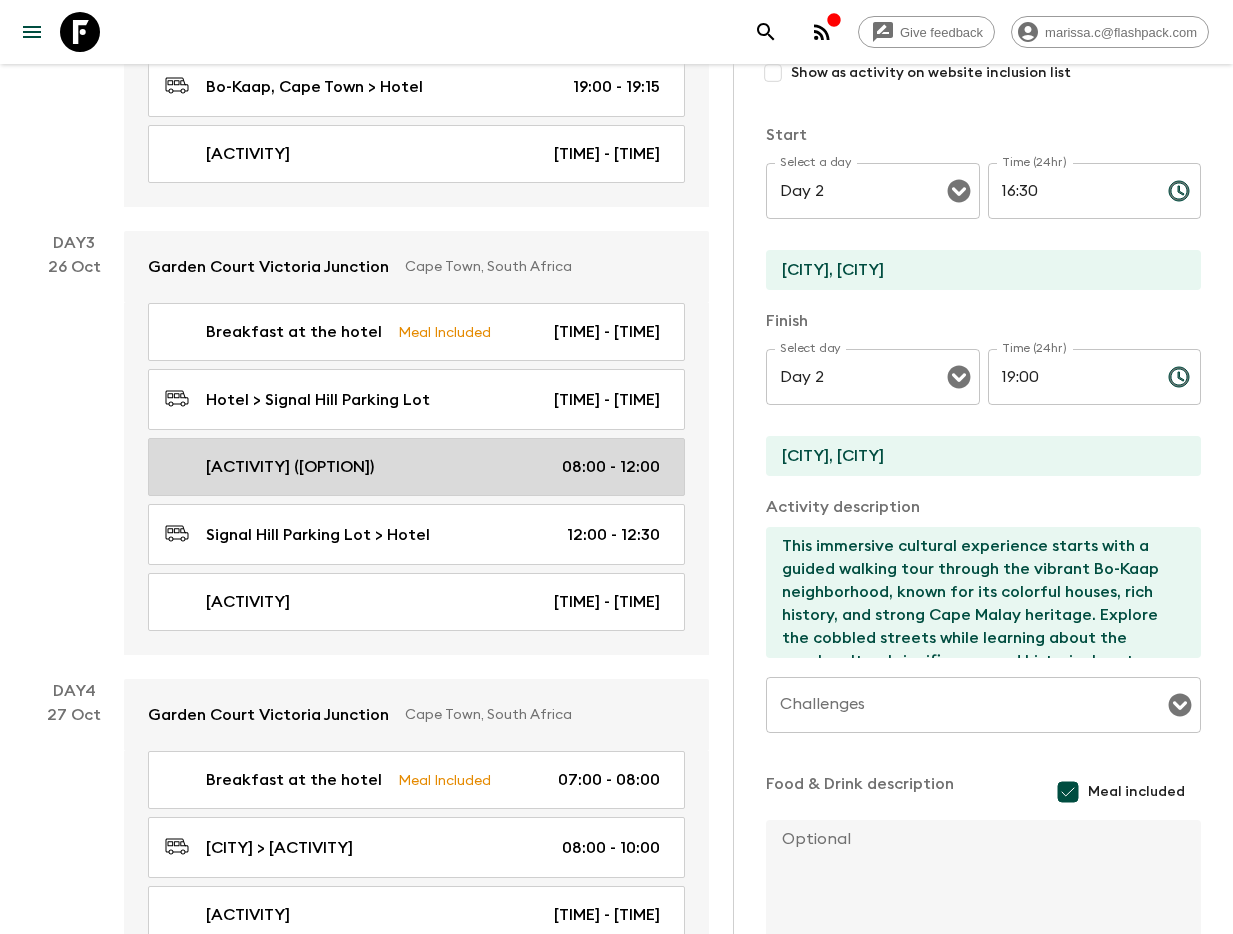 type on "Lion's Head Parking Lot" 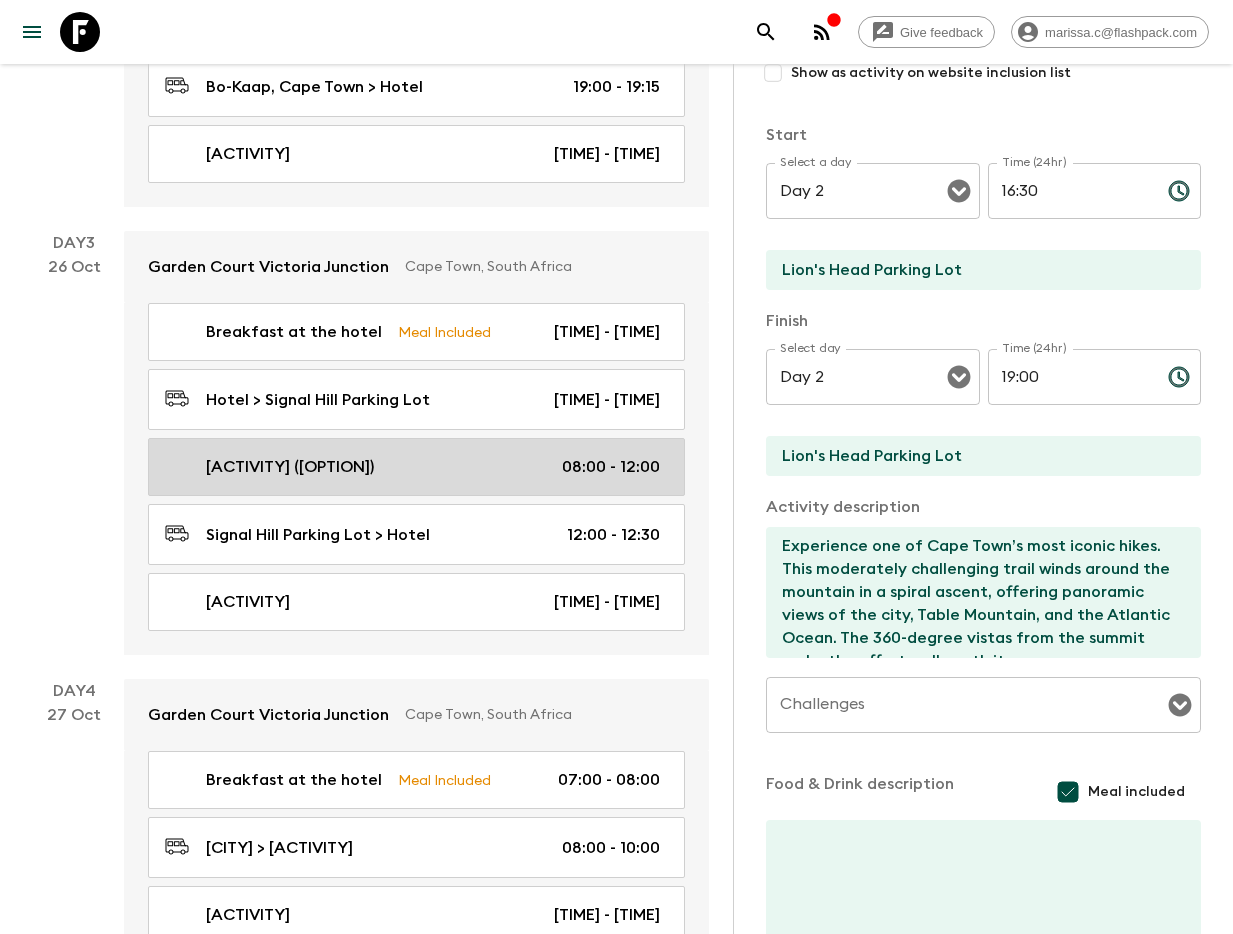 type on "Day 3" 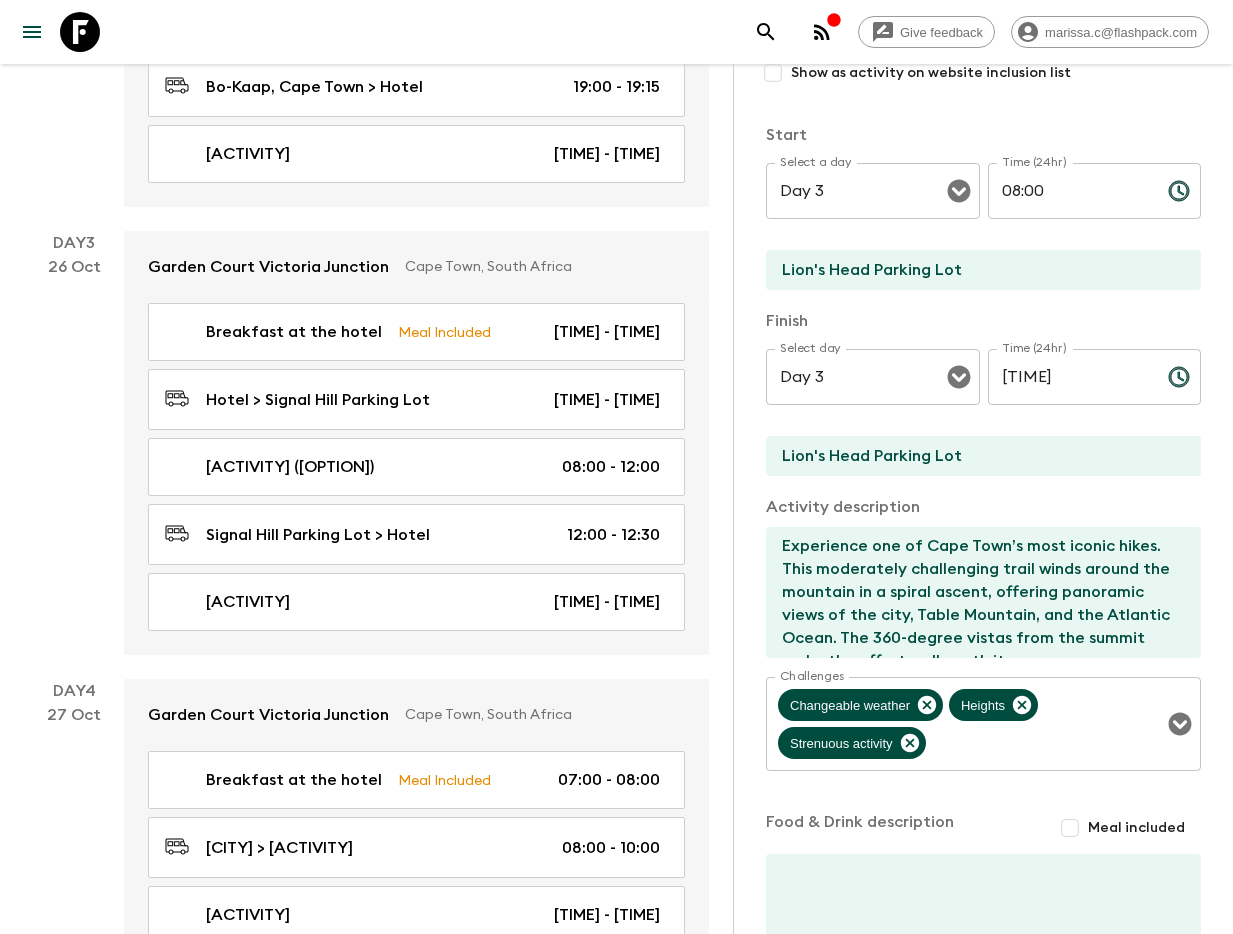 scroll, scrollTop: 326, scrollLeft: 0, axis: vertical 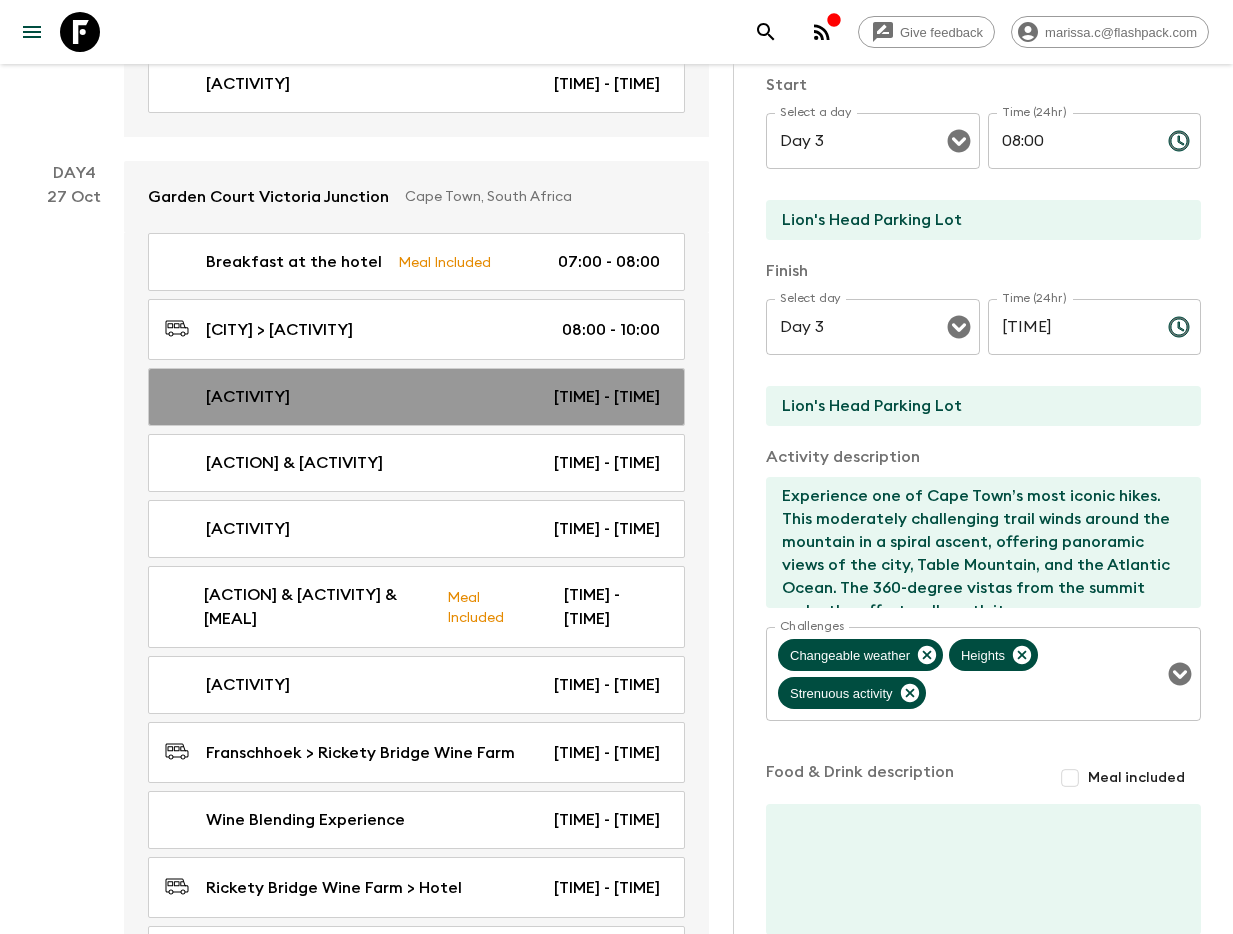 click on "[ACTIVITY]" at bounding box center (248, 397) 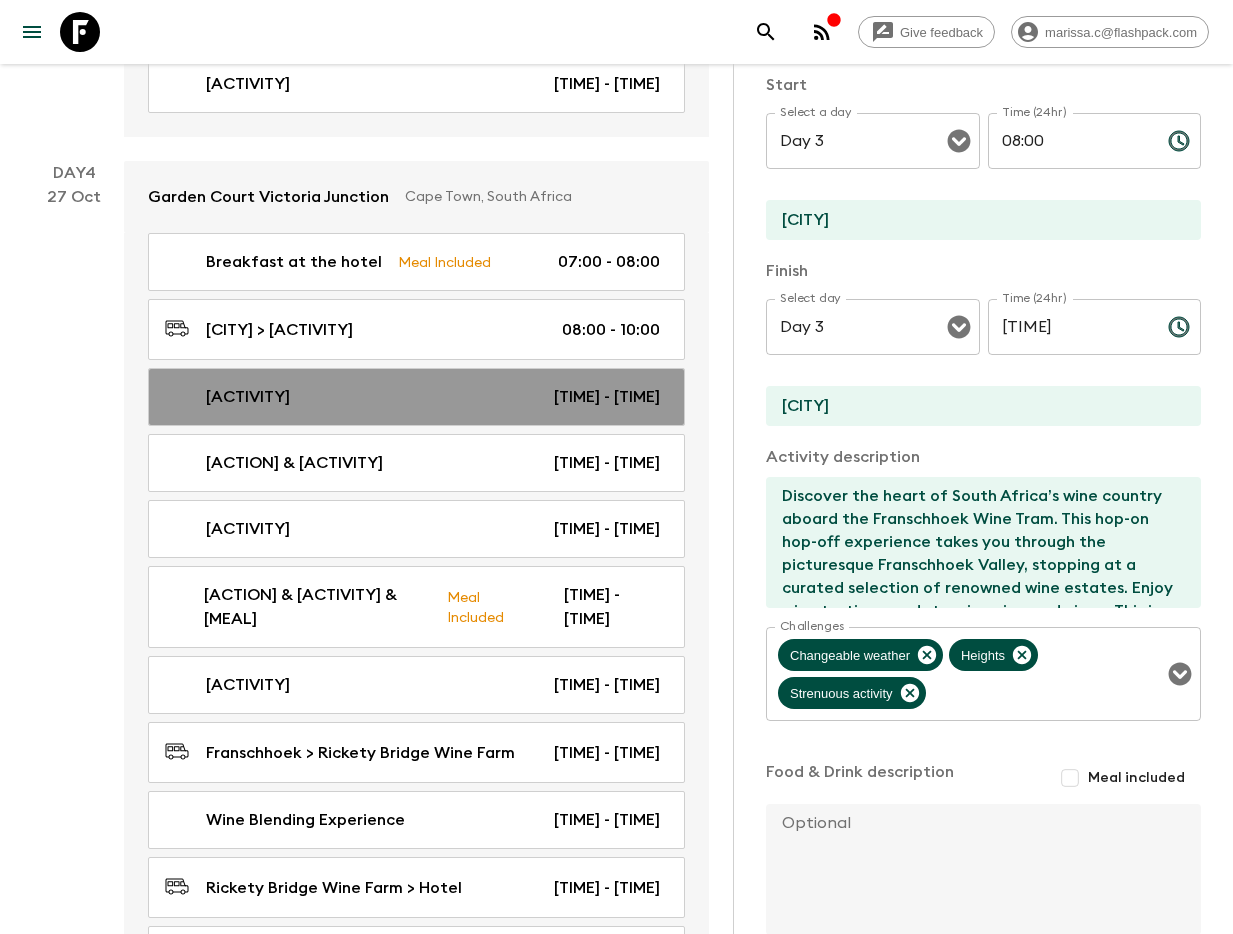 type on "Day 4" 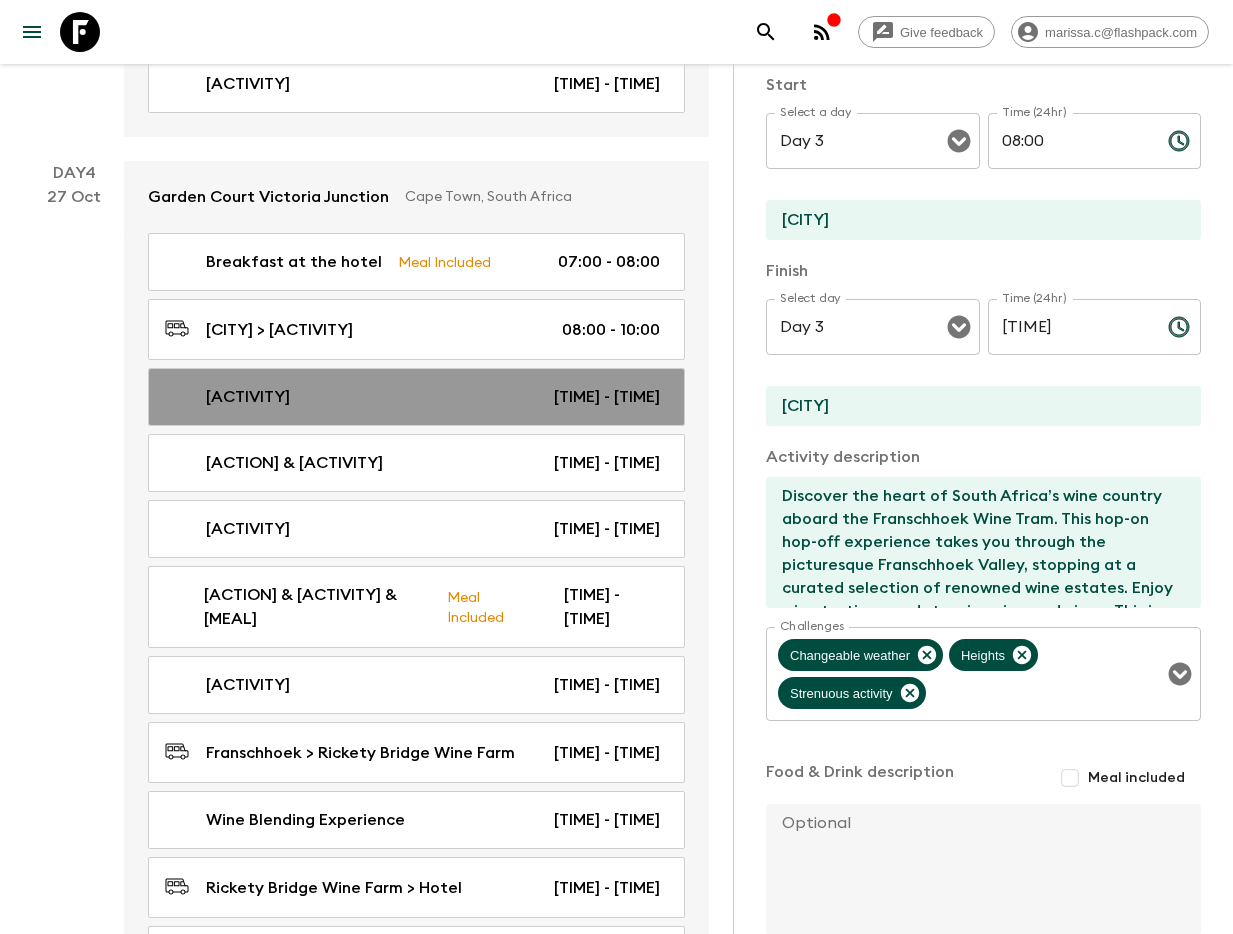 type on "[TIME]" 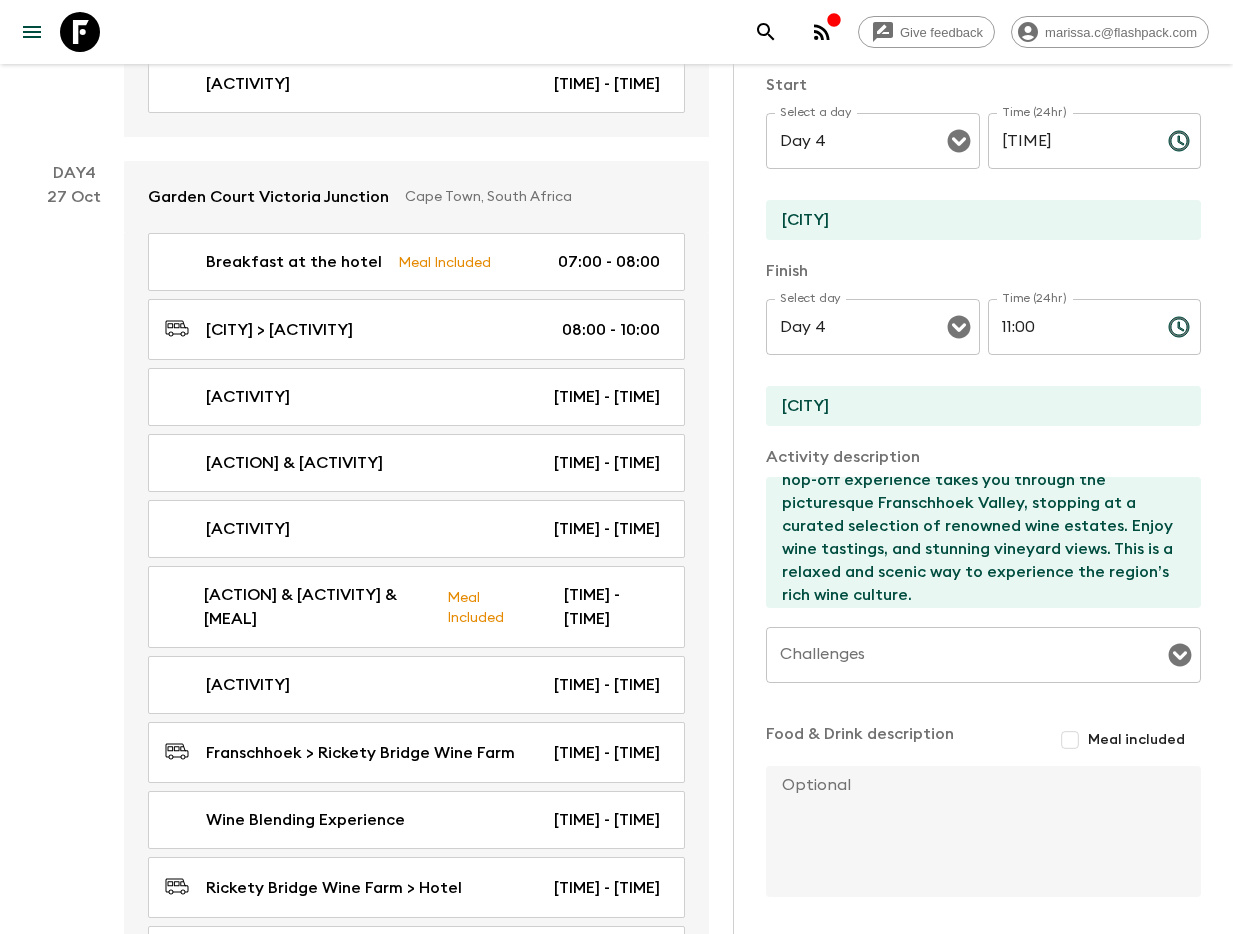 scroll, scrollTop: 69, scrollLeft: 0, axis: vertical 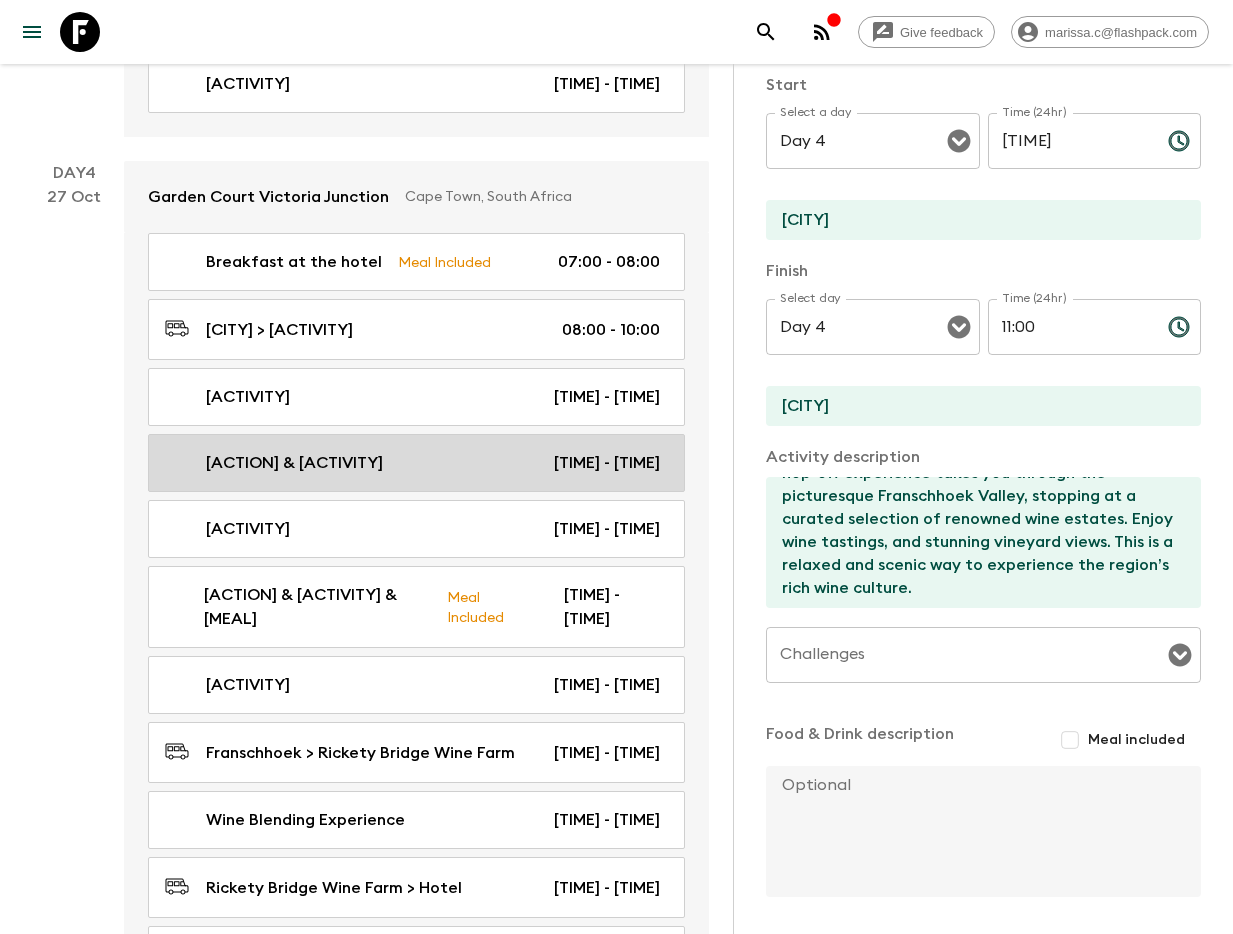 click on "[ACTION] & [ACTIVITY]" at bounding box center (412, 463) 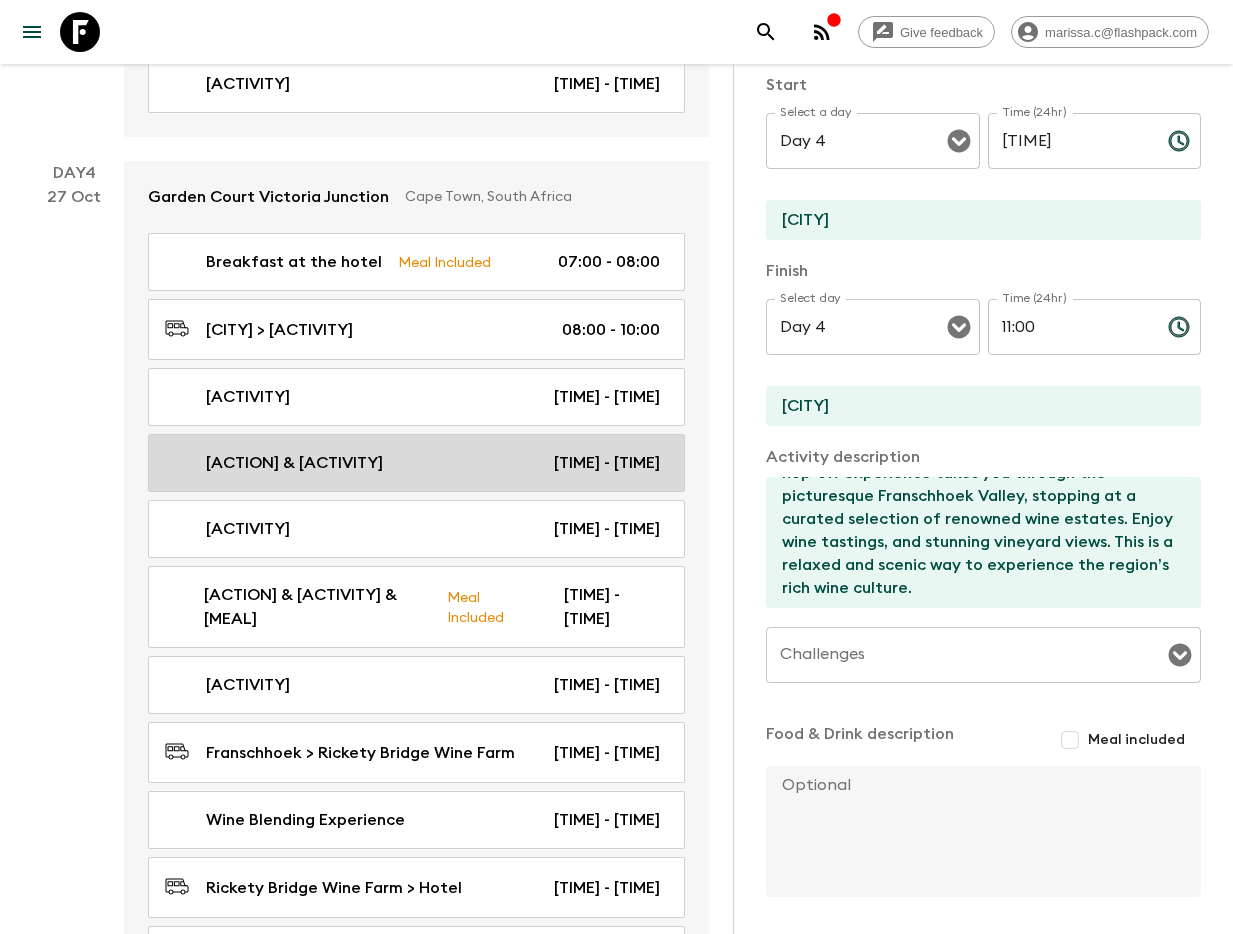type on "[ACTION] & [ACTIVITY]" 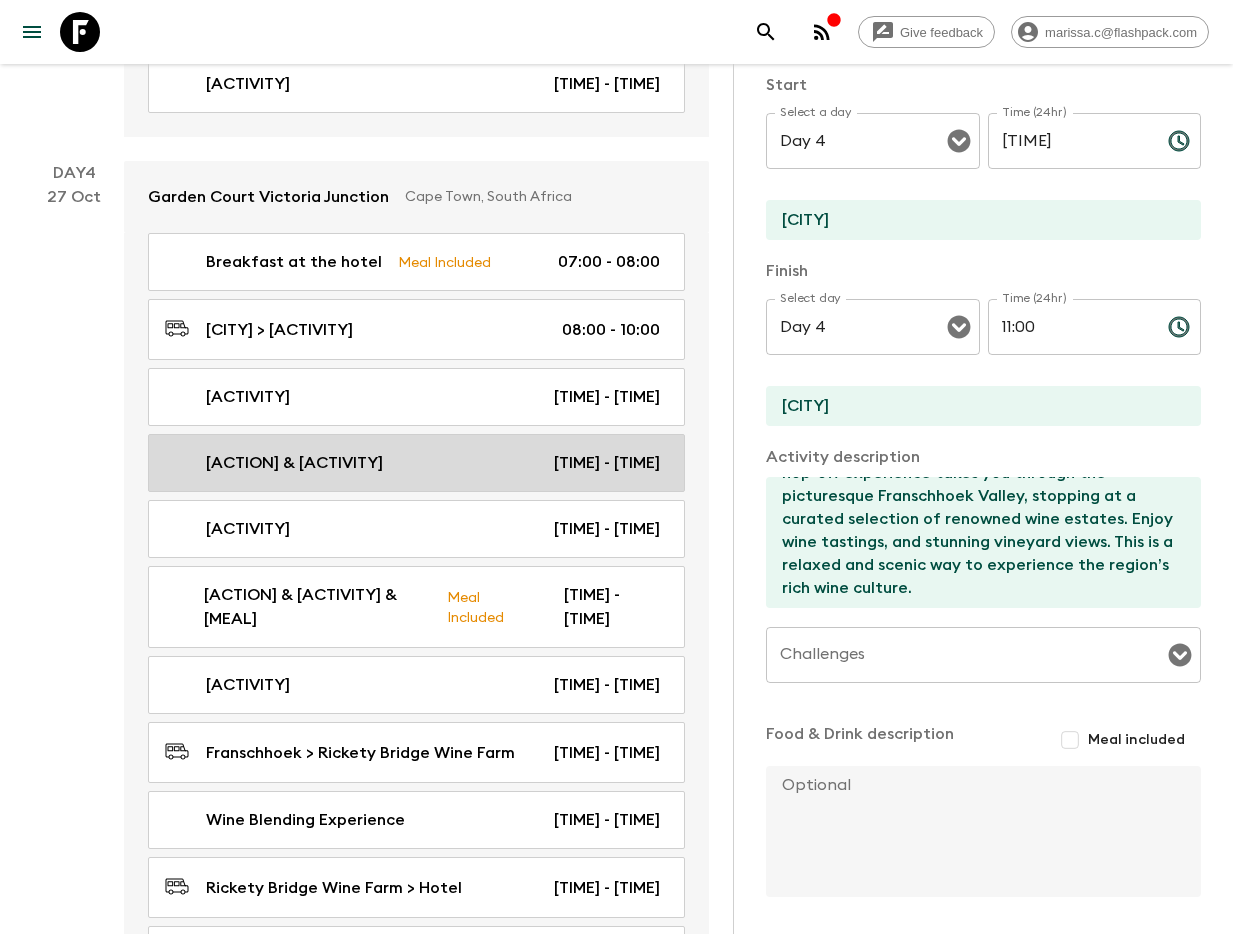 type on "[CITY]" 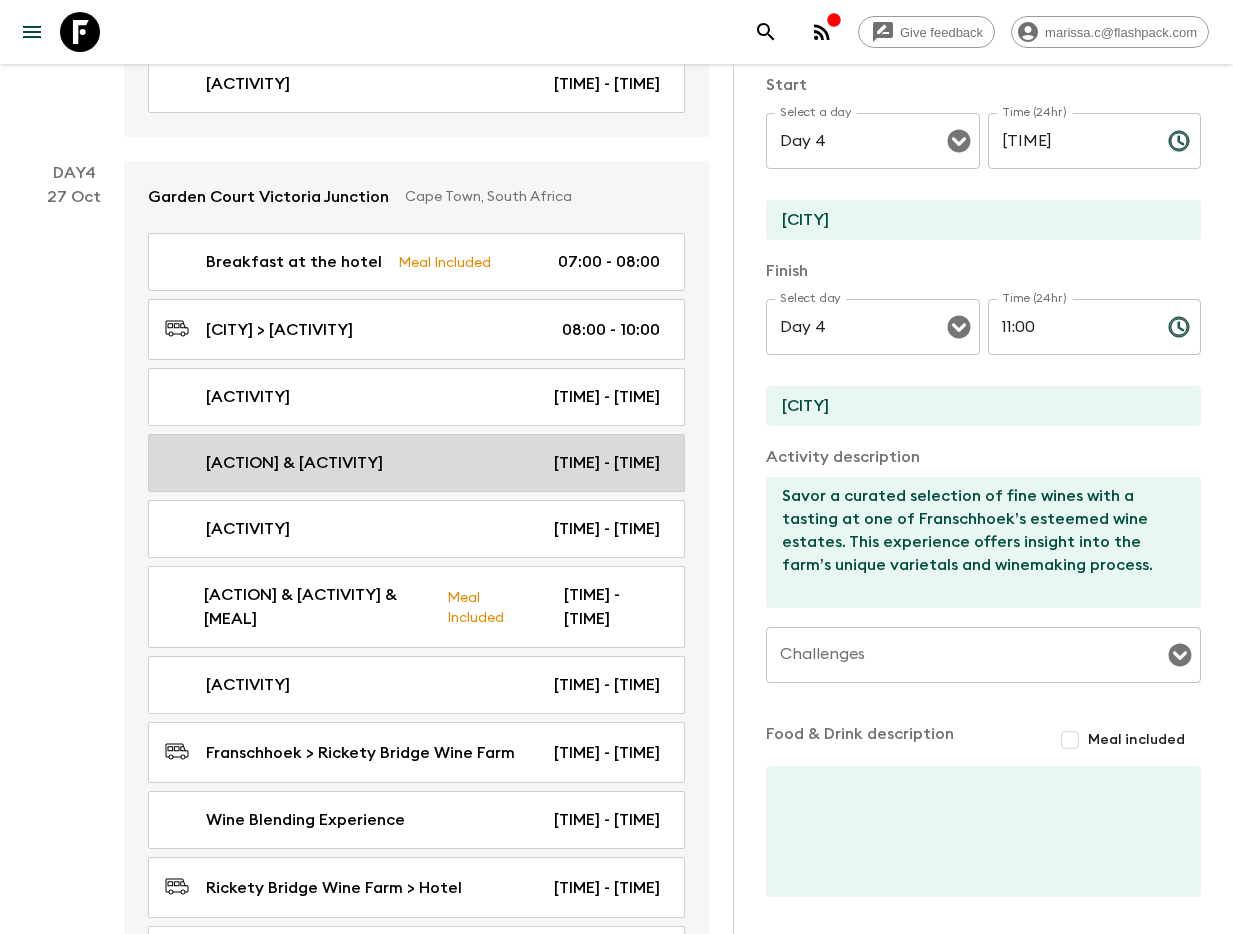 type on "11:00" 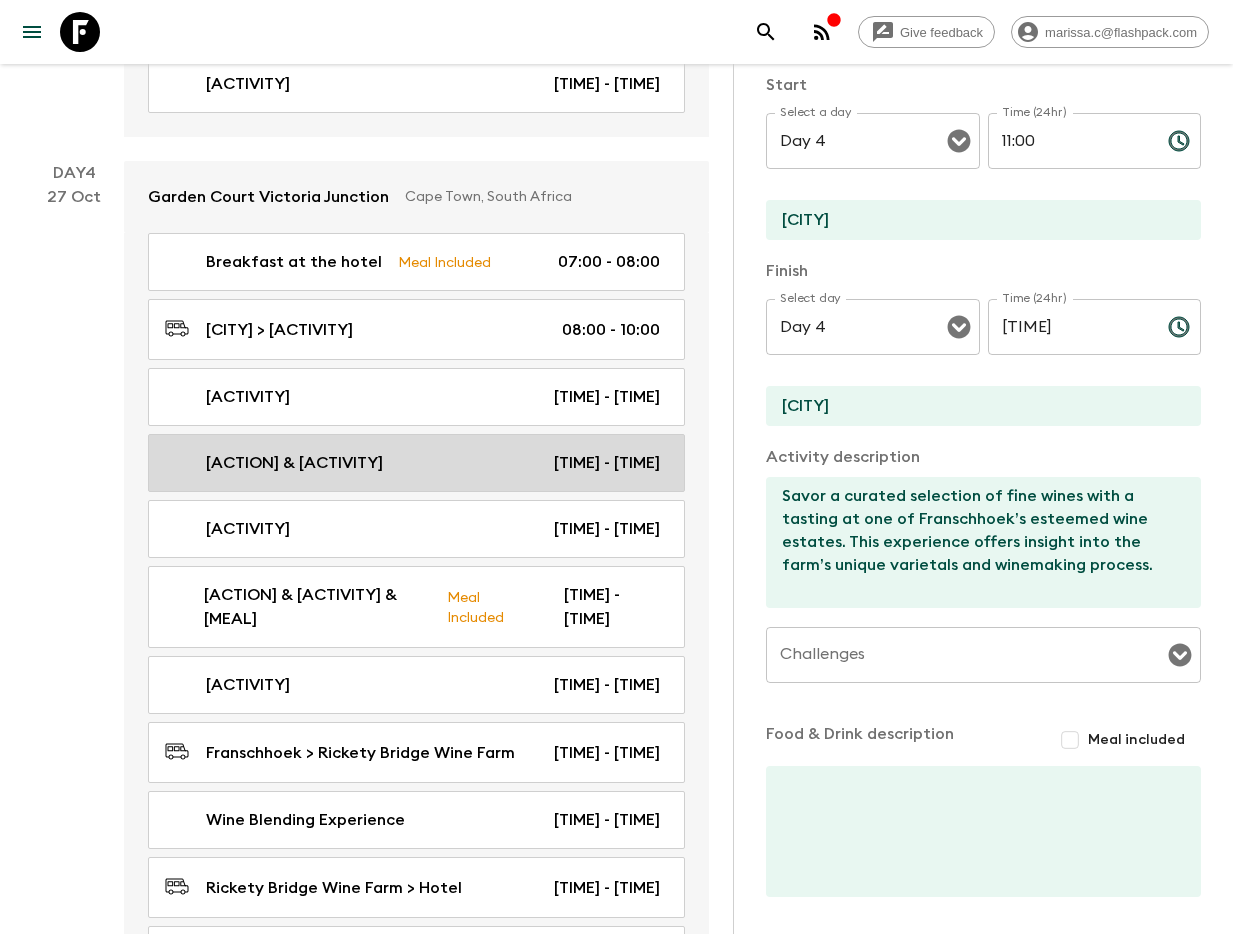 scroll, scrollTop: 0, scrollLeft: 0, axis: both 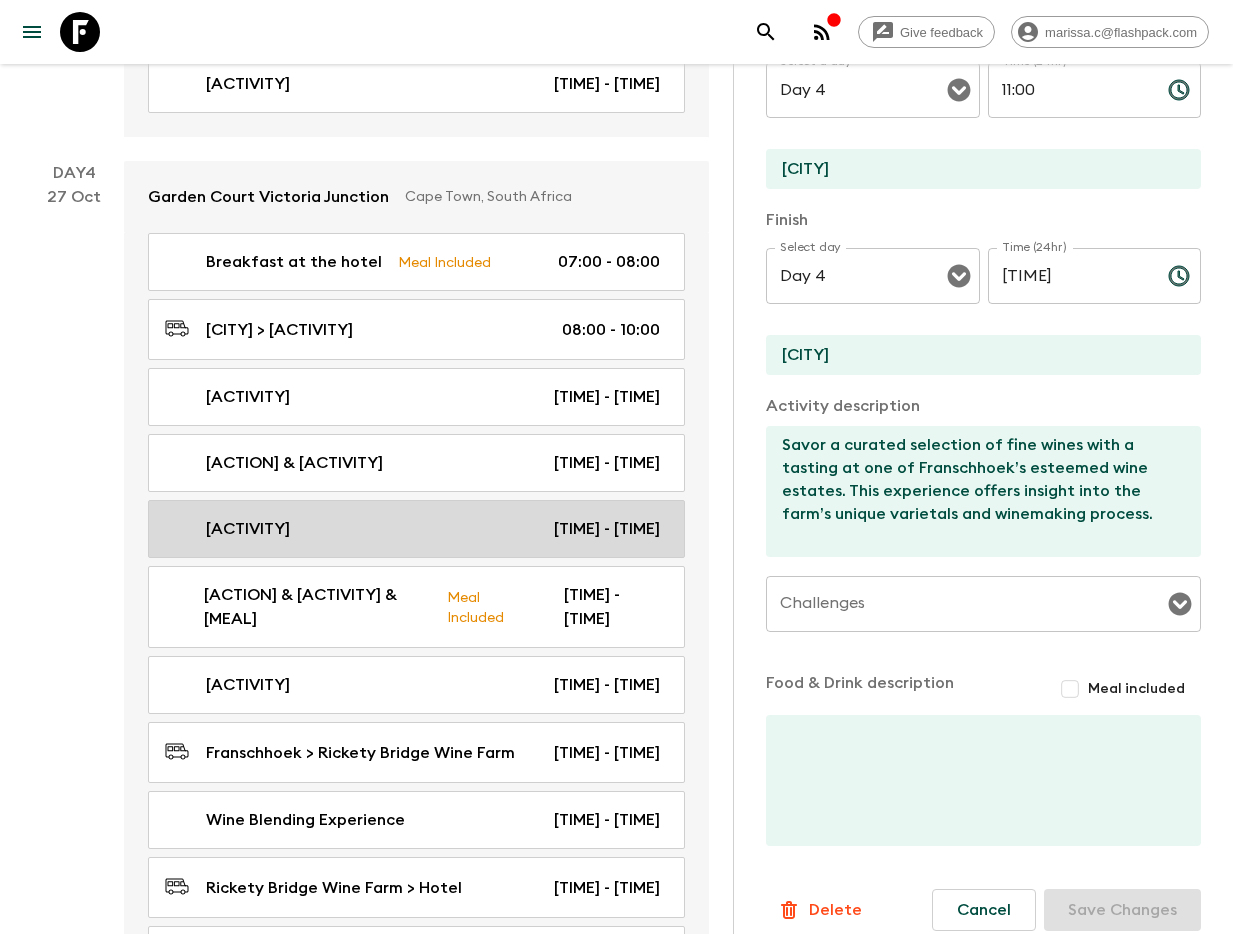 click on "[ACTIVITY]" at bounding box center (248, 529) 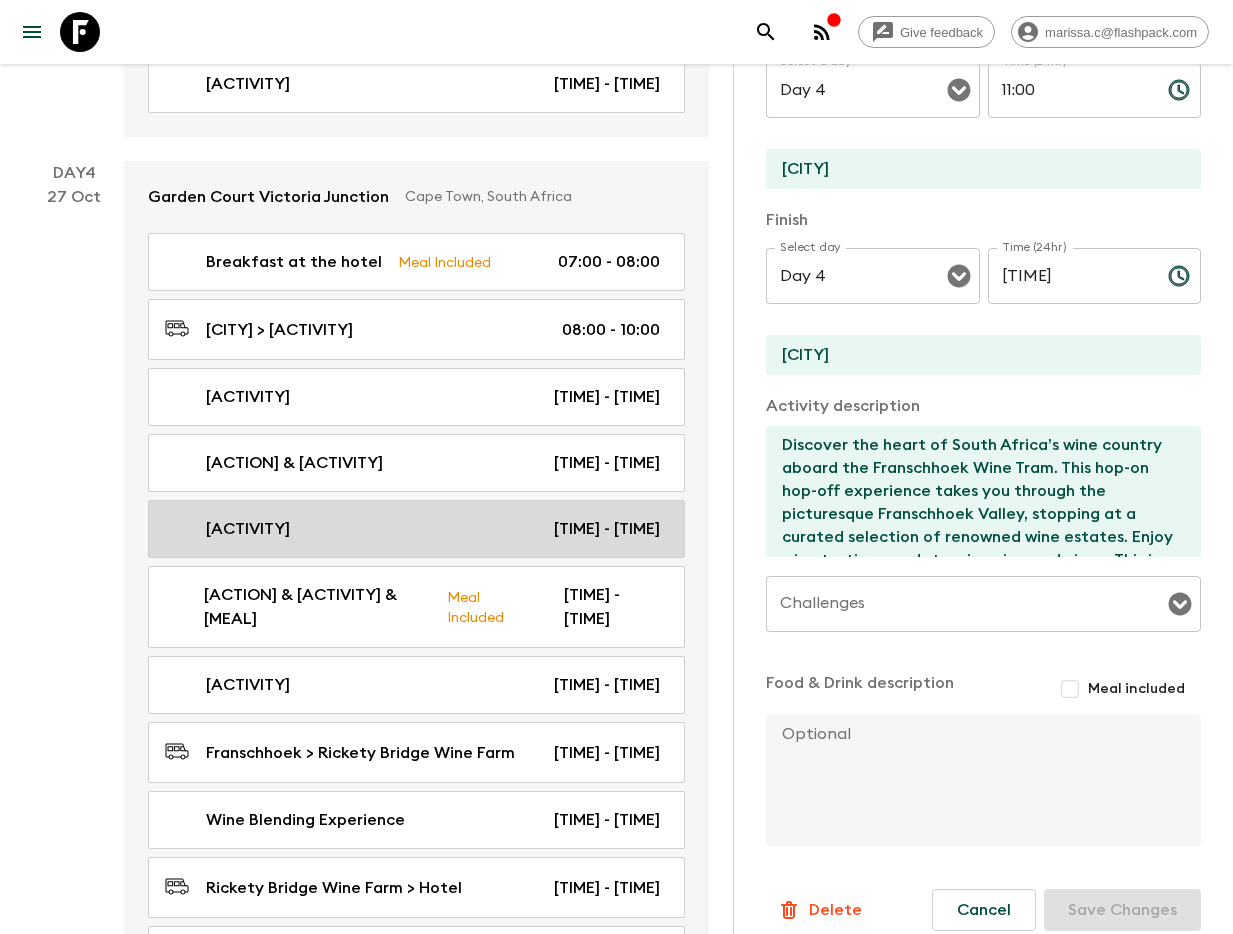 type on "[TIME]" 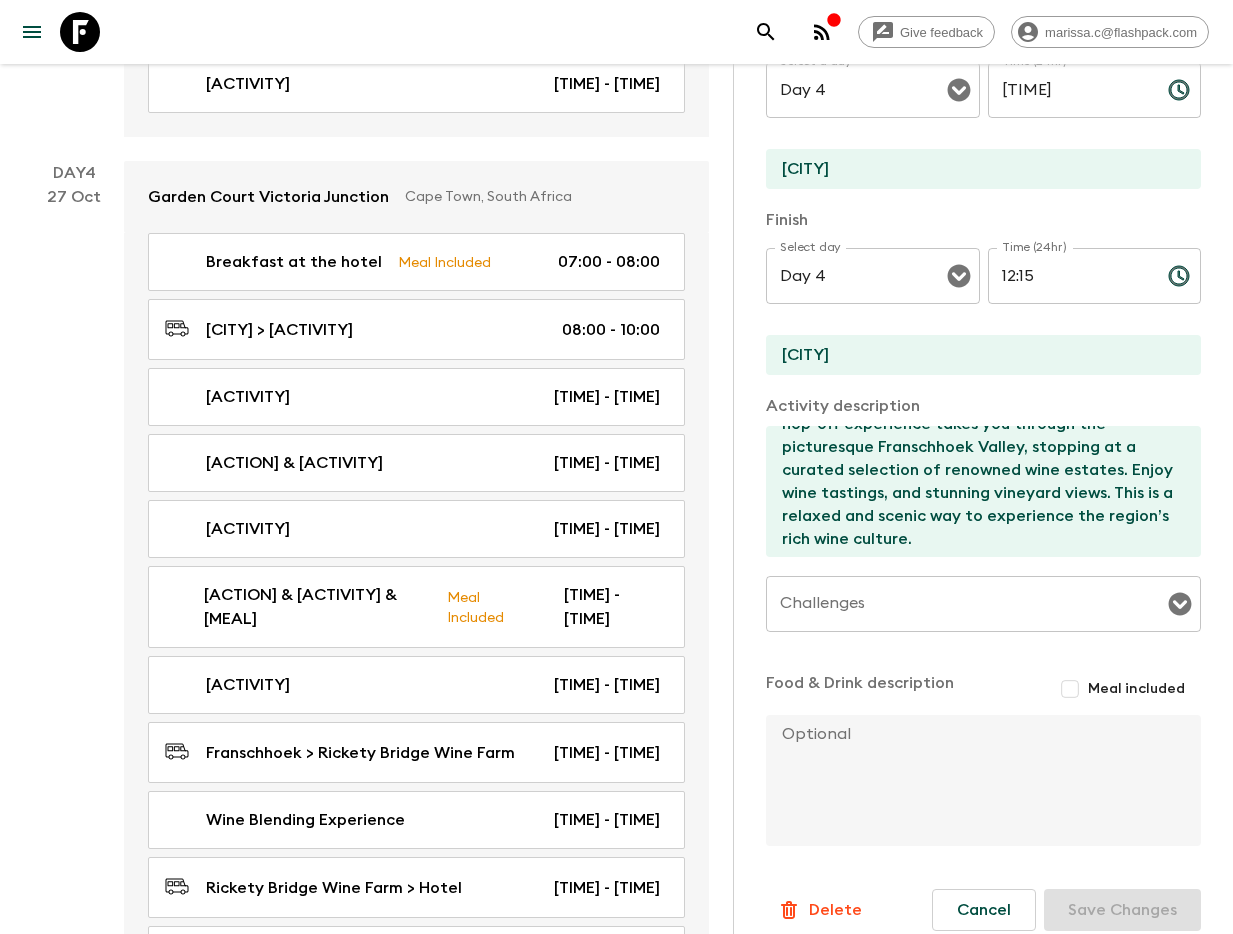 scroll, scrollTop: 69, scrollLeft: 0, axis: vertical 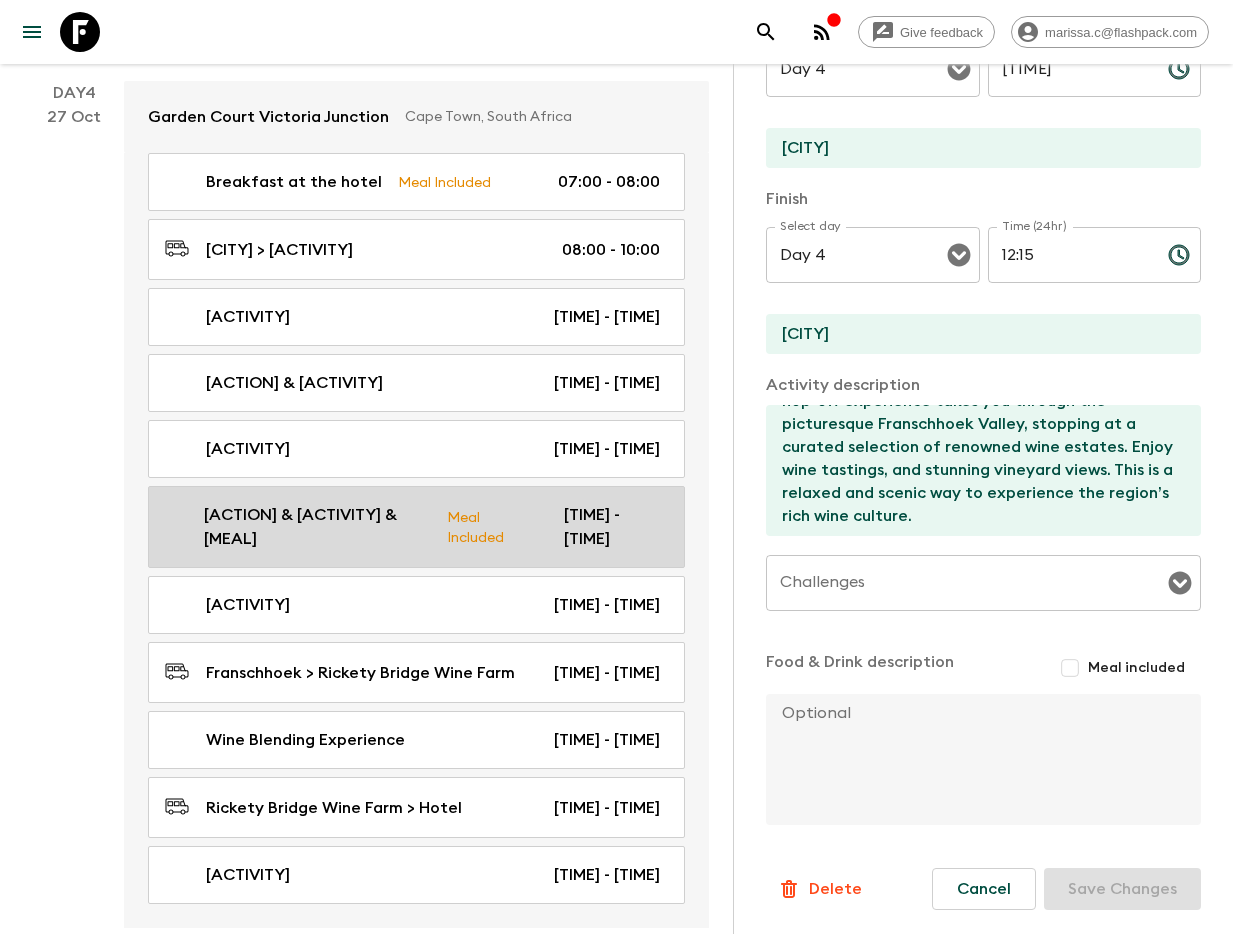 click on "[ACTION] & [ACTIVITY] & [MEAL]" at bounding box center [317, 527] 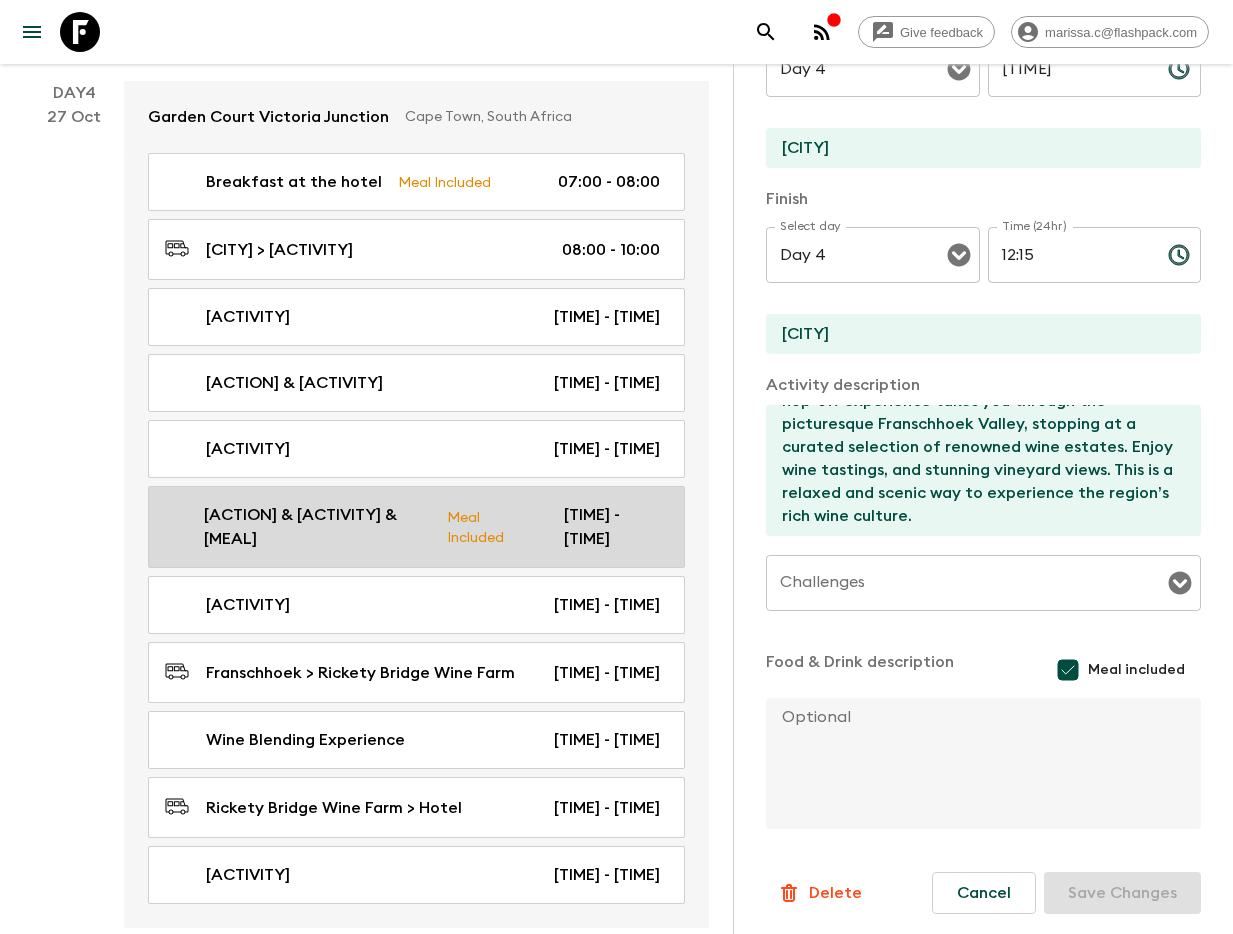 type on "[ACTION] & [ACTIVITY] & [MEAL]" 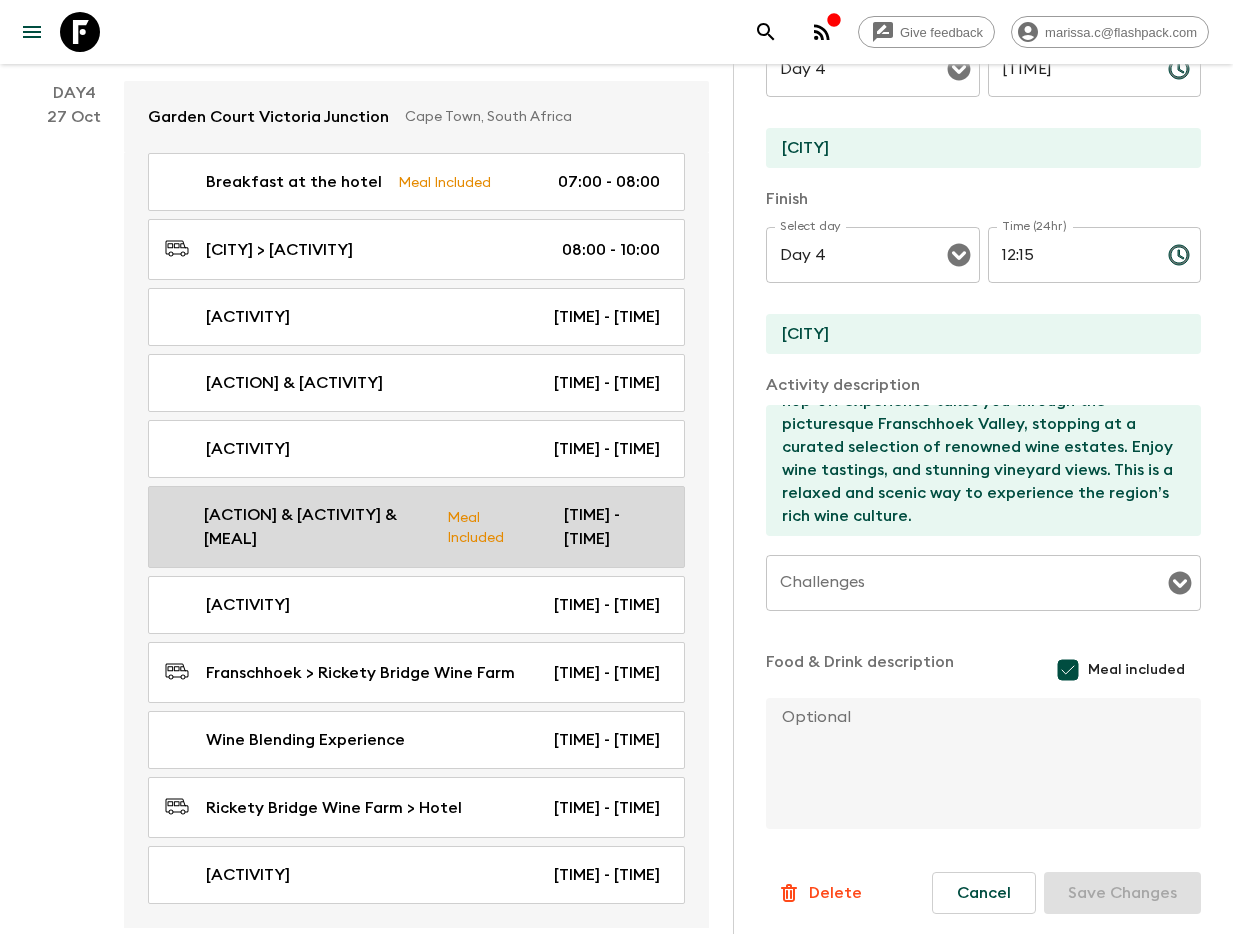 type on "[CITY]" 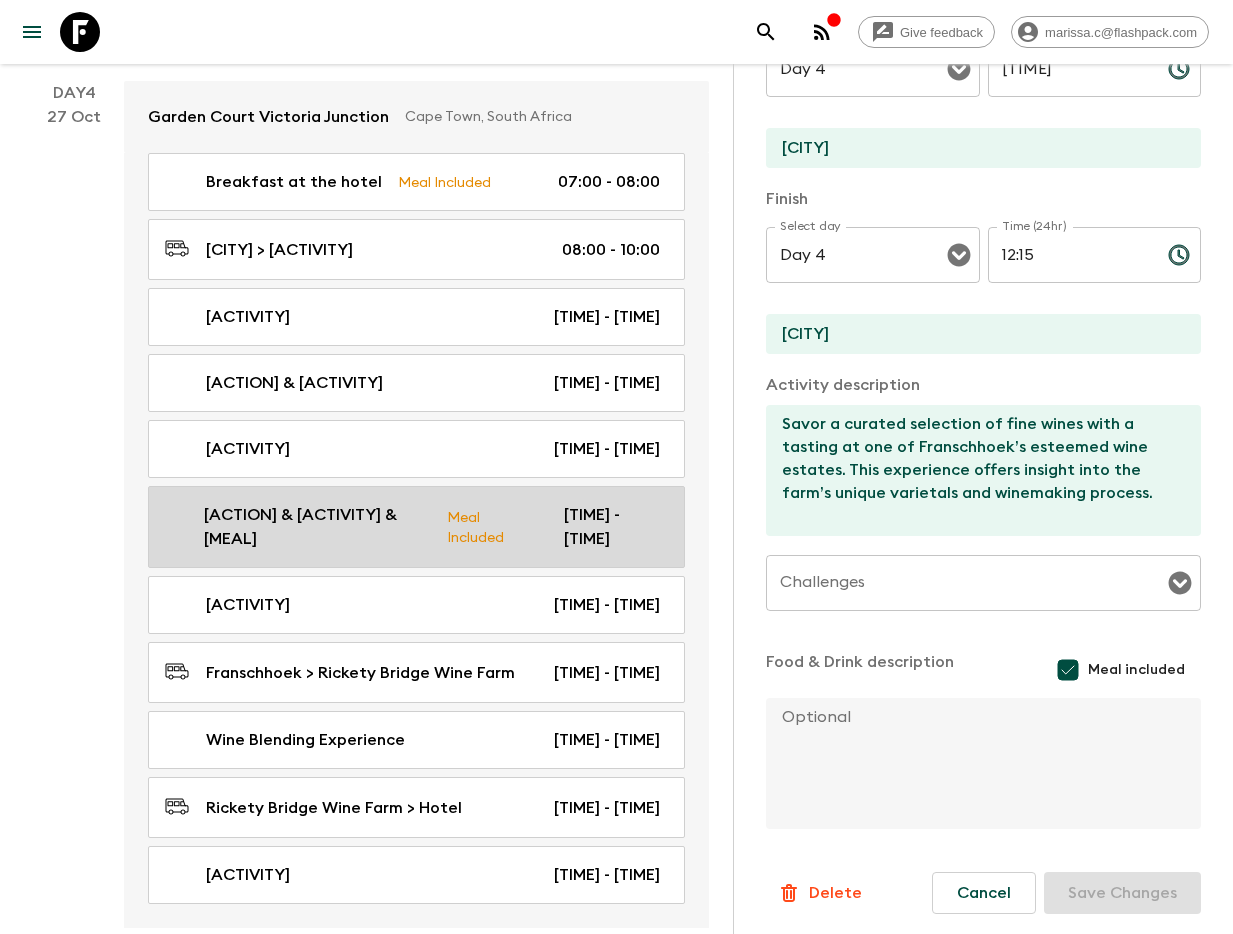 type on "12:15" 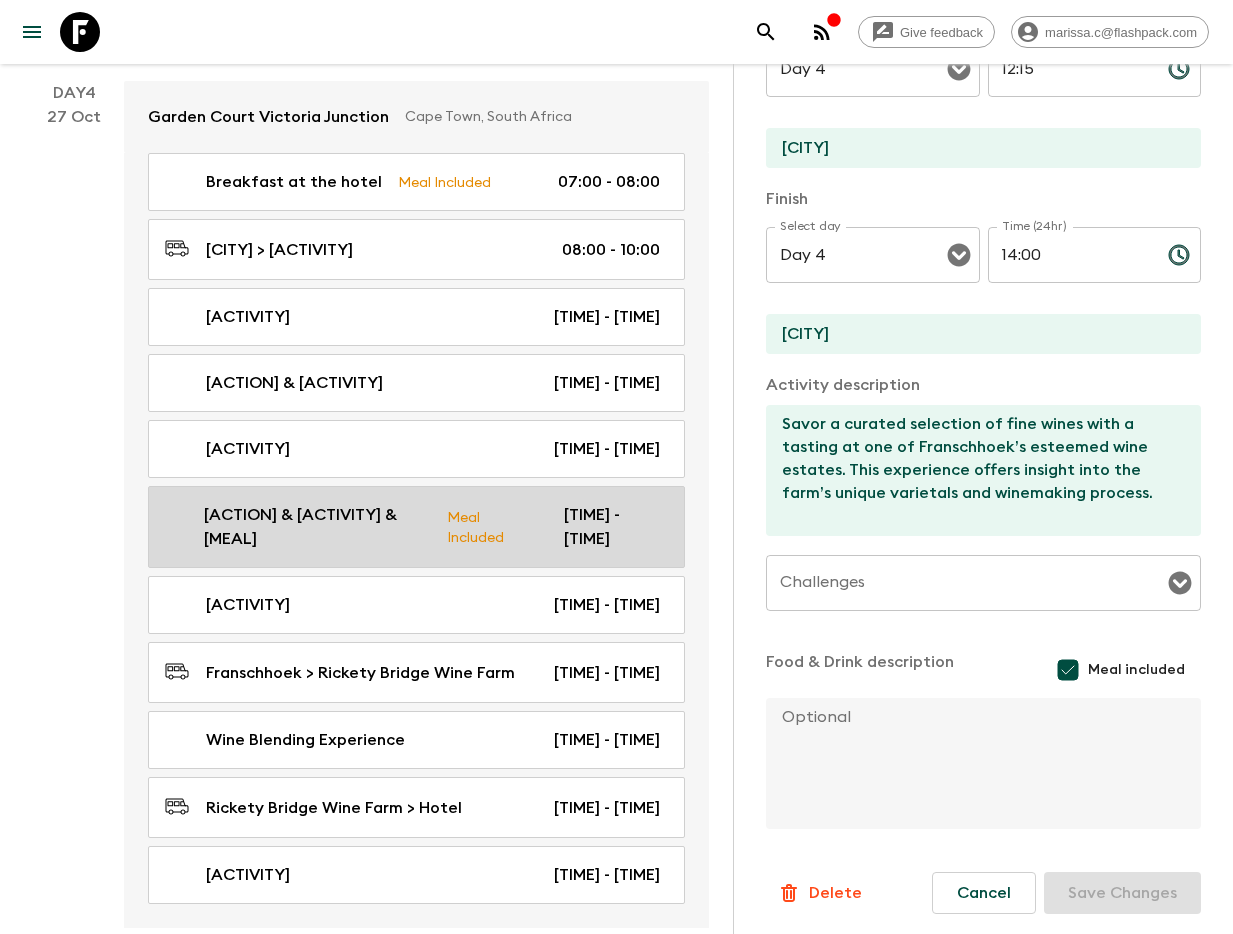 scroll, scrollTop: 0, scrollLeft: 0, axis: both 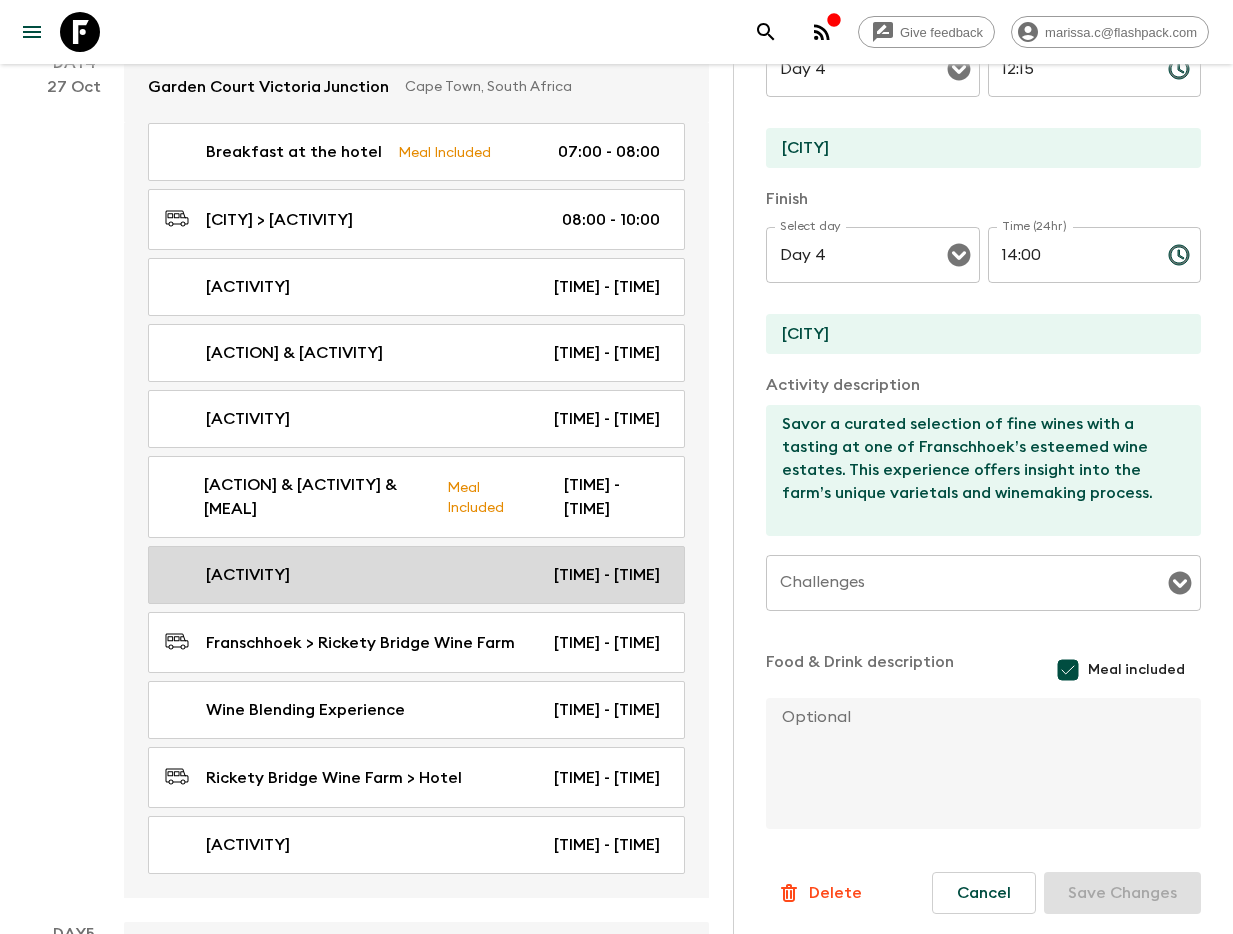 click on "[ACTIVITY] [TIME] - [TIME]" at bounding box center [412, 575] 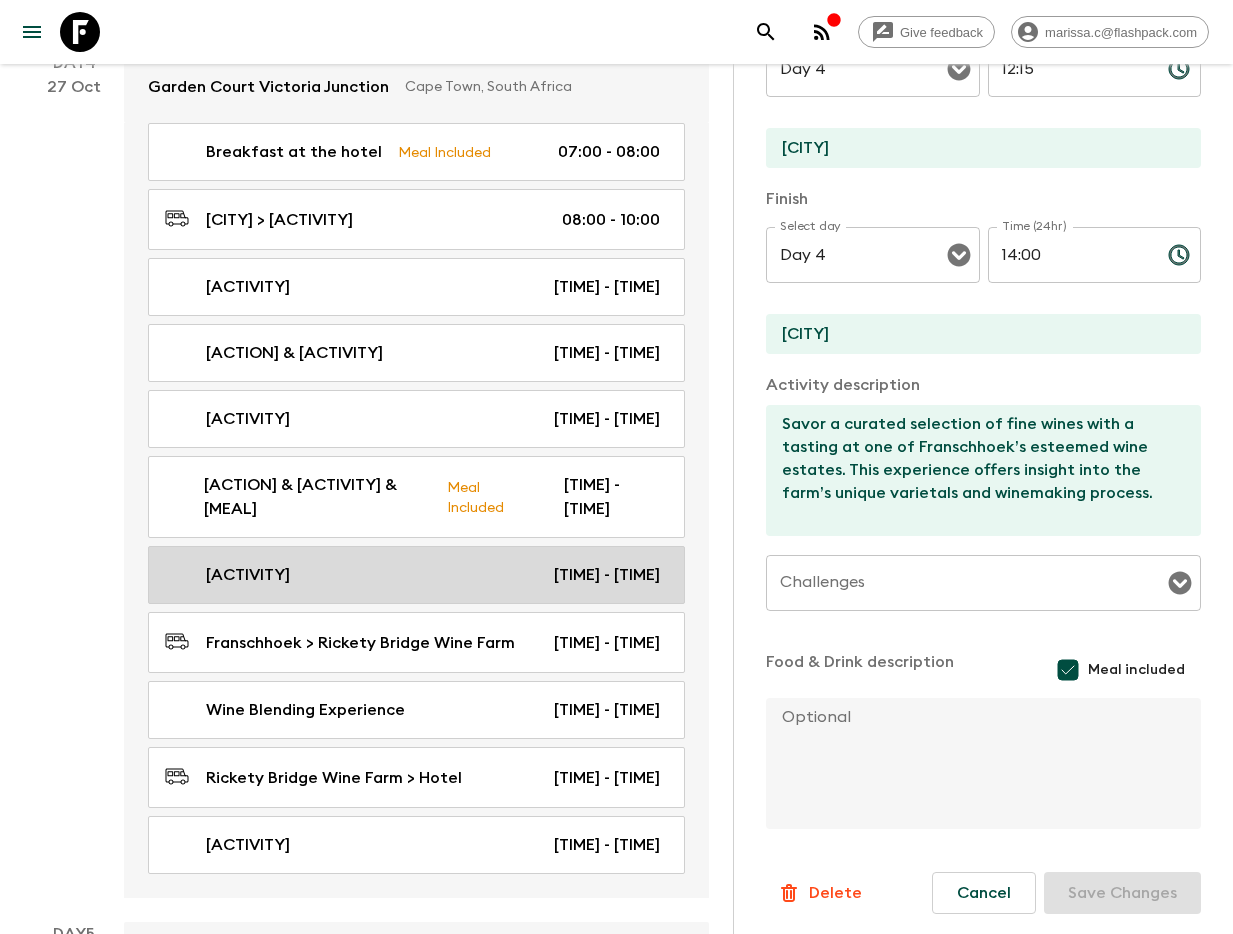 type on "[ACTIVITY]" 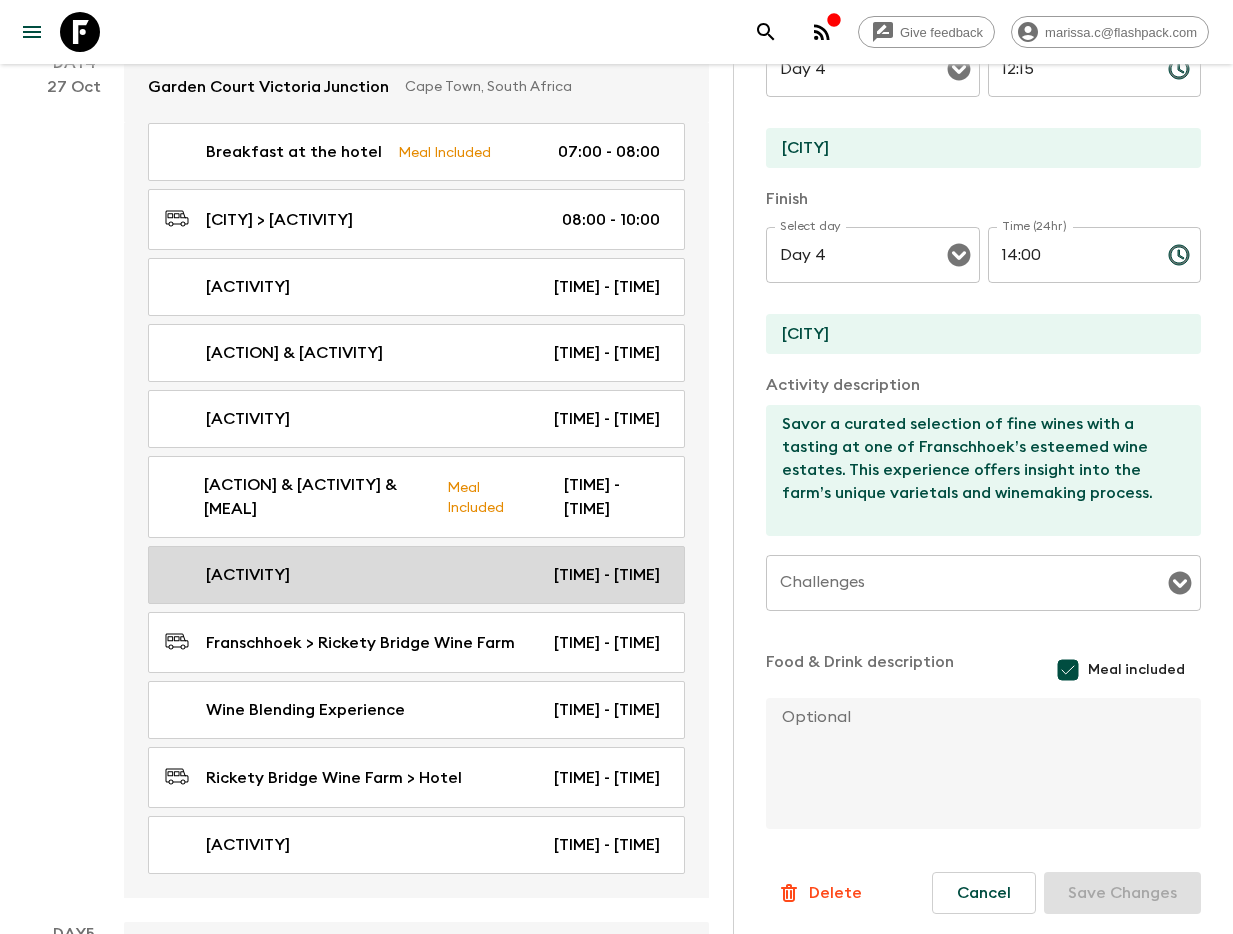 type on "[CITY]" 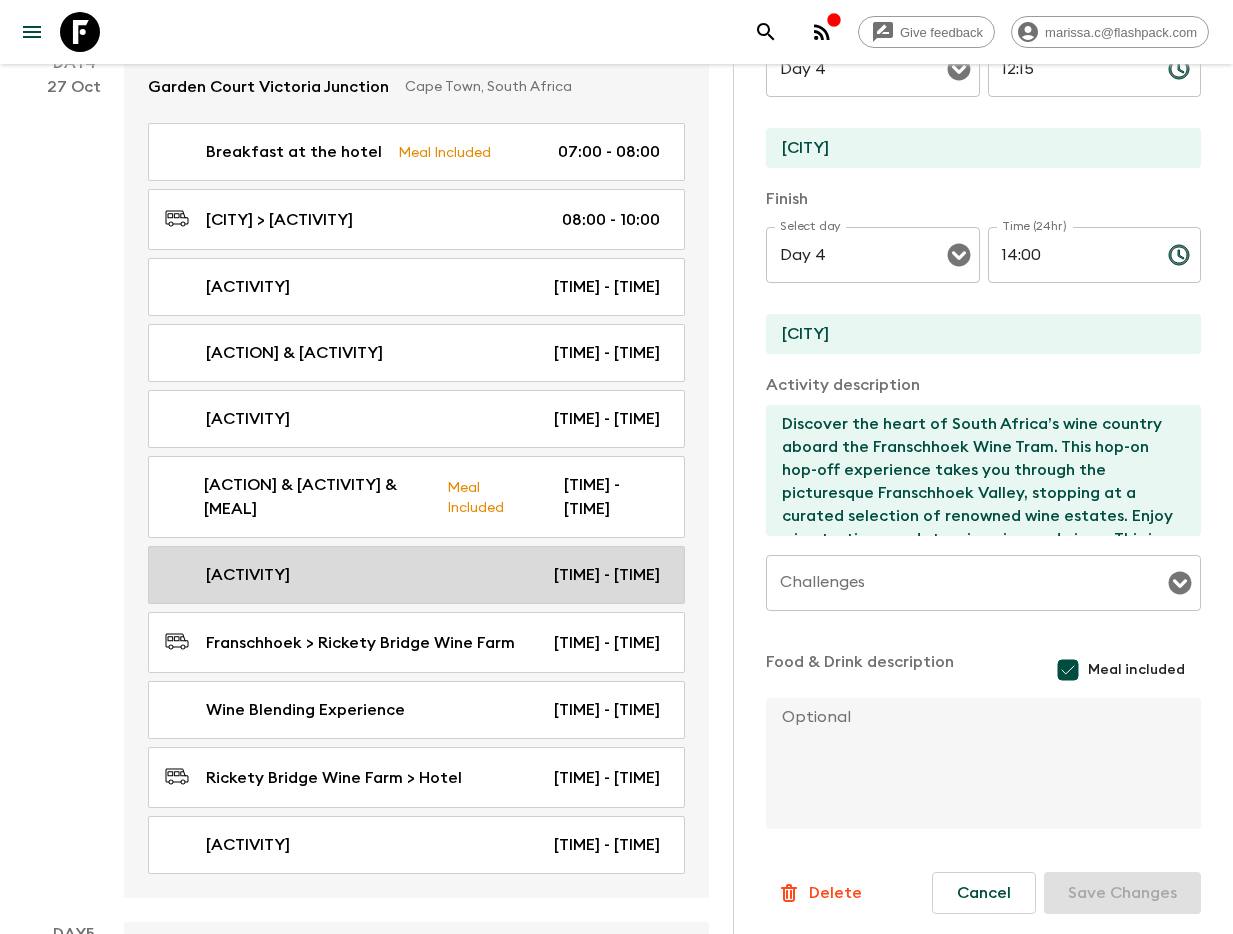 type on "14:00" 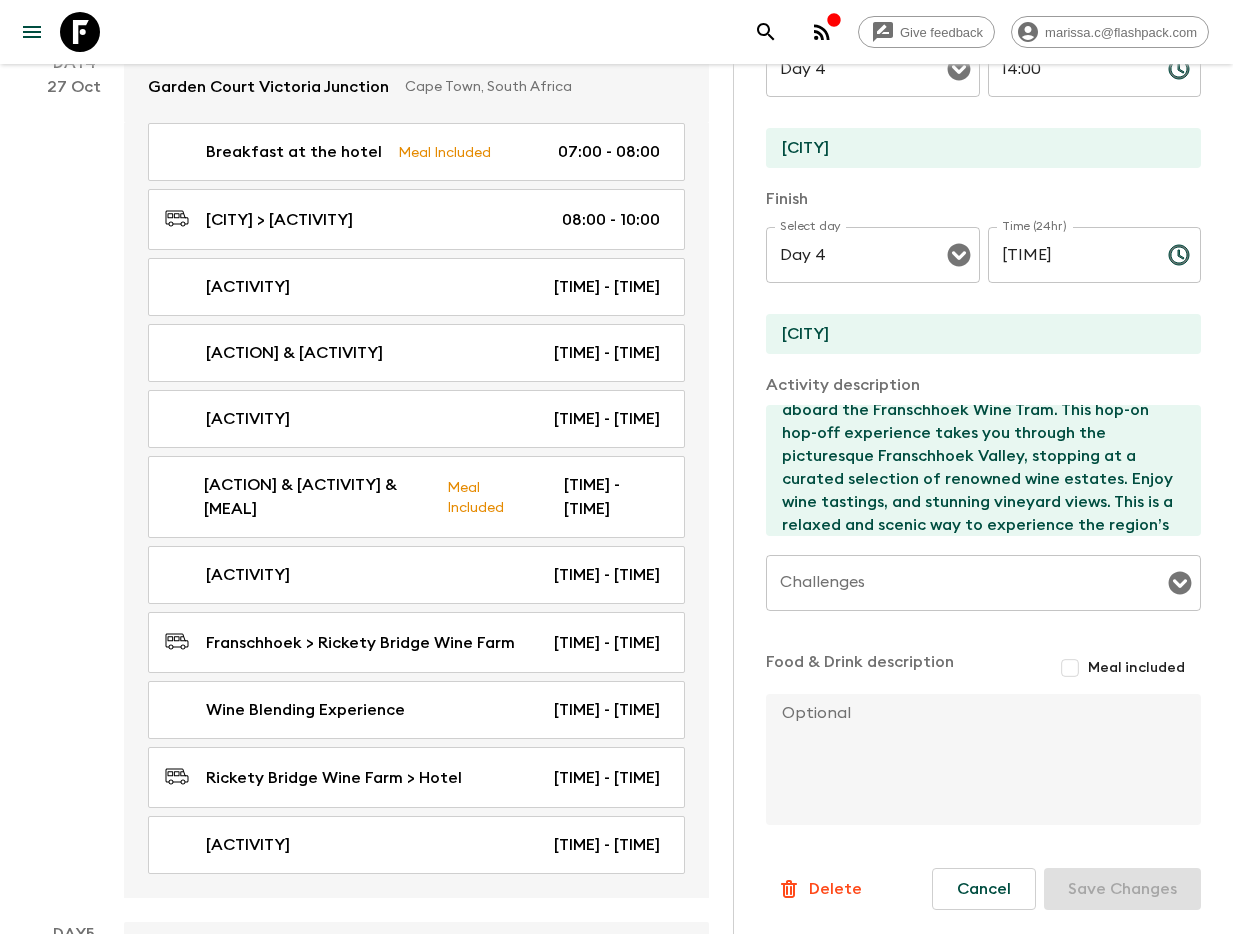 scroll, scrollTop: 0, scrollLeft: 0, axis: both 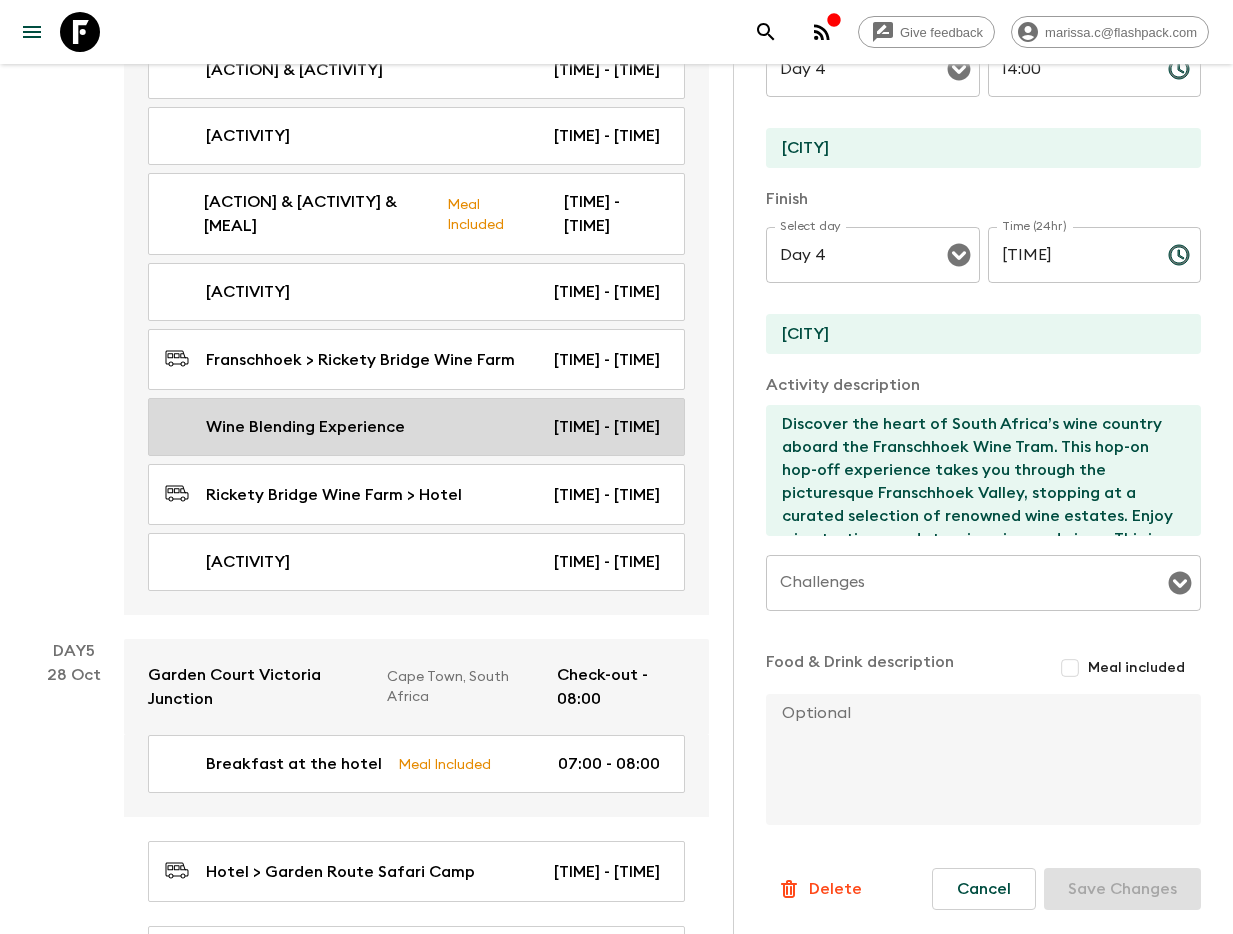 click on "Wine Blending Experience" at bounding box center (305, 427) 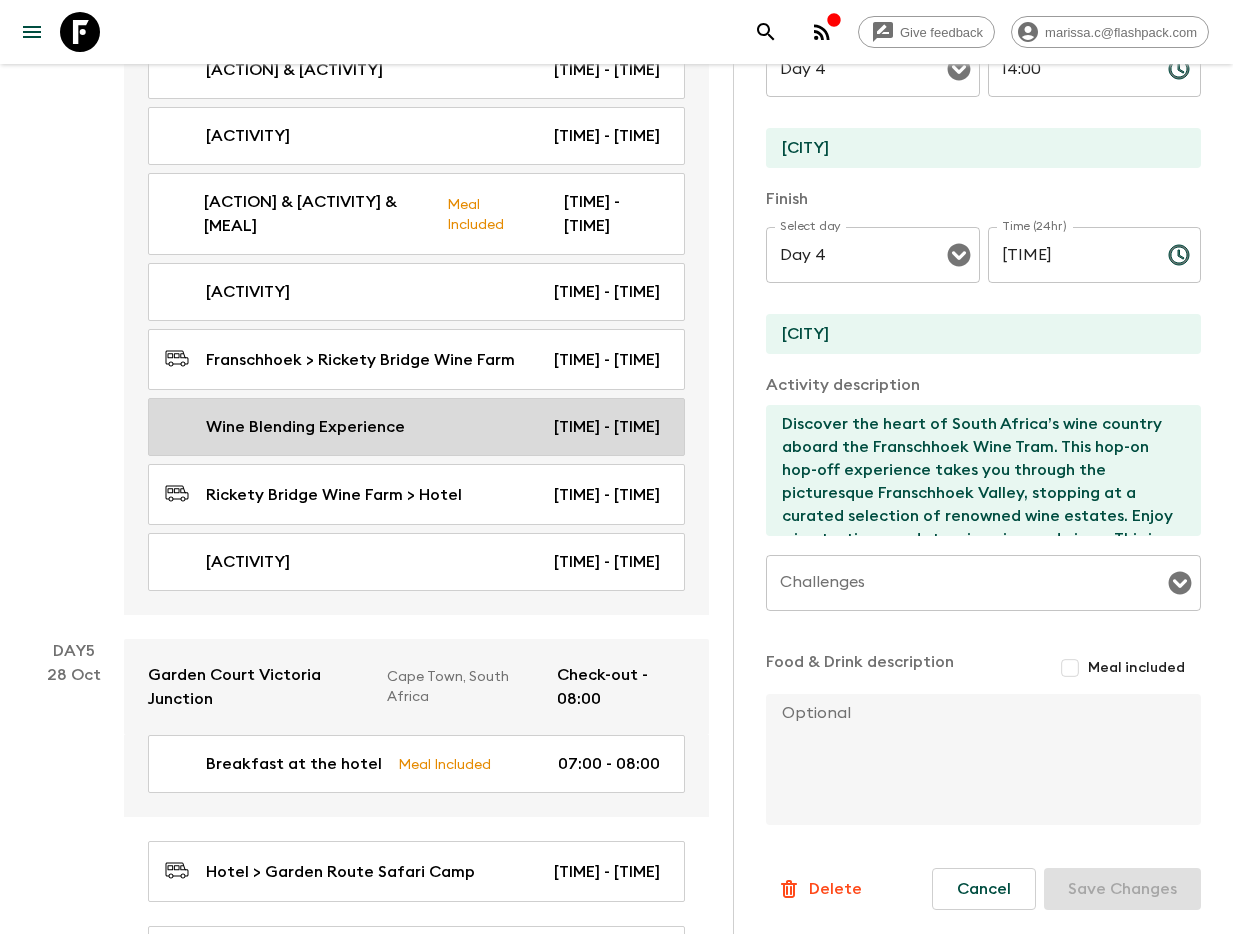 type on "Wine Blending Experience" 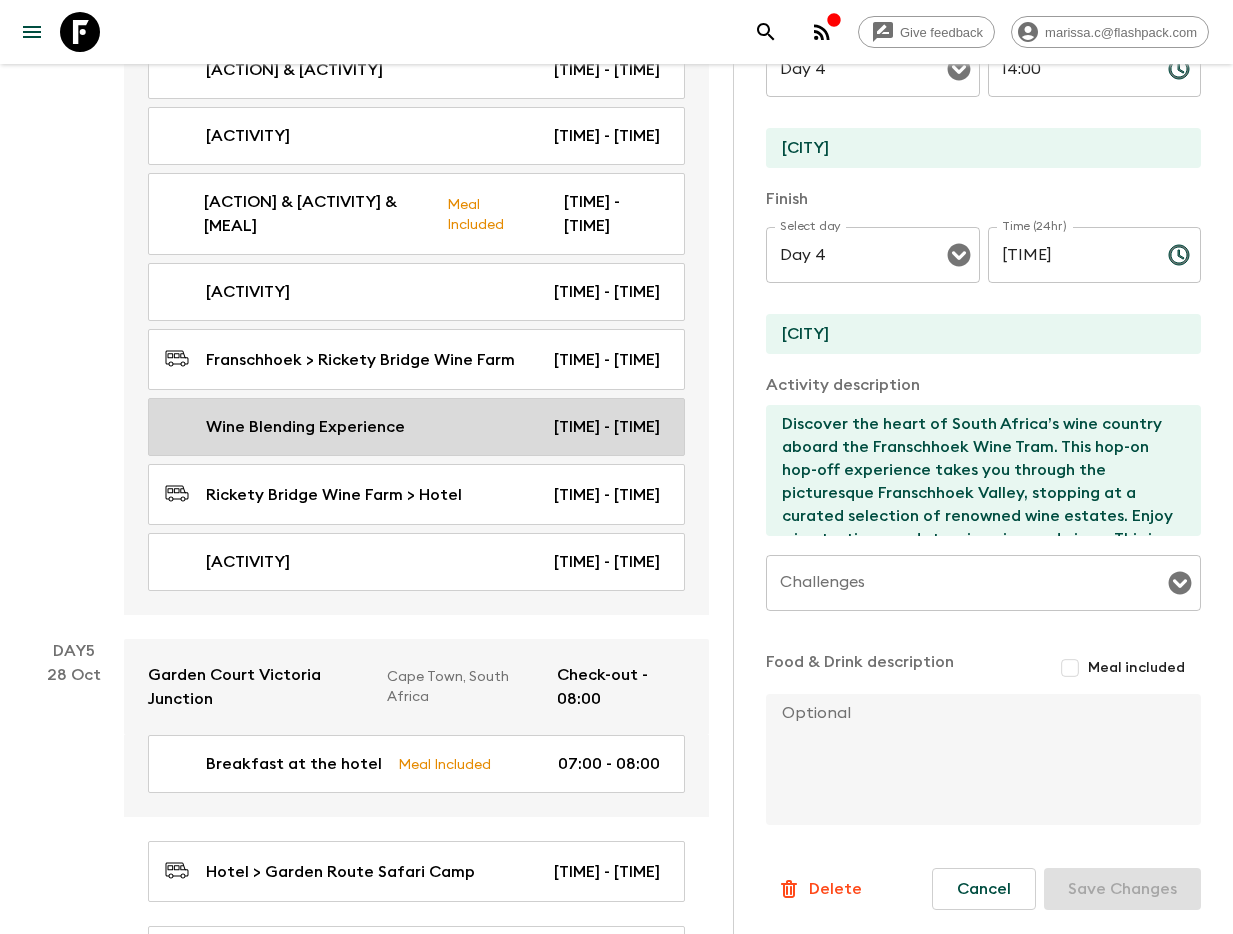 type on "[CITY]" 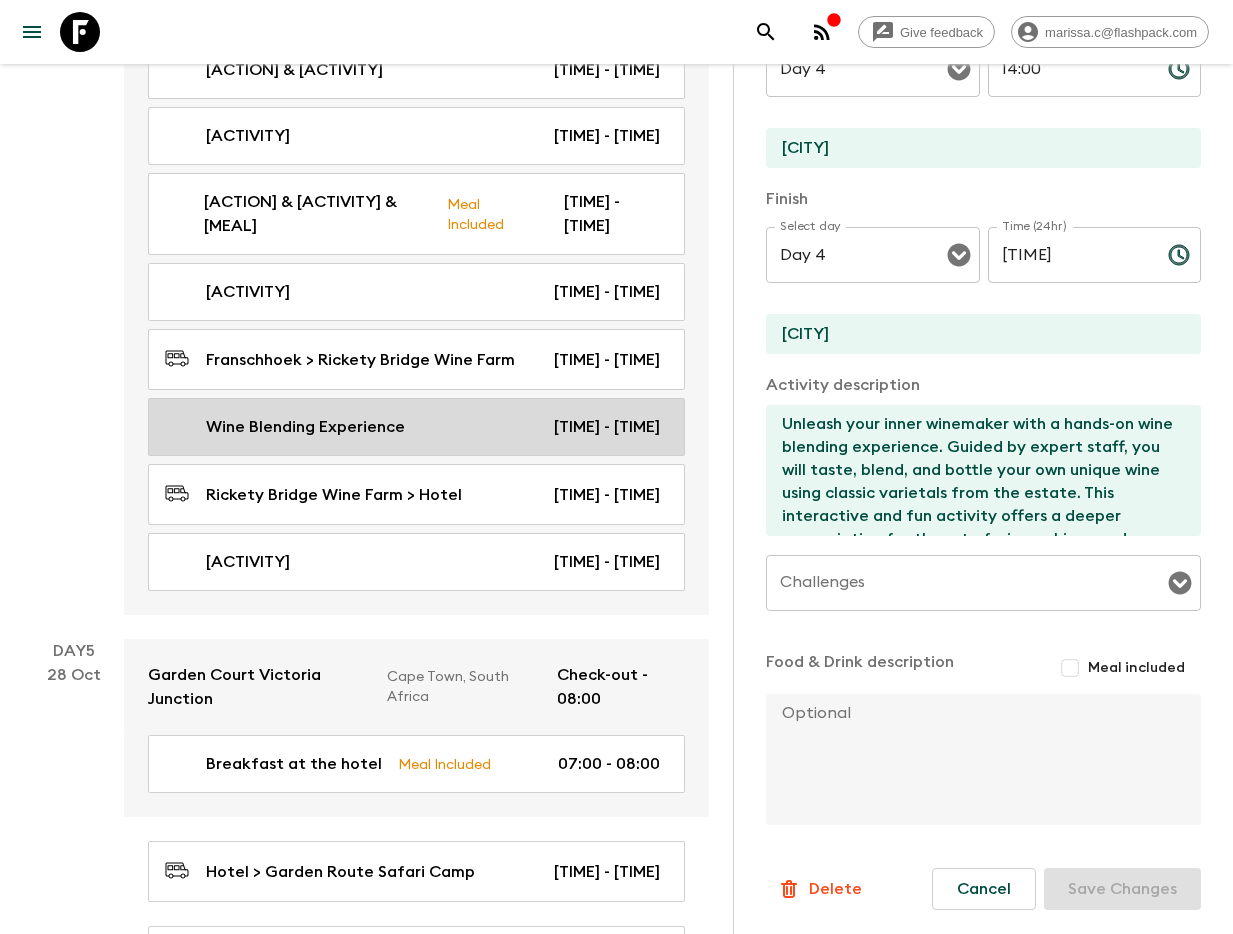 type on "15:30" 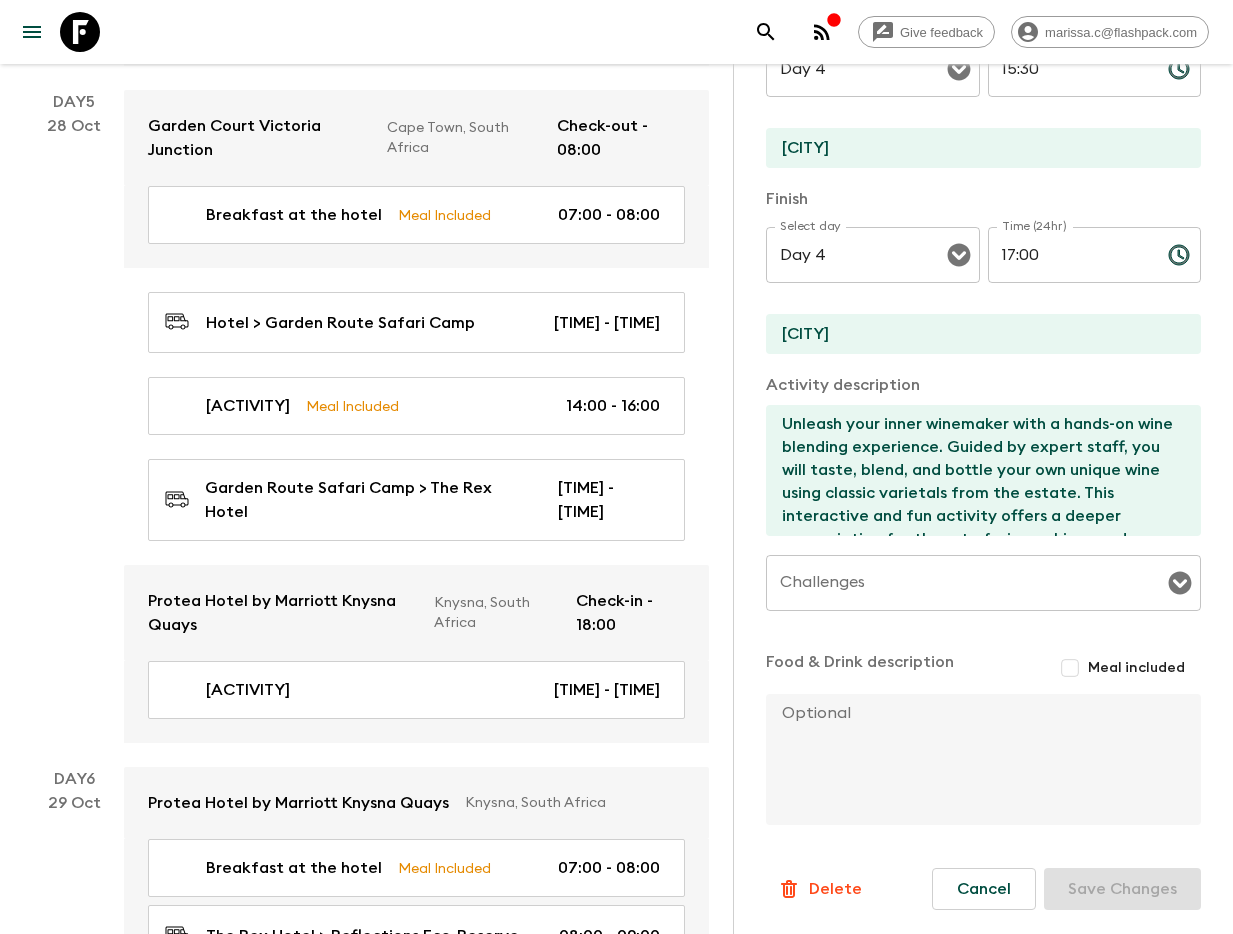 scroll, scrollTop: 3073, scrollLeft: 0, axis: vertical 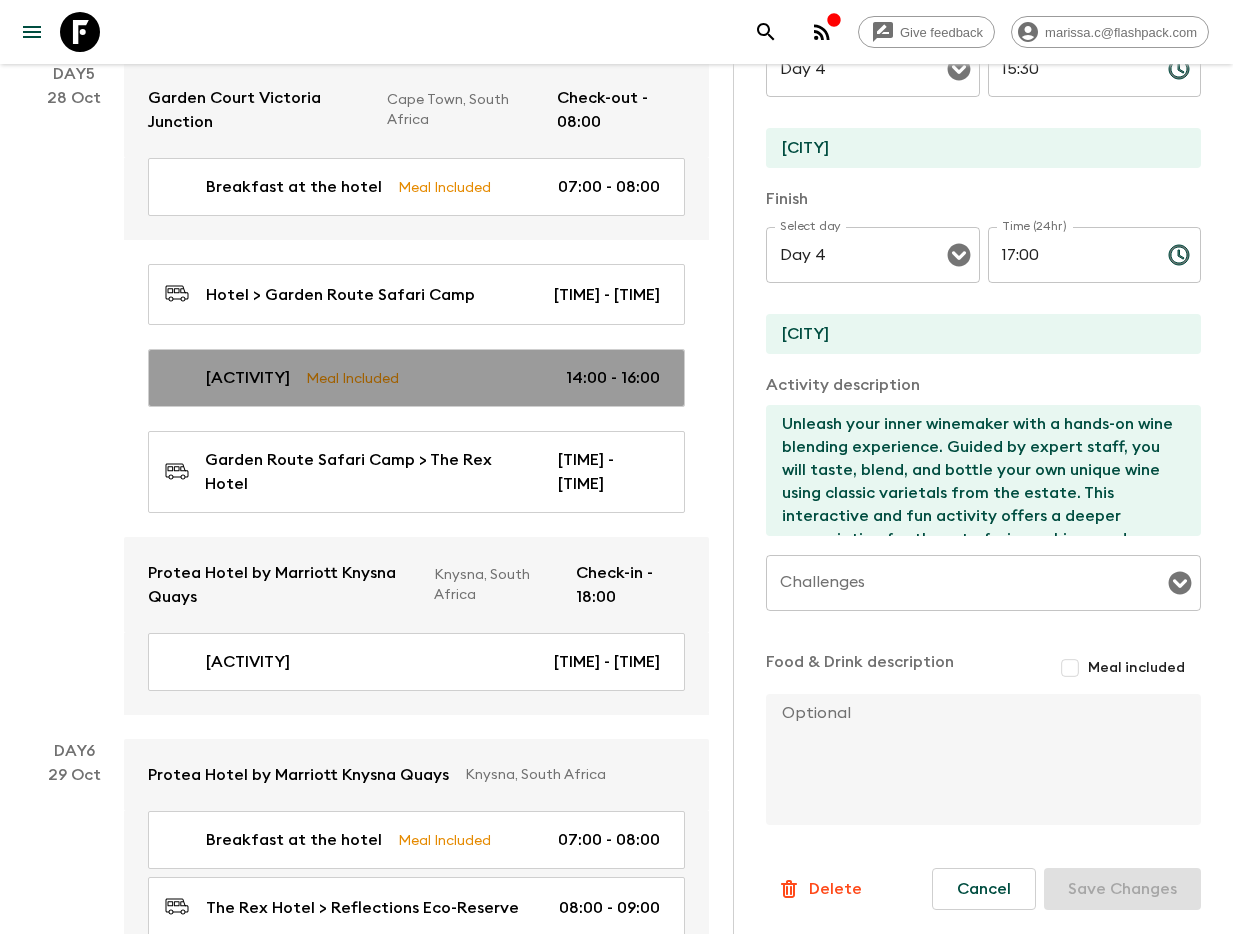 click on "[ACTIVITY] [DETAILS] [TIME] - [TIME]" at bounding box center [416, 378] 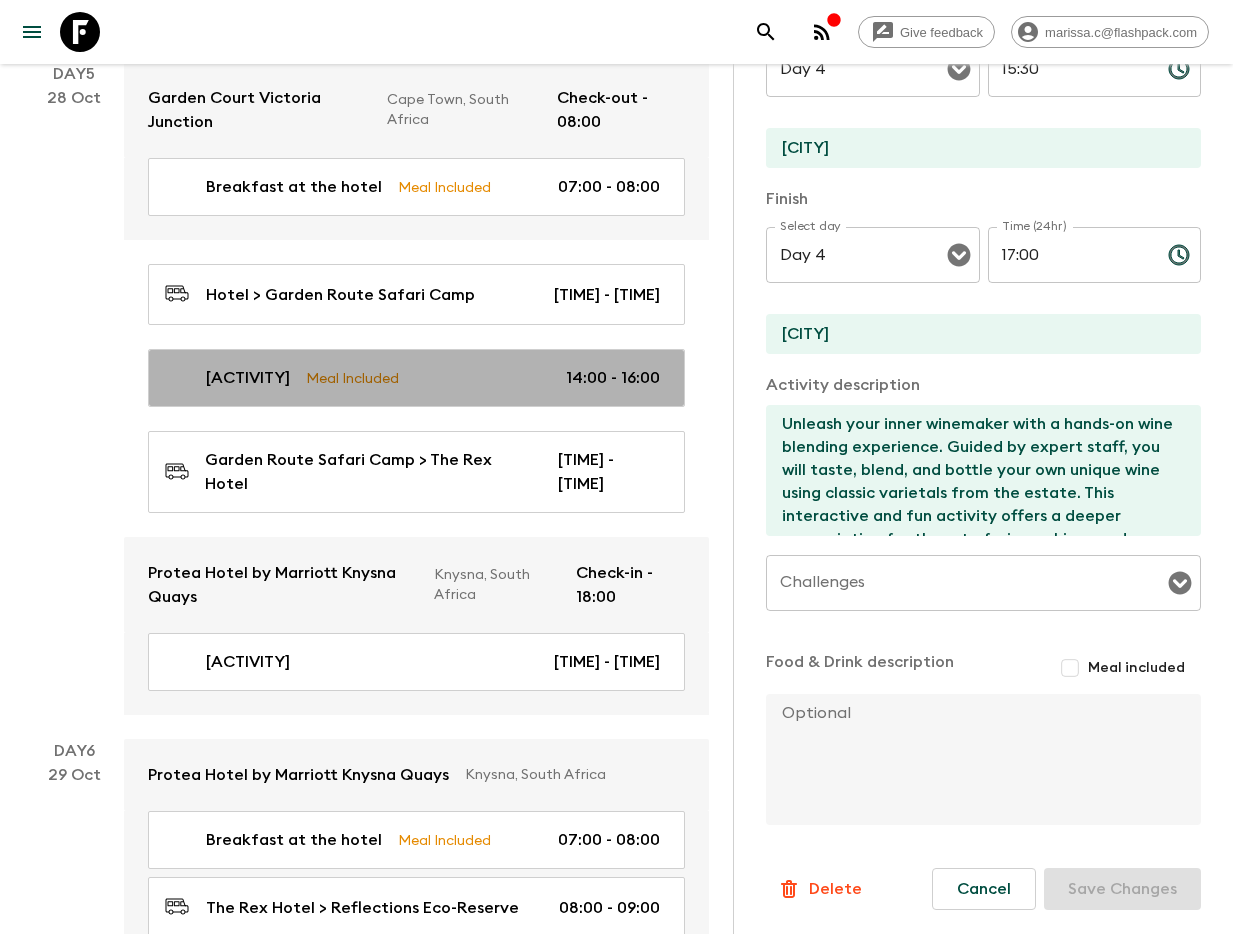 type on "[ACTIVITY]" 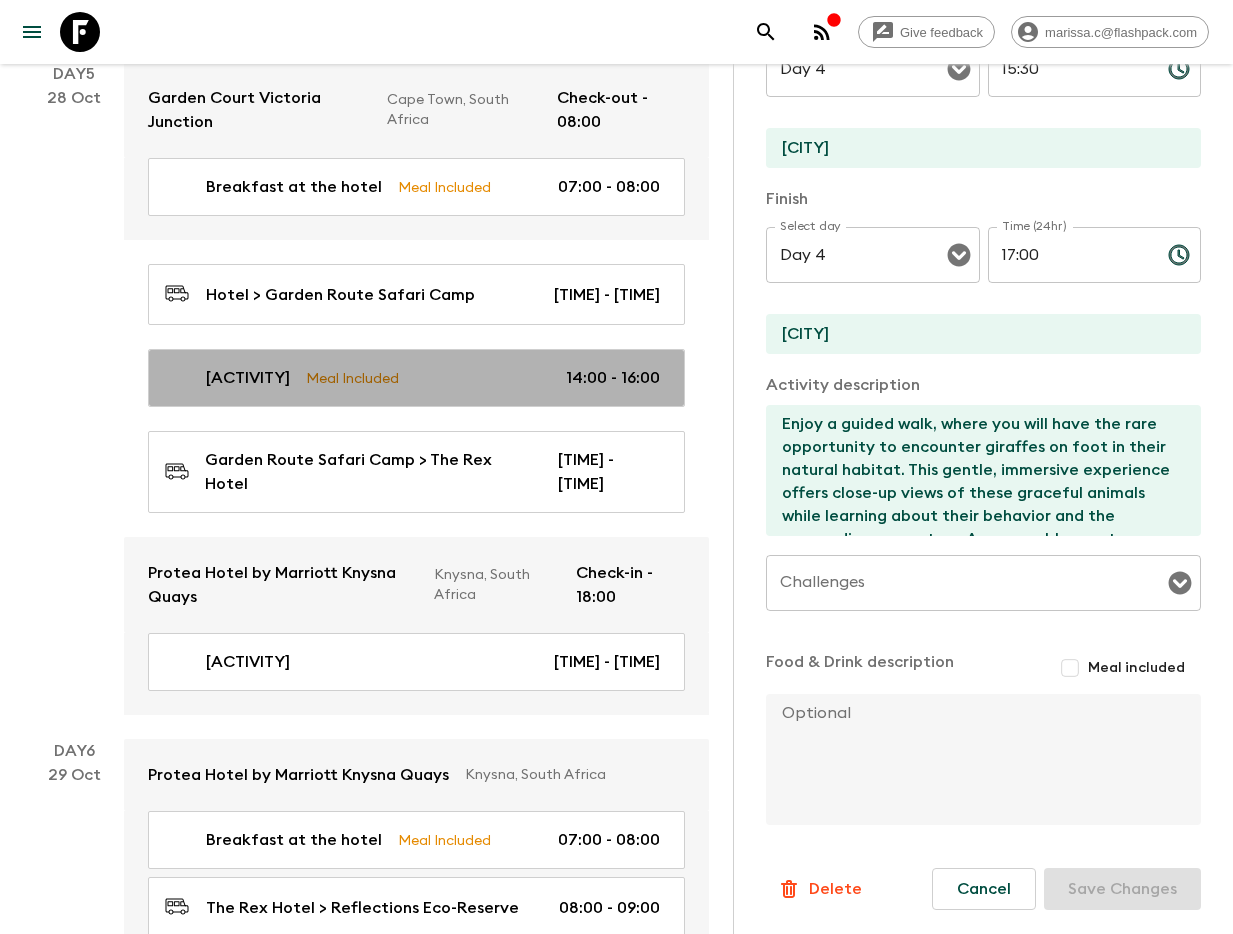 type on "Day 5" 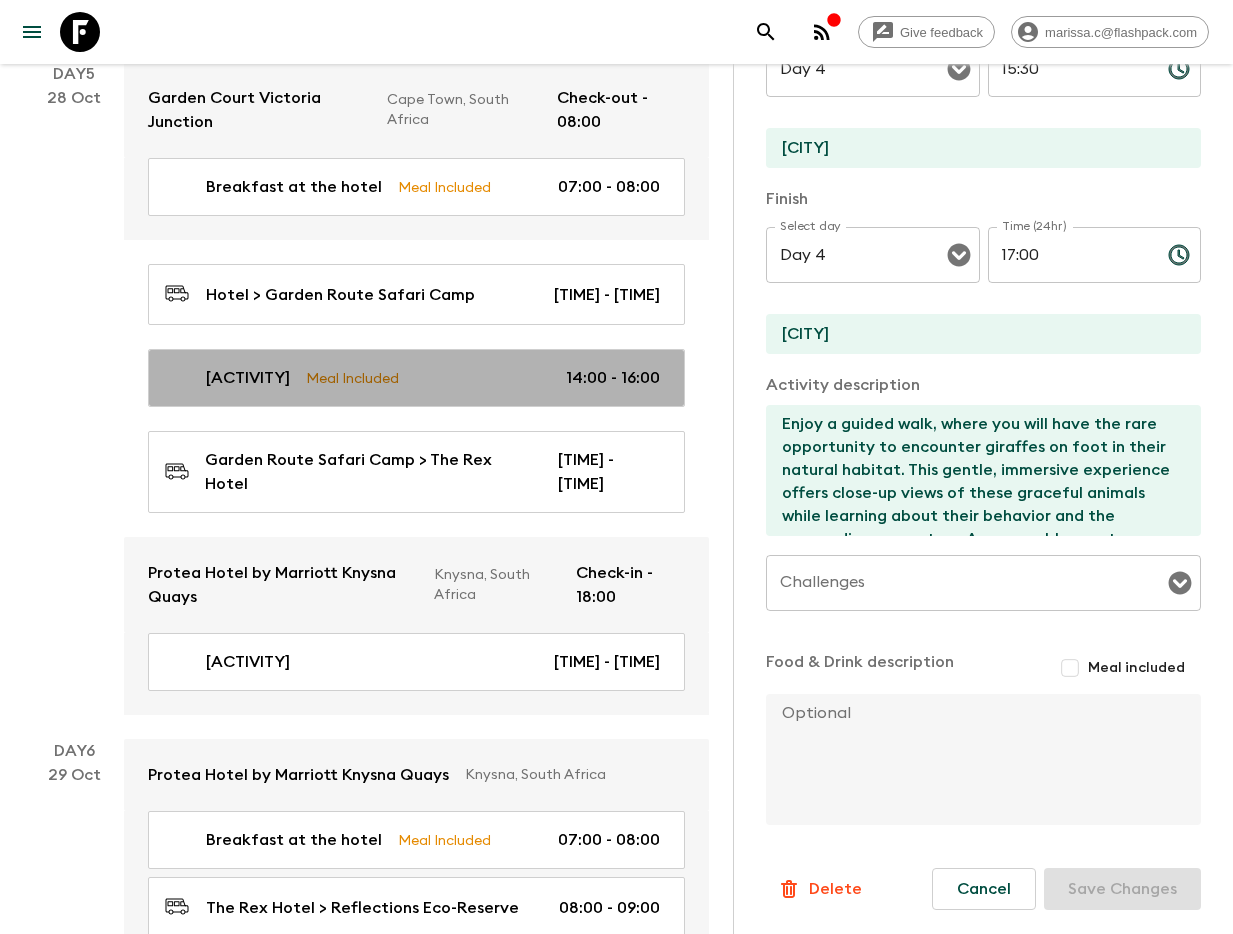 type on "14:00" 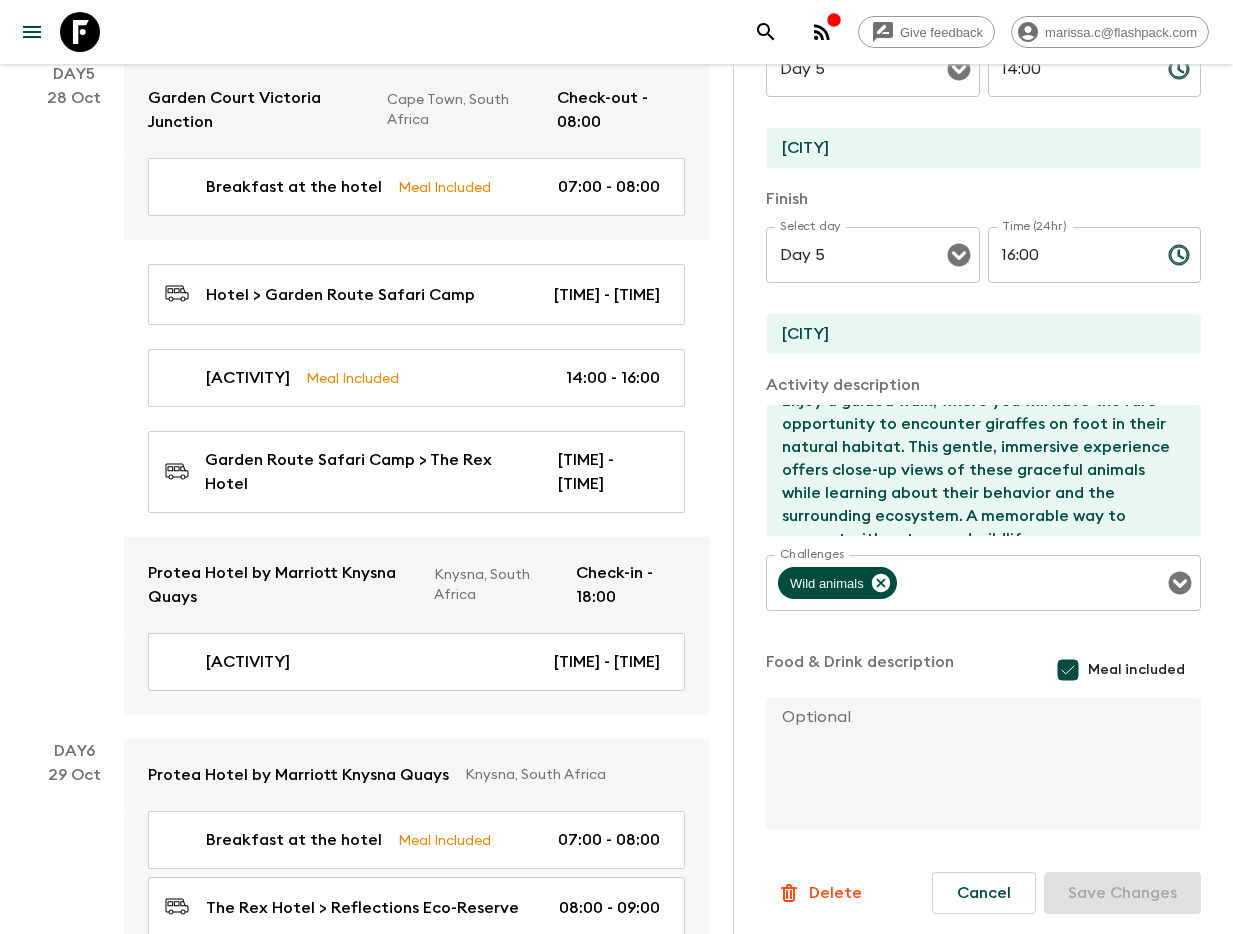 scroll, scrollTop: 0, scrollLeft: 0, axis: both 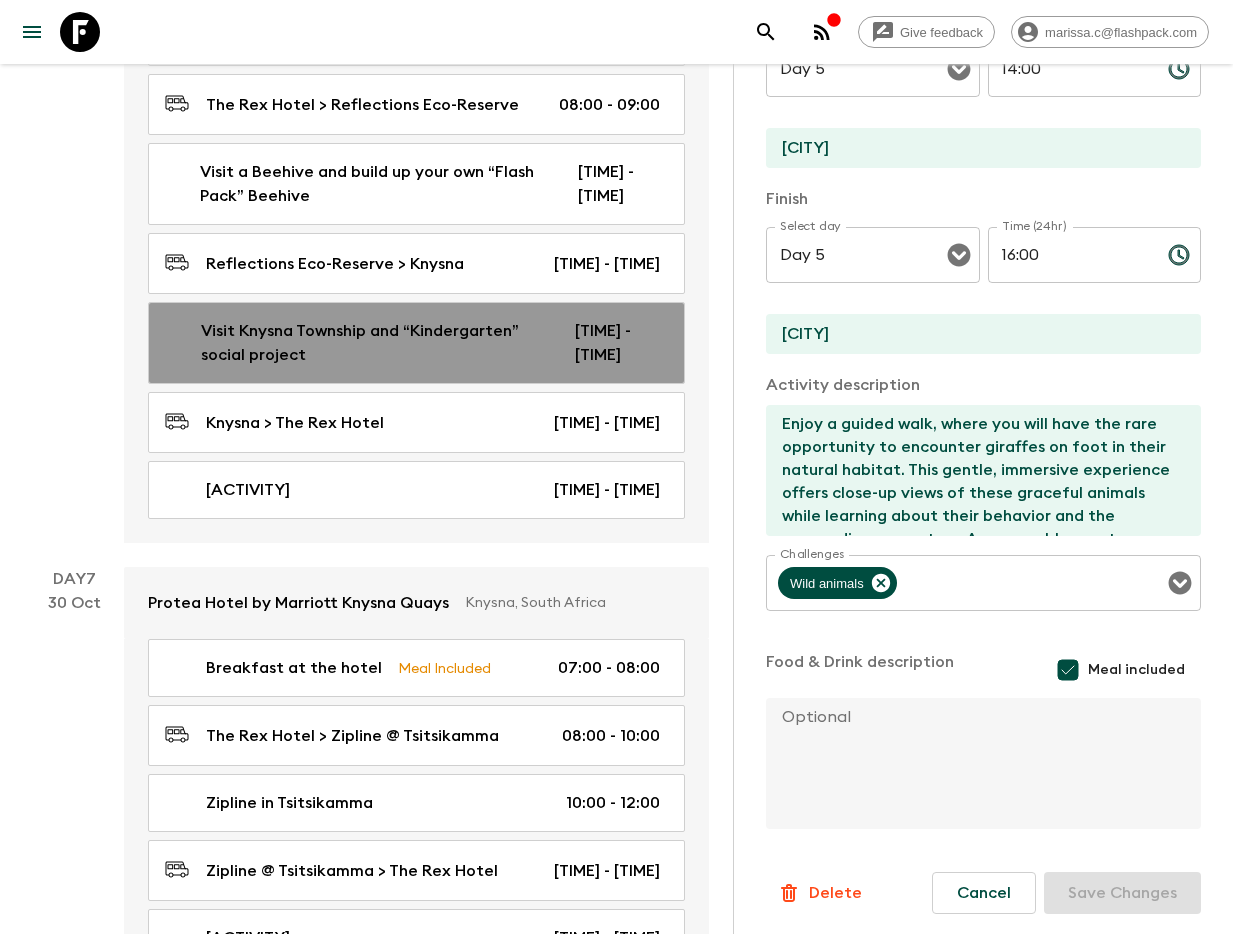 click on "Visit Knysna Township and “Kindergarten” social project" at bounding box center (372, 343) 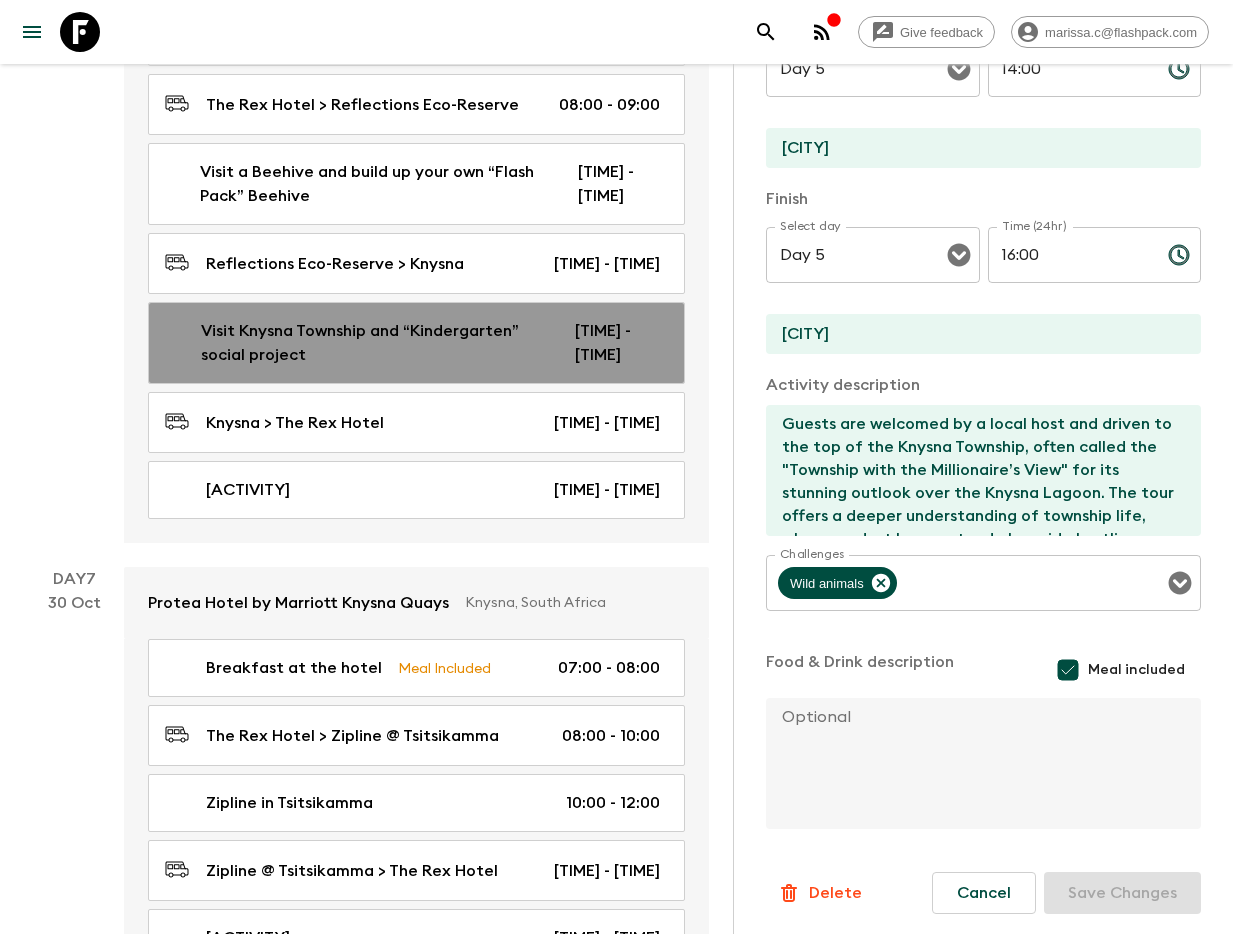 type on "Day 6" 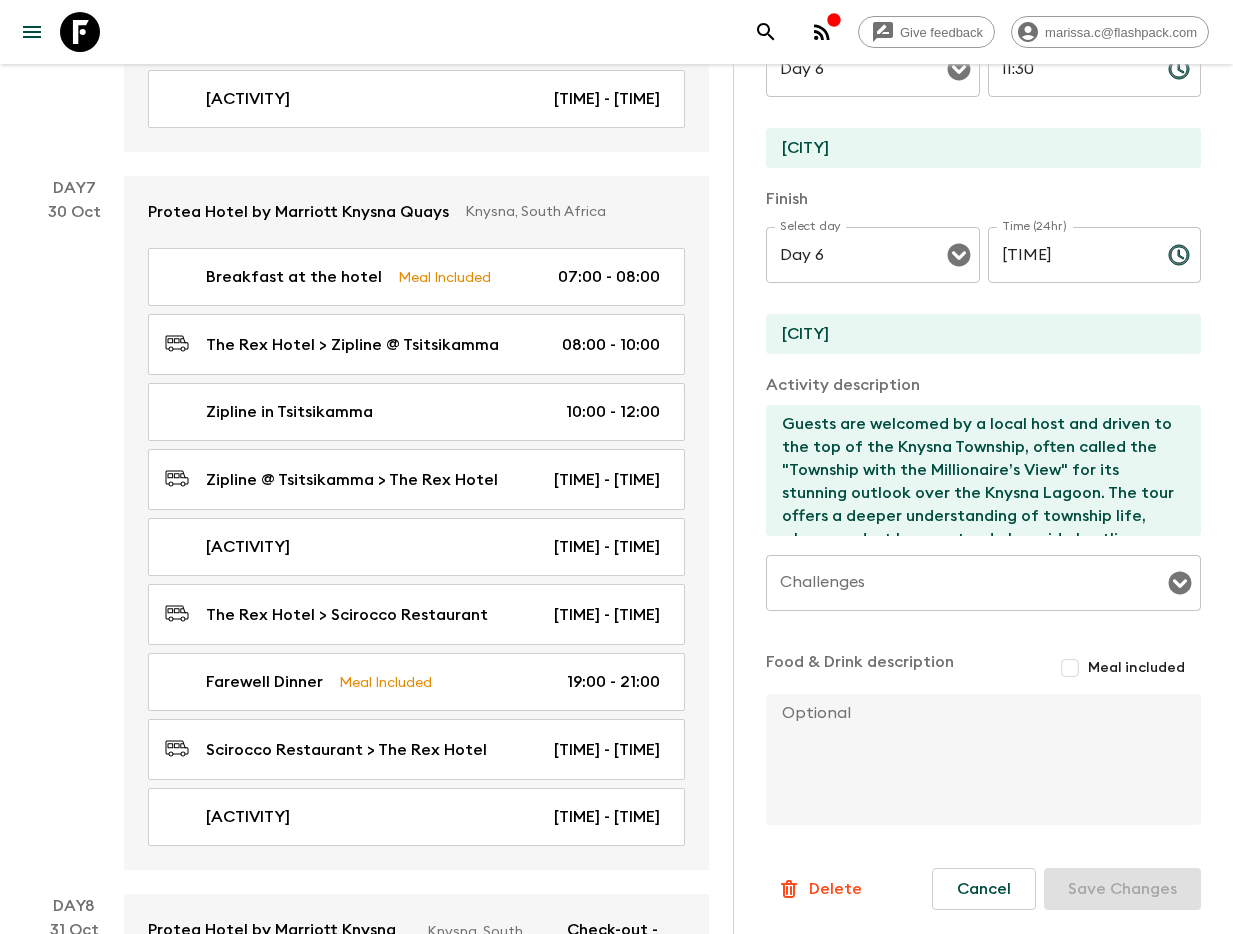 scroll, scrollTop: 4268, scrollLeft: 0, axis: vertical 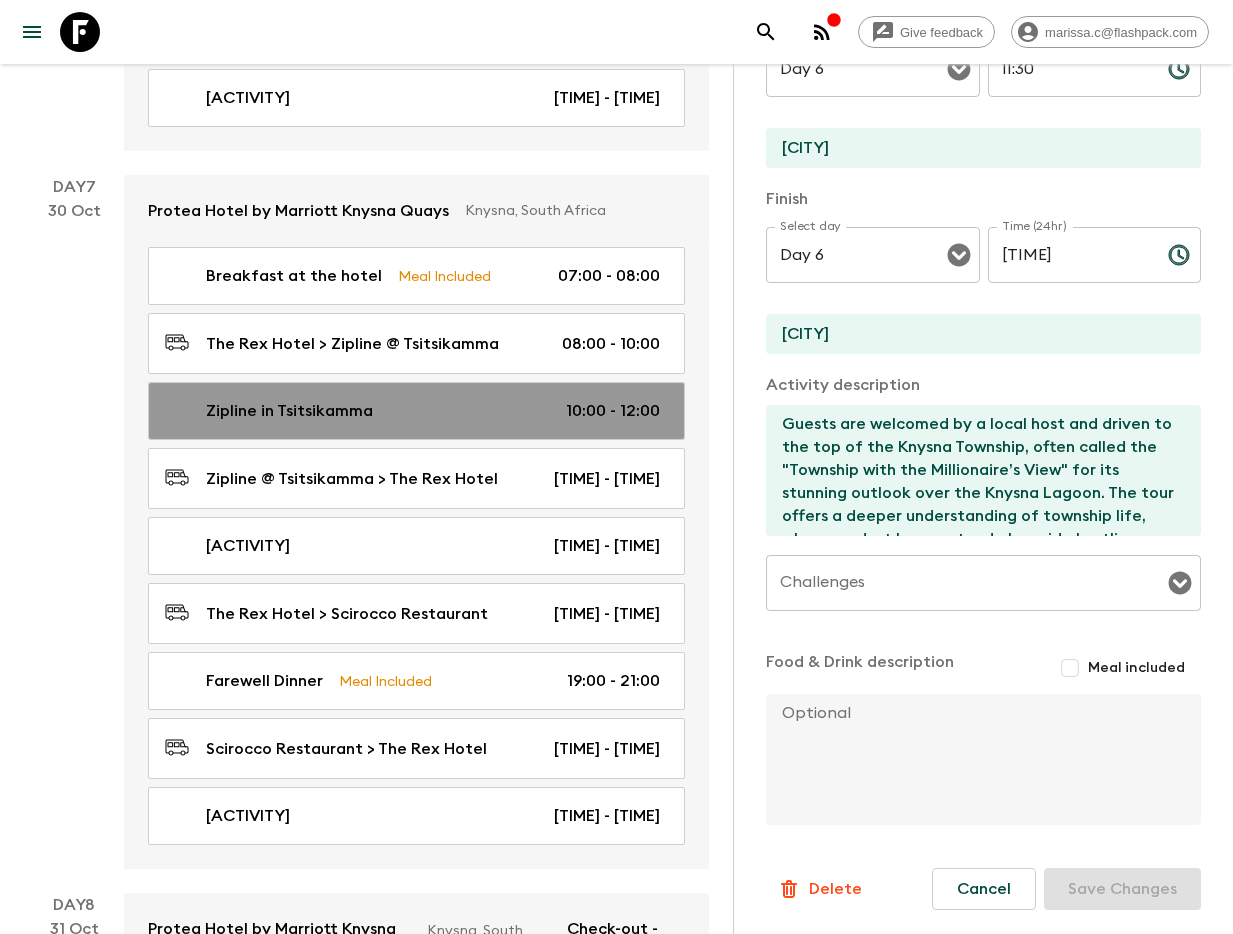 click on "[ACTIVITY] in [CITY] [TIME] - [TIME]" at bounding box center [416, 411] 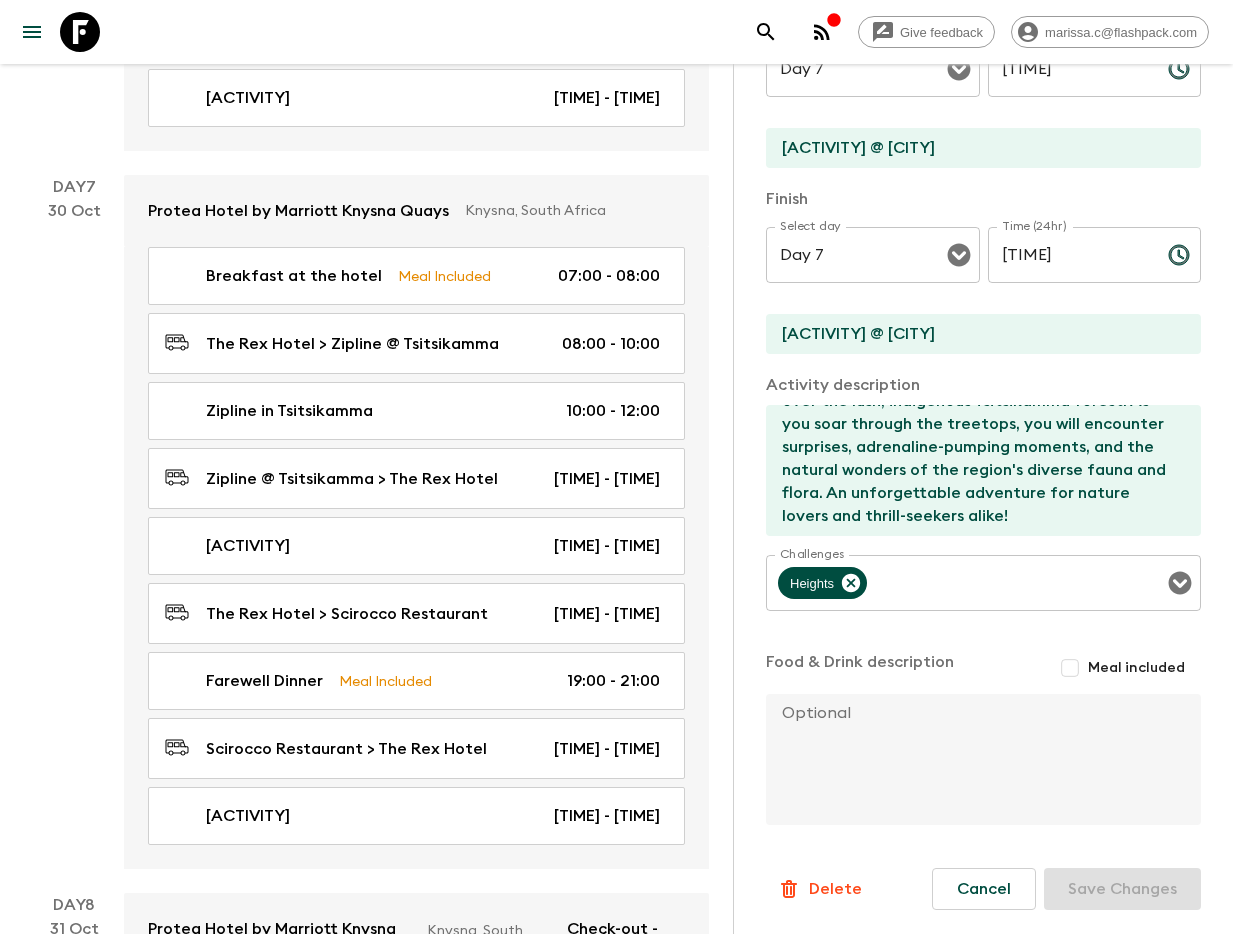 scroll, scrollTop: 0, scrollLeft: 0, axis: both 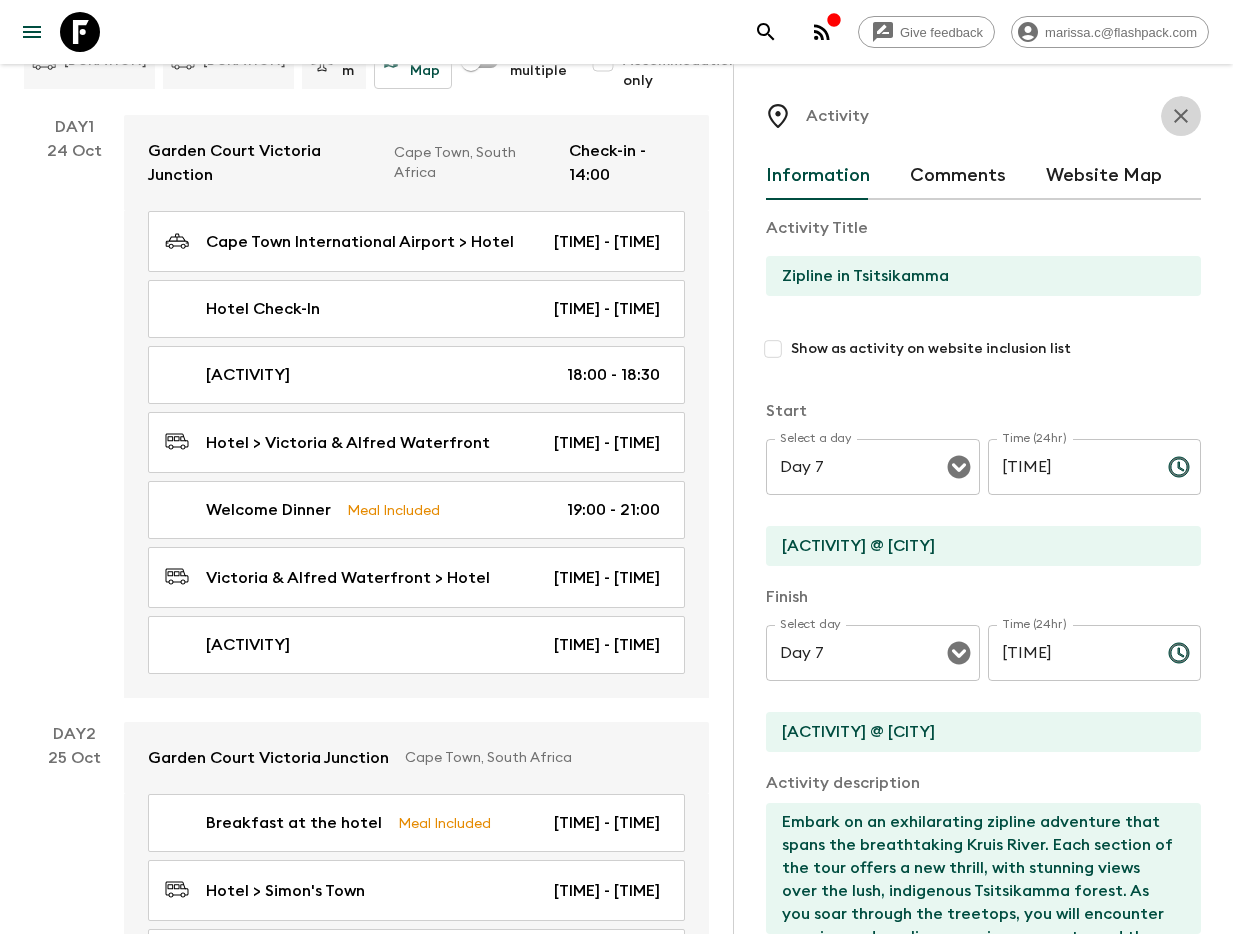 click 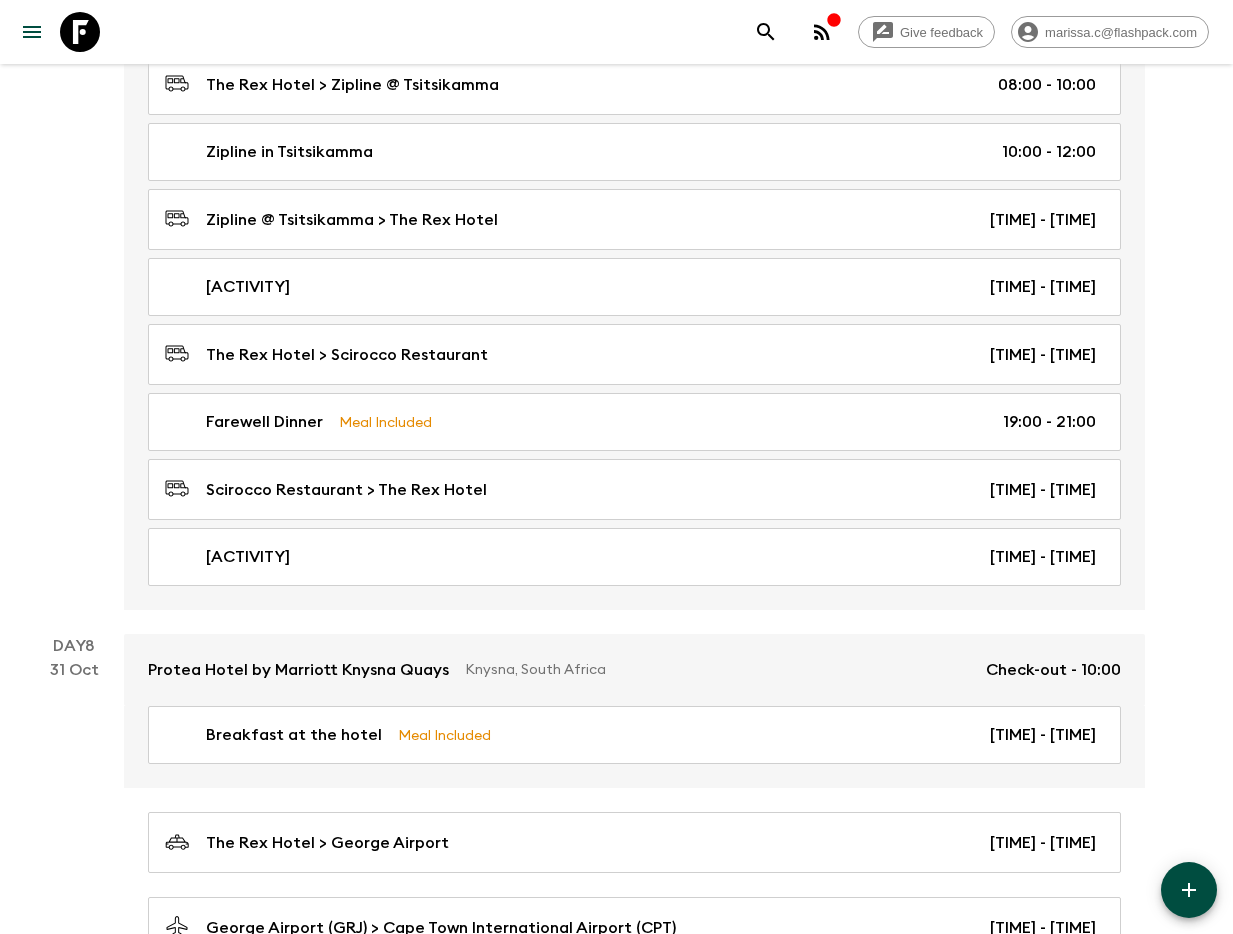 scroll, scrollTop: 4473, scrollLeft: 0, axis: vertical 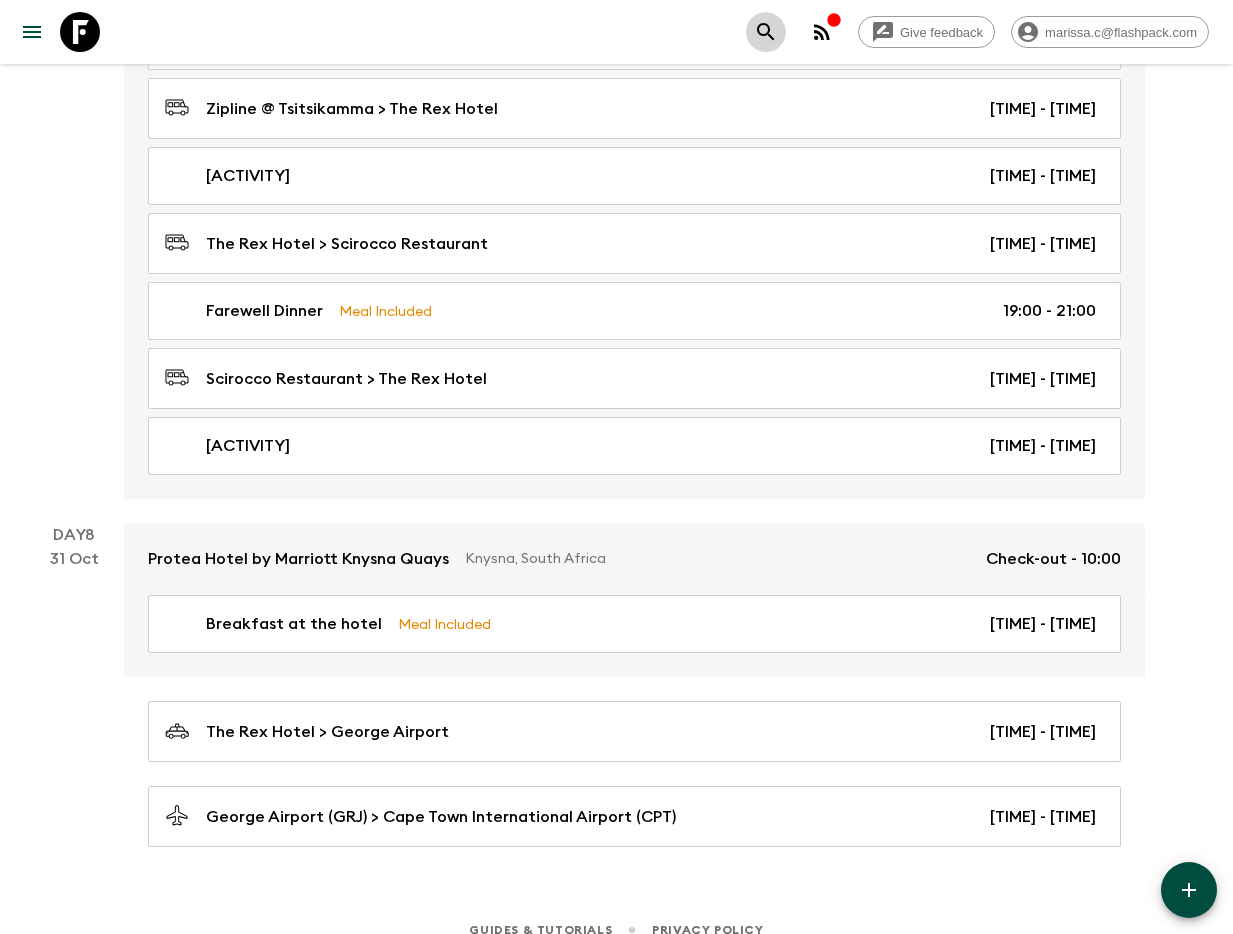 click 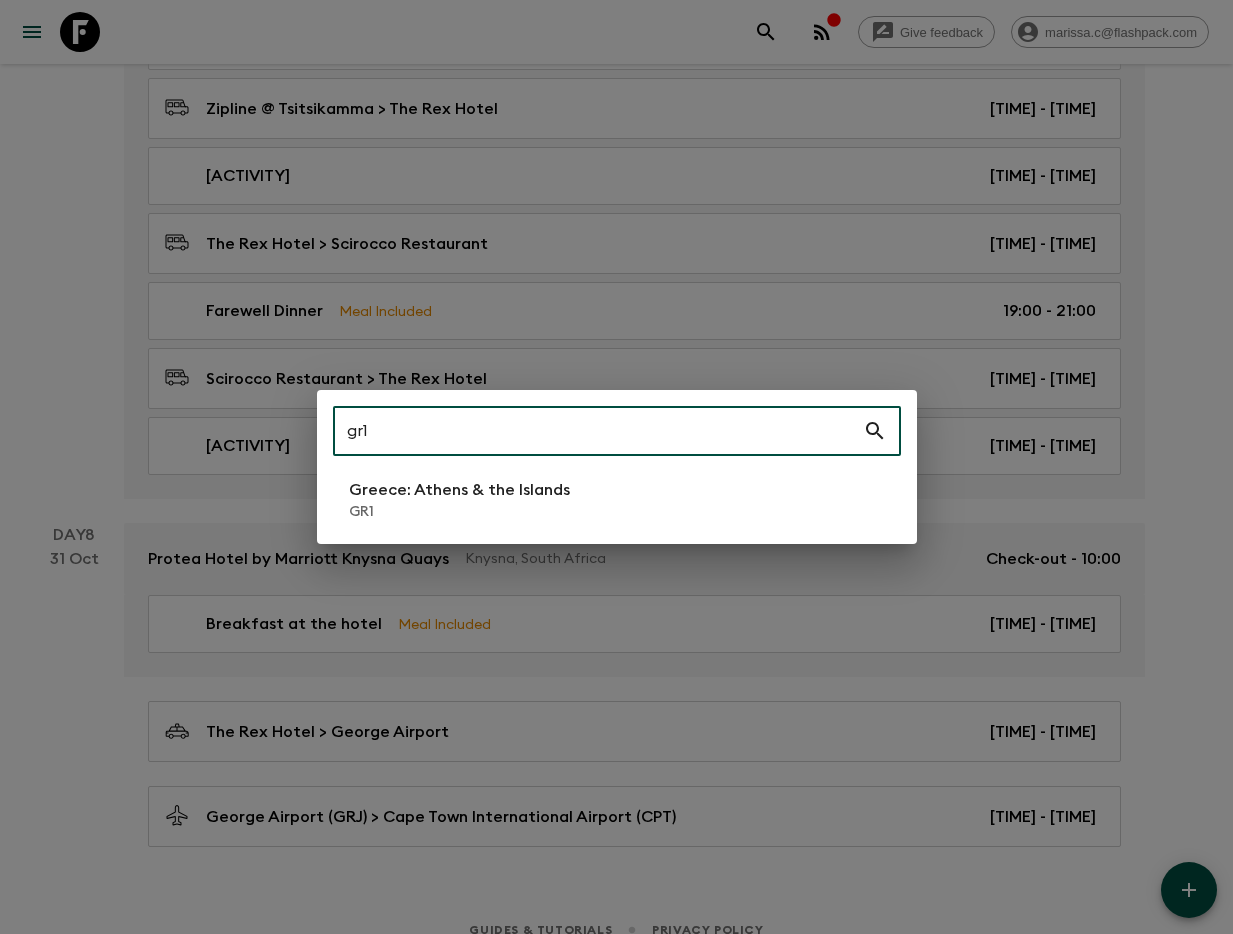 click on "GR1" at bounding box center (459, 512) 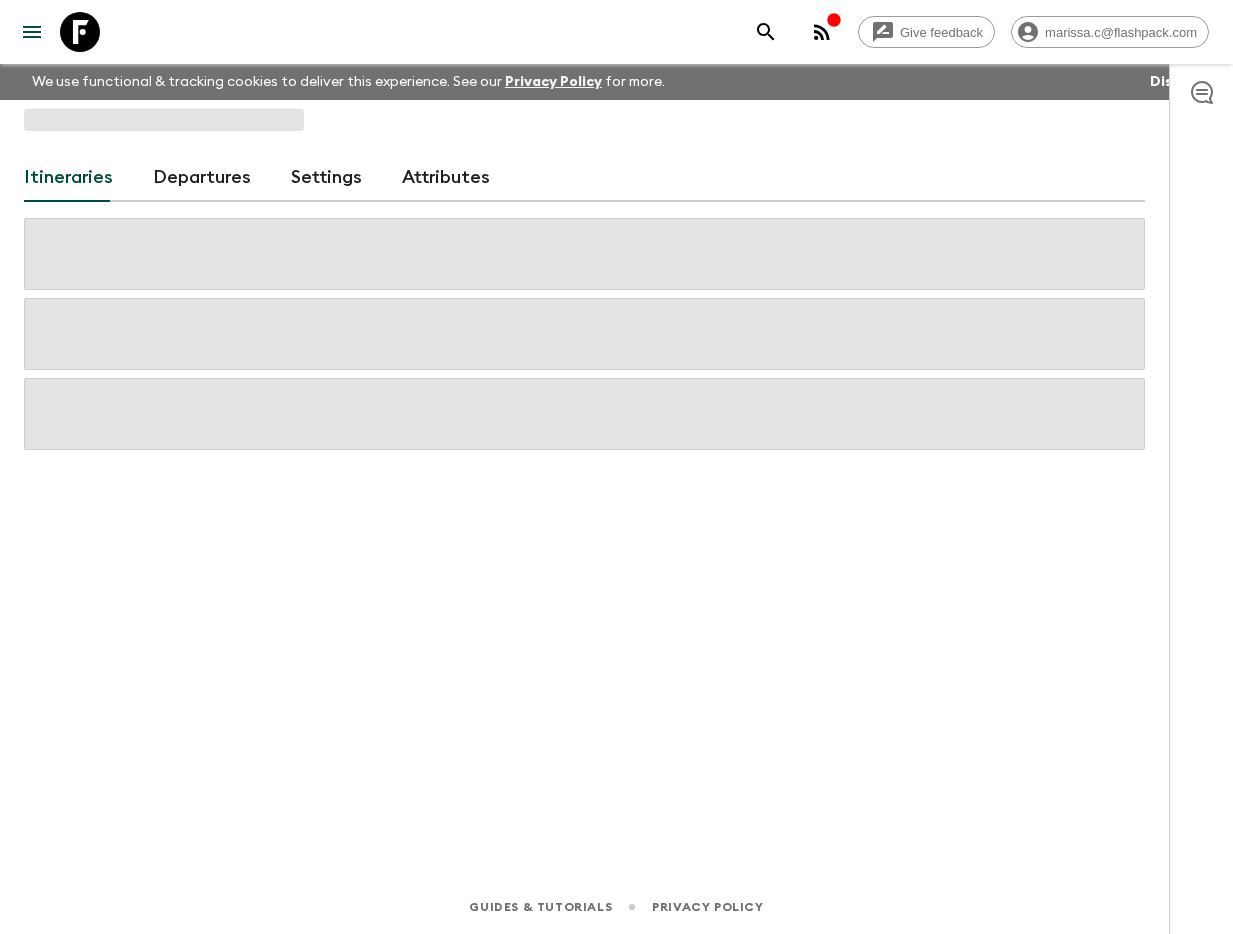 scroll, scrollTop: 0, scrollLeft: 0, axis: both 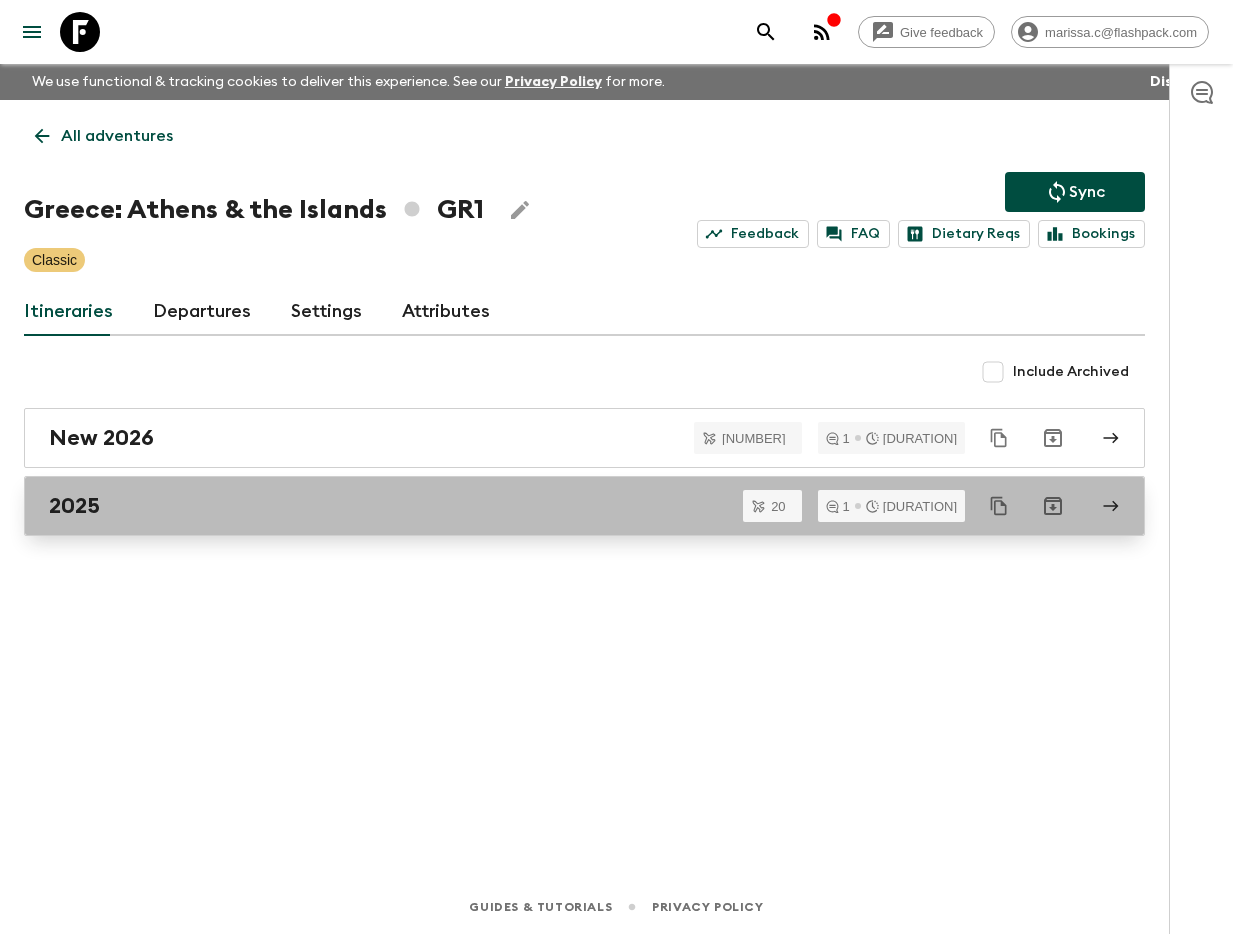 click on "2025" at bounding box center [565, 506] 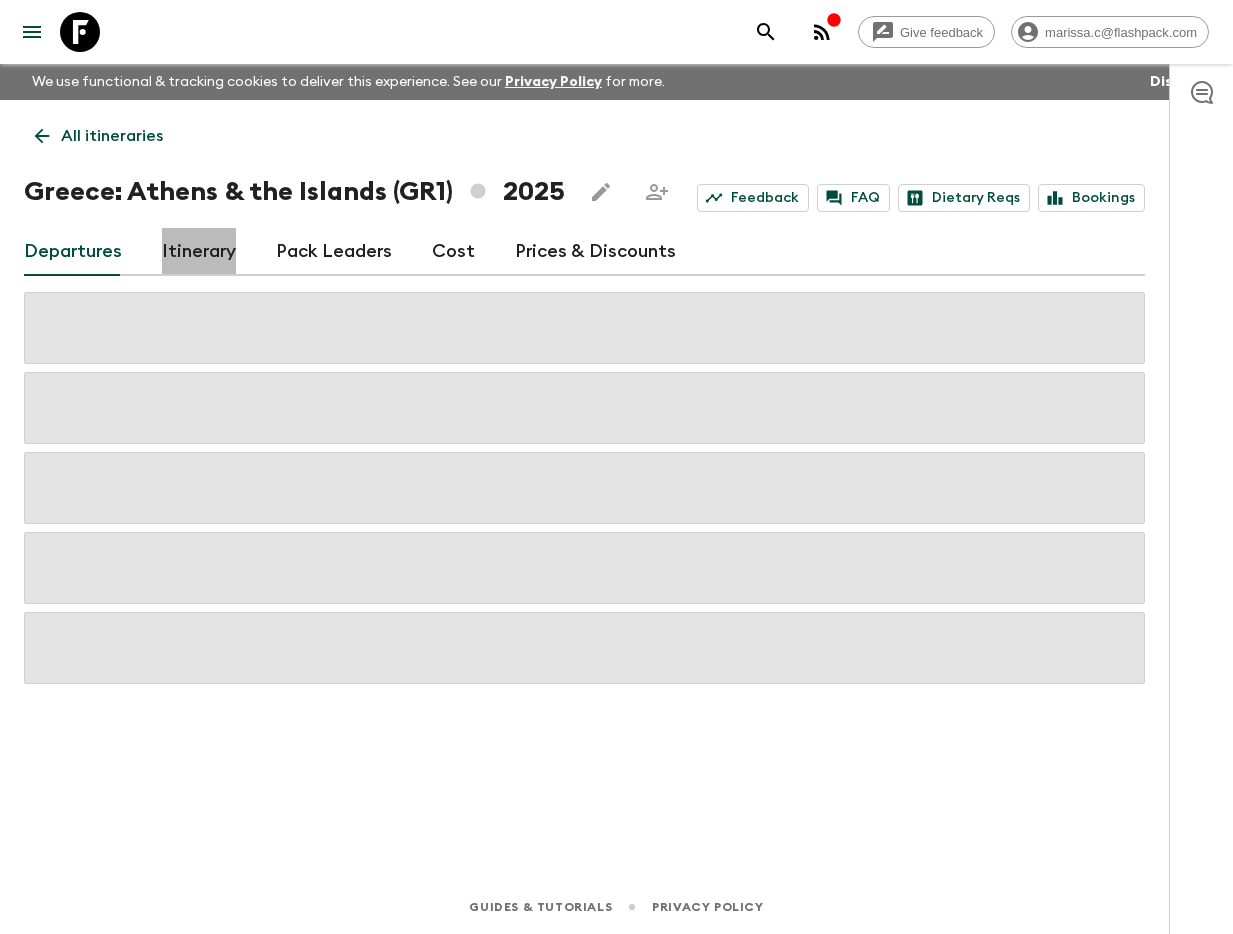 drag, startPoint x: 199, startPoint y: 247, endPoint x: 267, endPoint y: 275, distance: 73.53911 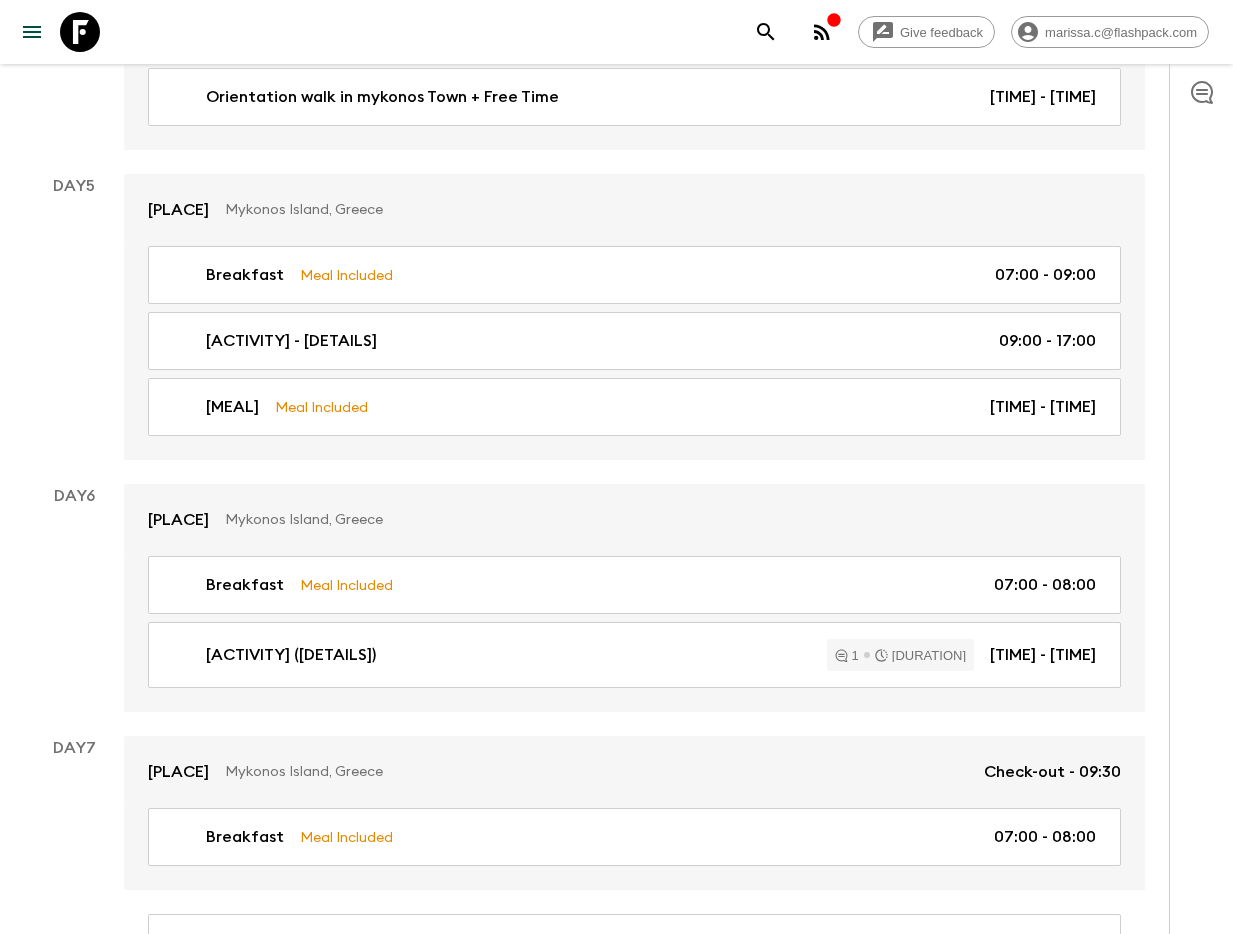 scroll, scrollTop: 1930, scrollLeft: 0, axis: vertical 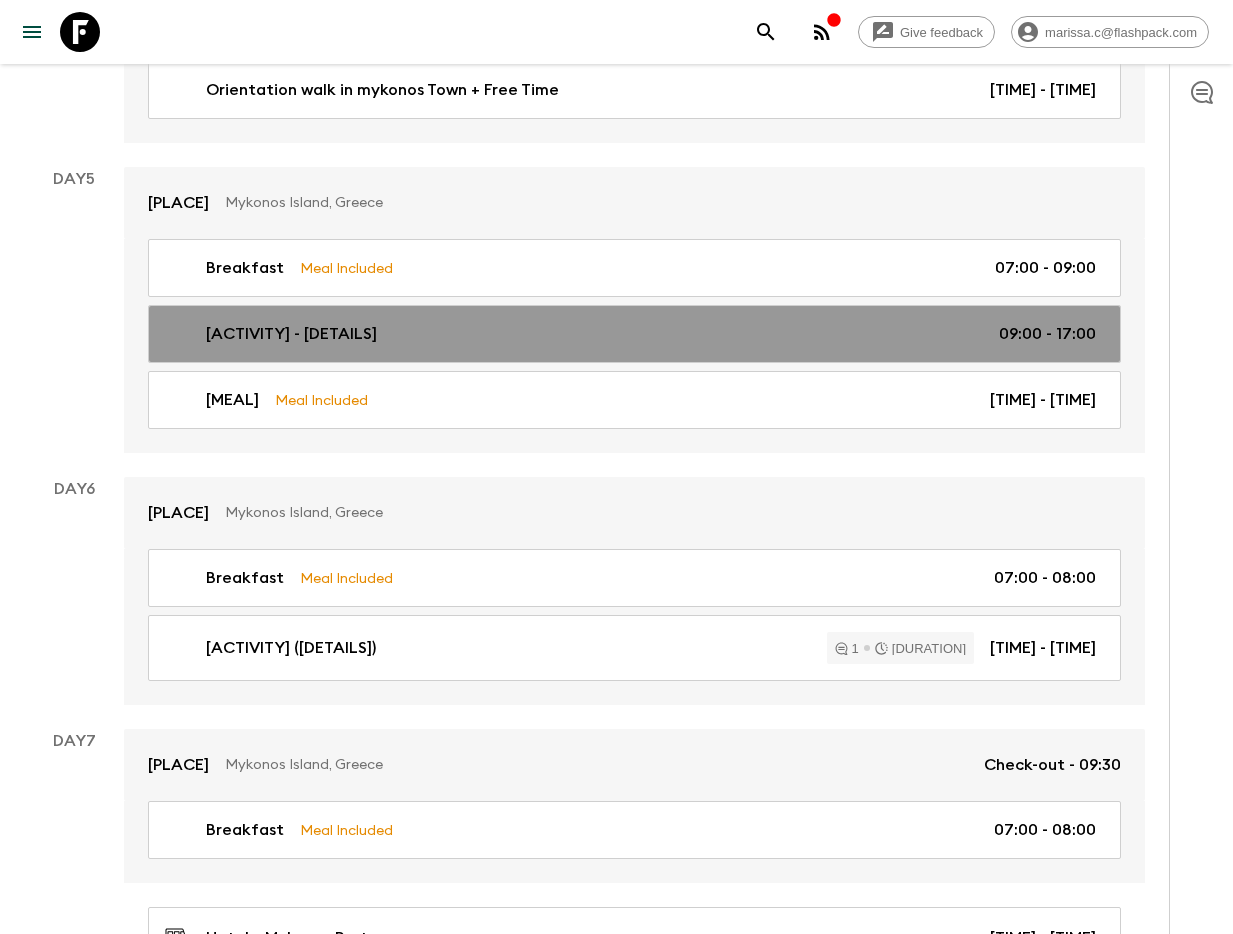 click on "[ACTIVITY] - [DETAILS]" at bounding box center (291, 334) 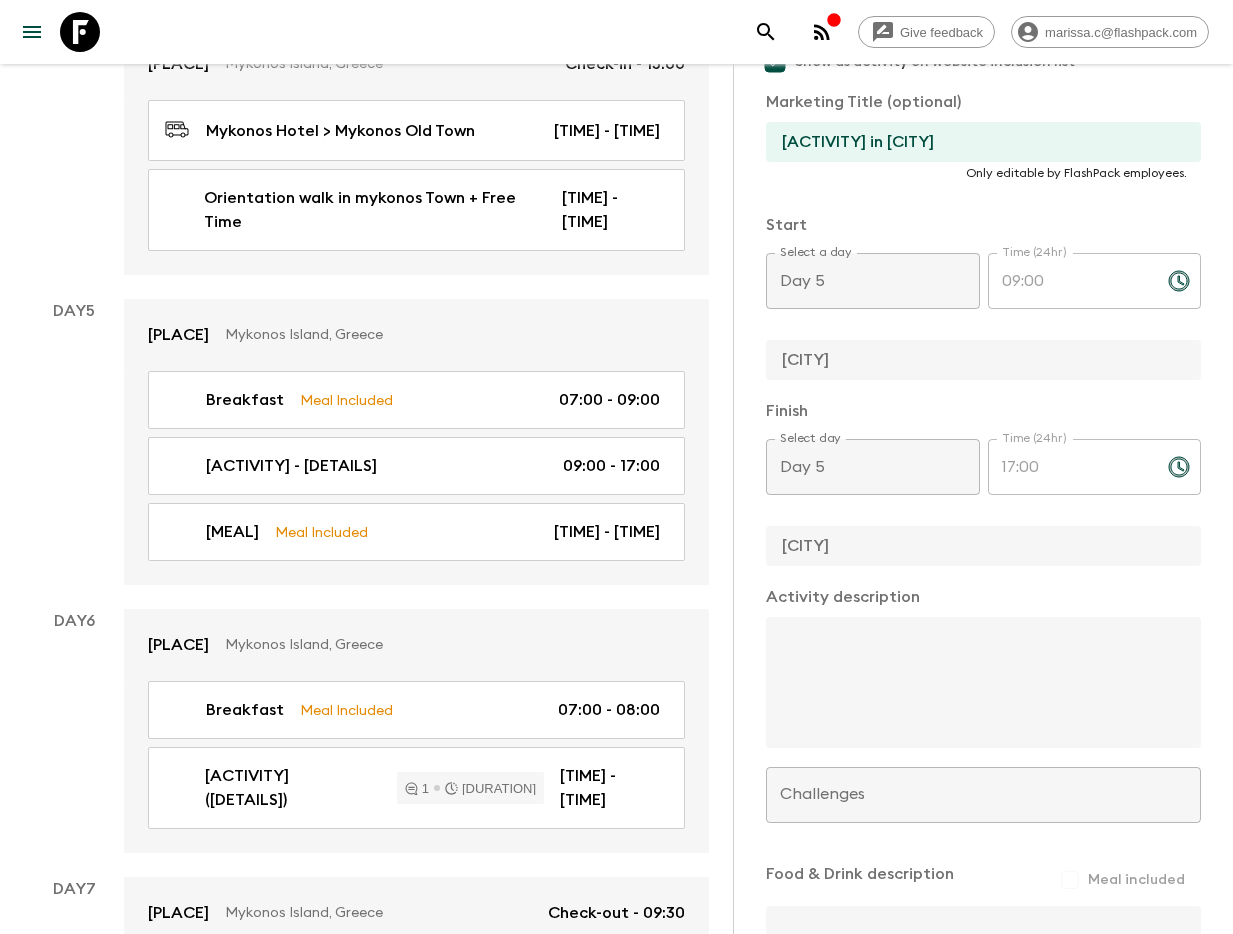 scroll, scrollTop: 0, scrollLeft: 0, axis: both 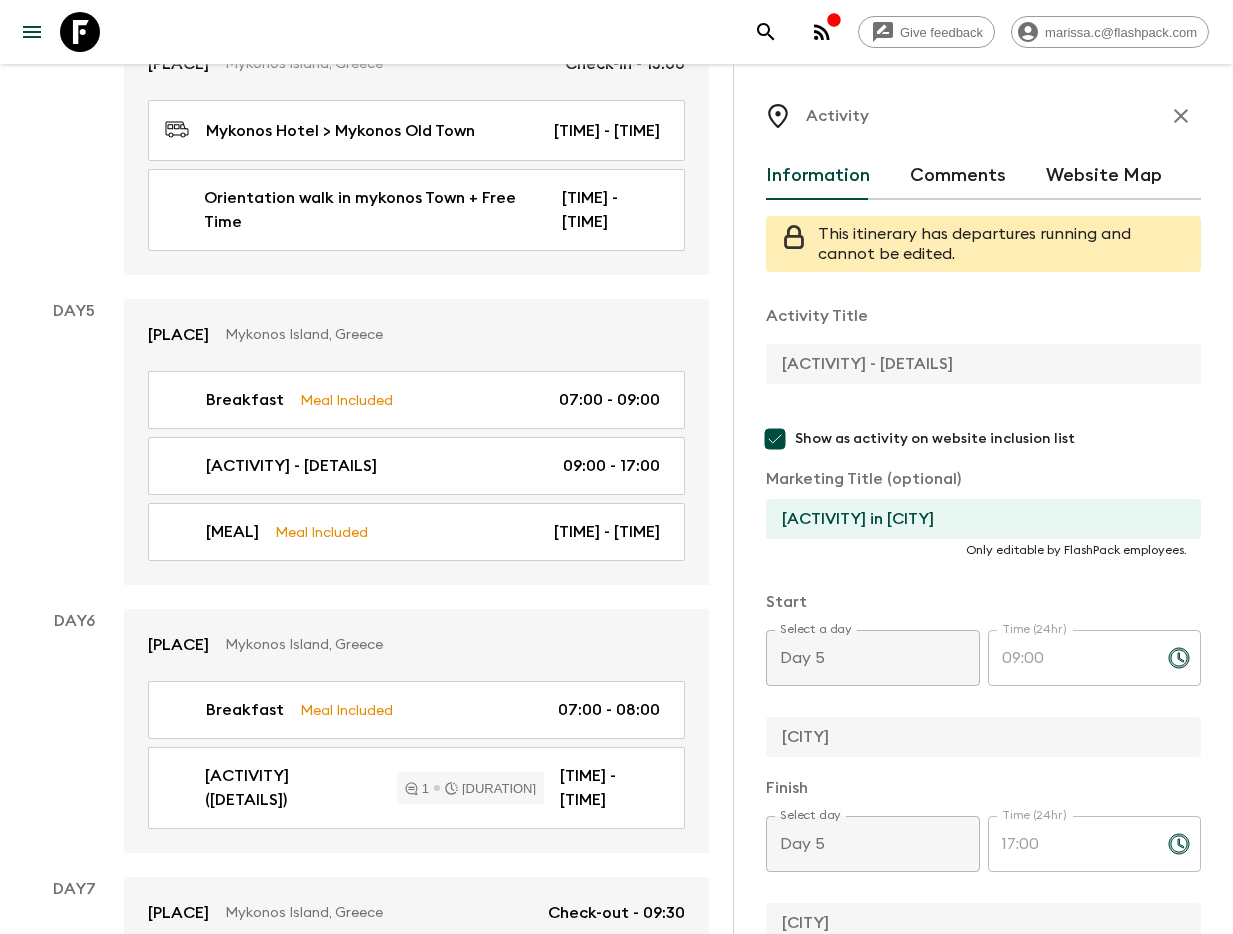 click 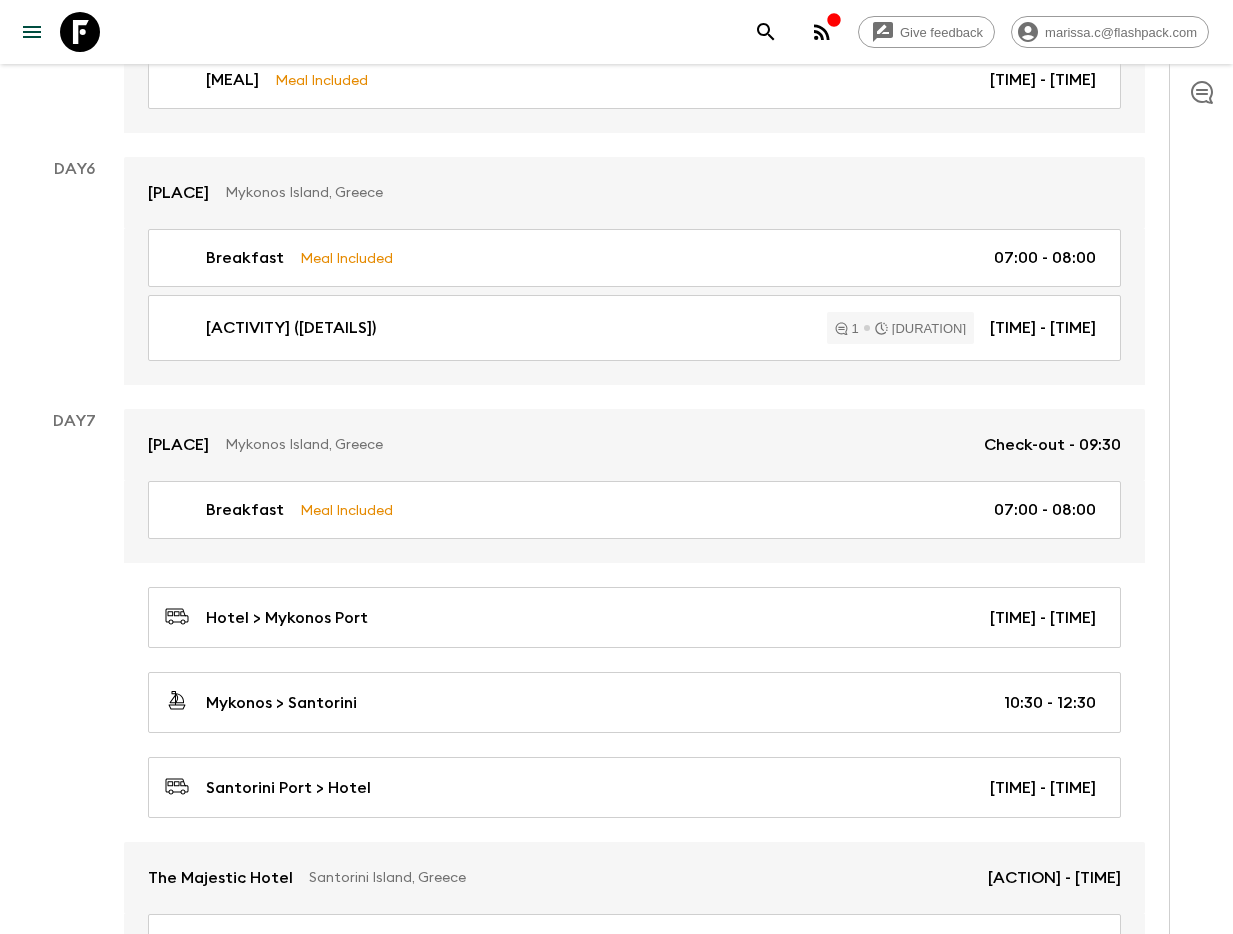 scroll, scrollTop: 2215, scrollLeft: 0, axis: vertical 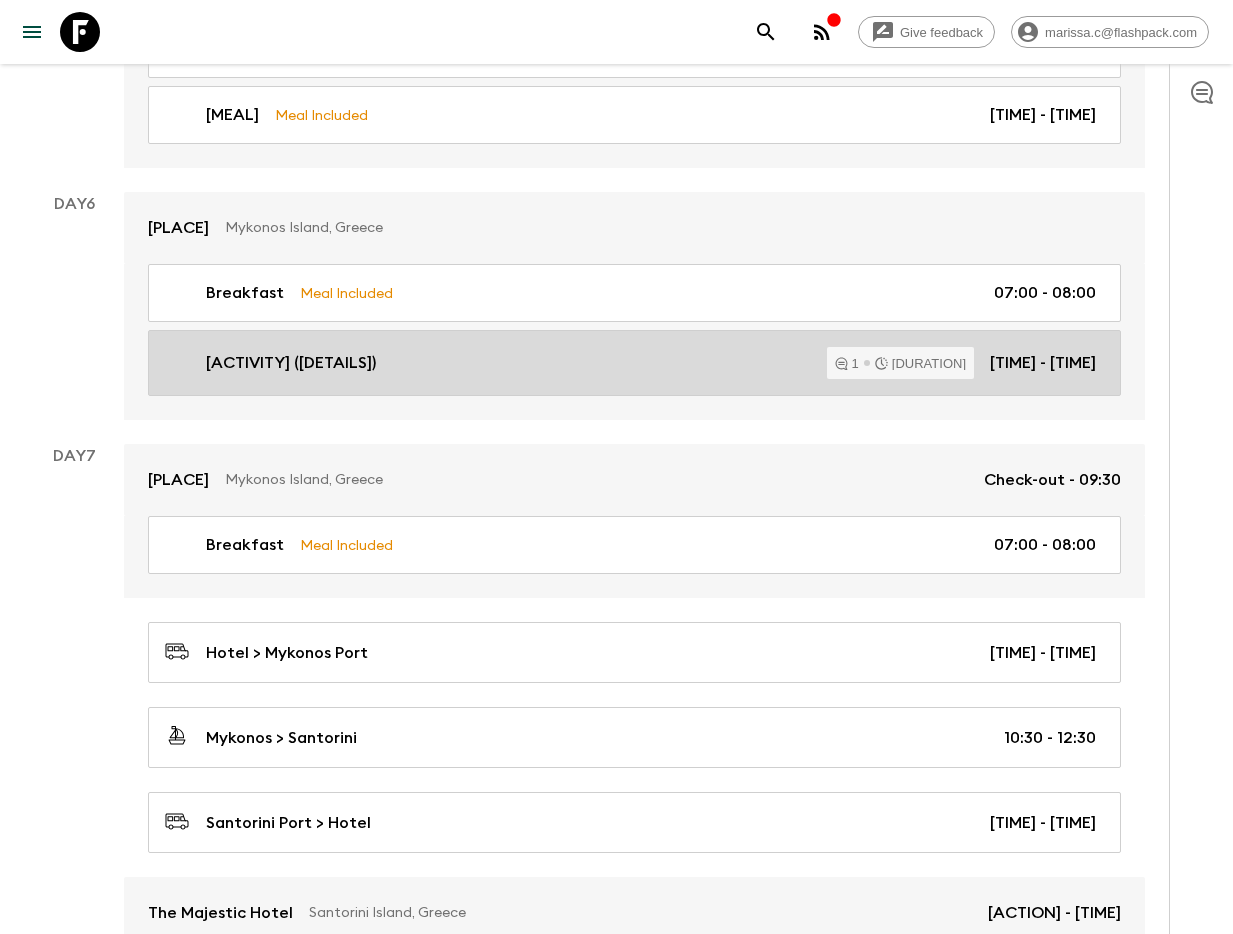 click on "[ACTIVITY] ([DETAILS])" at bounding box center (291, 363) 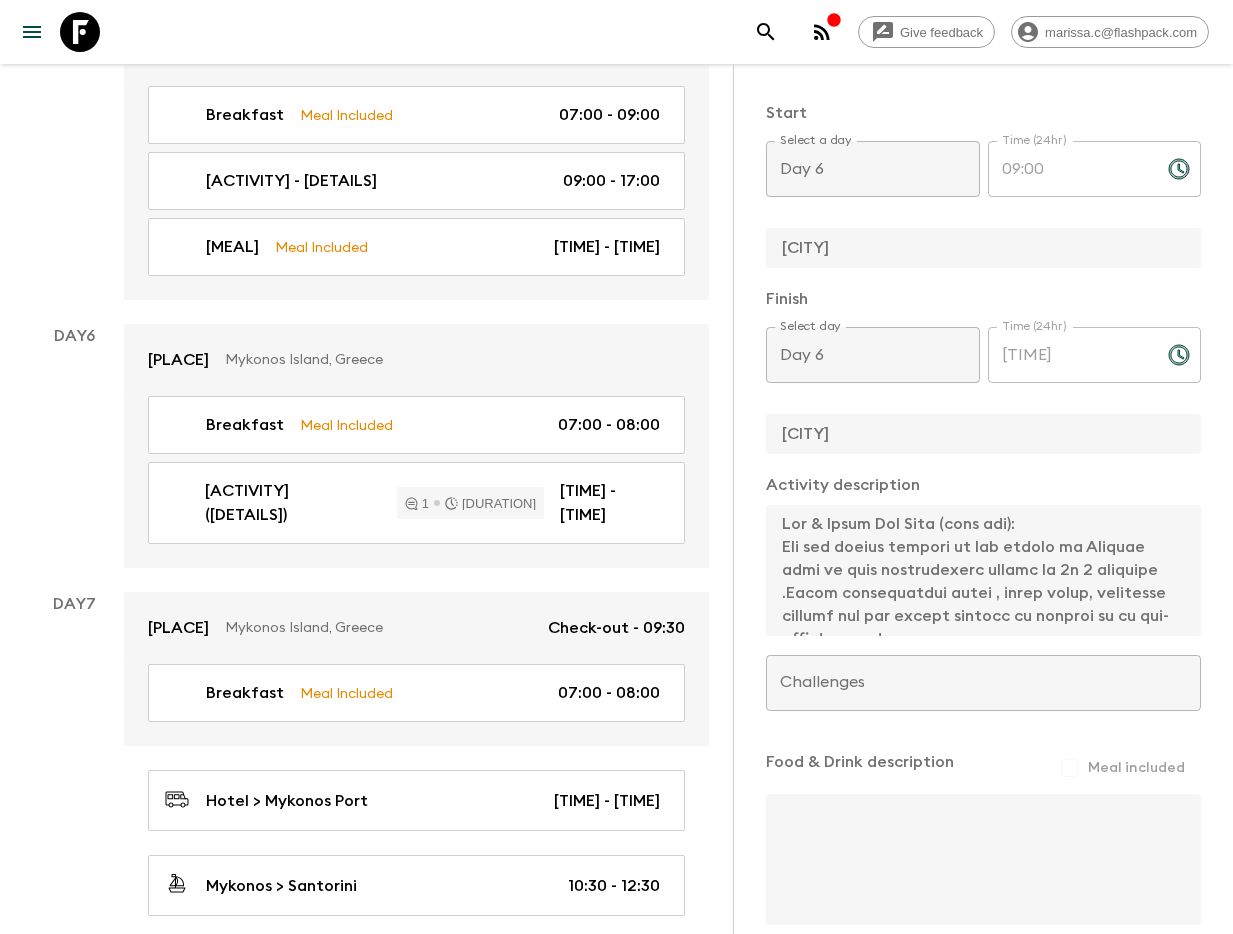 scroll, scrollTop: 387, scrollLeft: 0, axis: vertical 